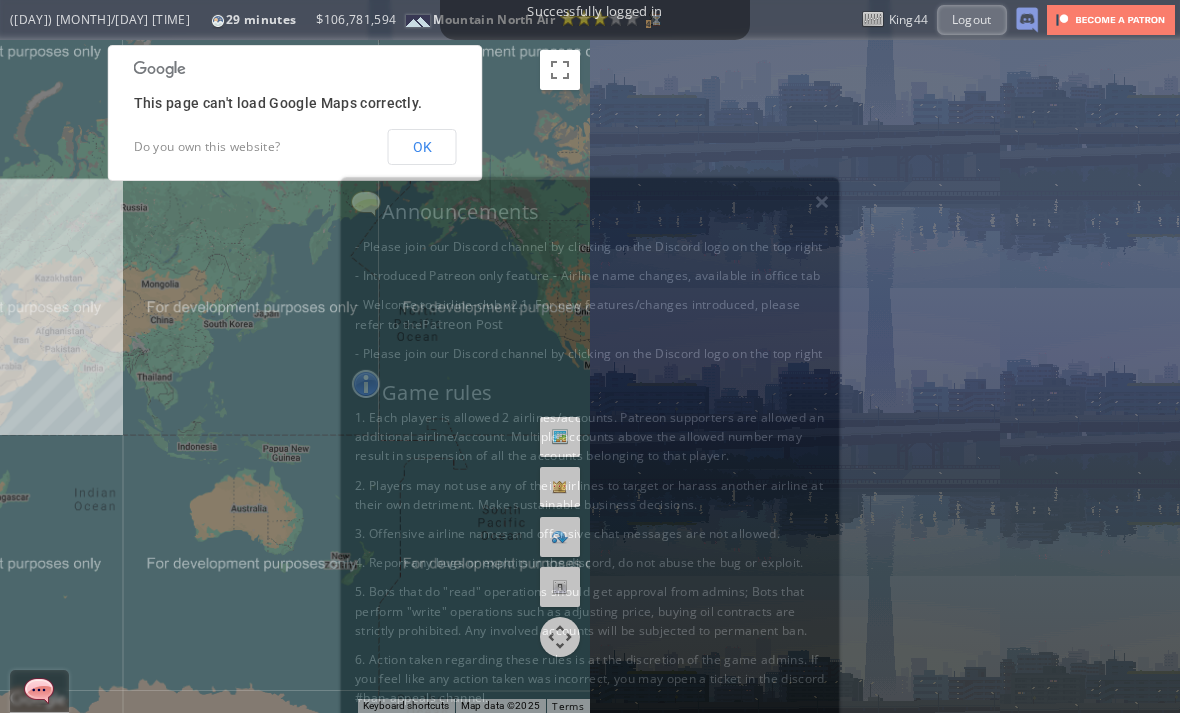 scroll, scrollTop: 0, scrollLeft: 0, axis: both 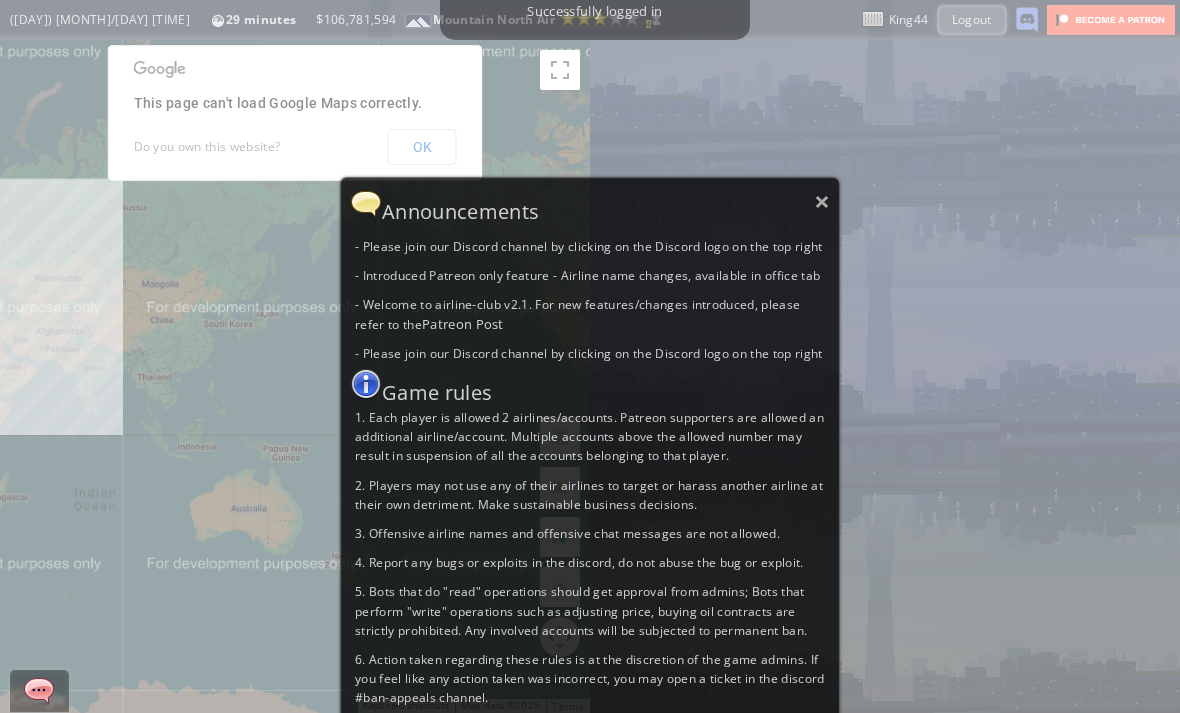 click on "×
Announcements
- Please join our Discord channel by clicking on the Discord logo on the top right
- Introduced Patreon only feature - Airline name changes, available in office tab
- Welcome to airline-club v2.1. For new features/changes introduced, please refer to the  Patreon Post
- Please join our Discord channel by clicking on the Discord logo on the top right
Game rules
1. Each player is allowed 2 airlines/accounts. Patreon supporters are allowed an additional airline/account. Multiple accounts above the allowed number may result in suspension of all the accounts belonging to that player.
2. Players may not use any of their airlines to target or harass another airline at their own detriment. Make sustainable business decisions.
3. Offensive airline names and offensive chat messages are not allowed.
4. Report any bugs or exploits in the discord, do not abuse the bug or exploit." at bounding box center [590, 356] 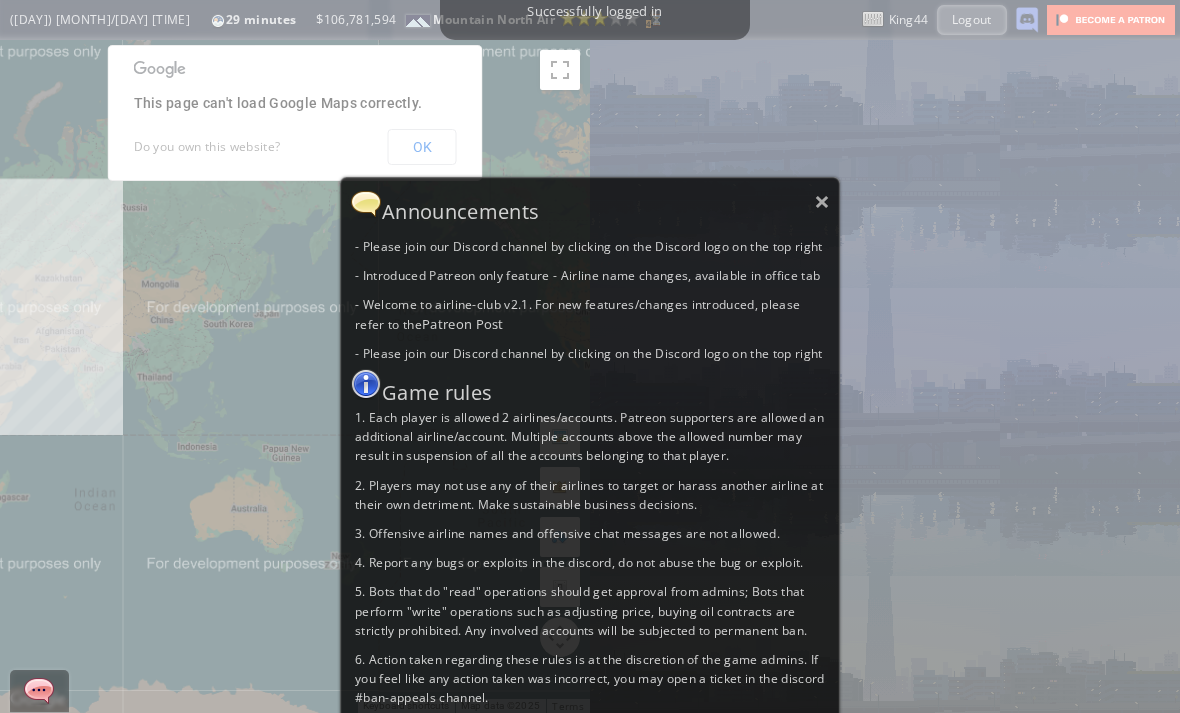 click on "×" at bounding box center [822, 201] 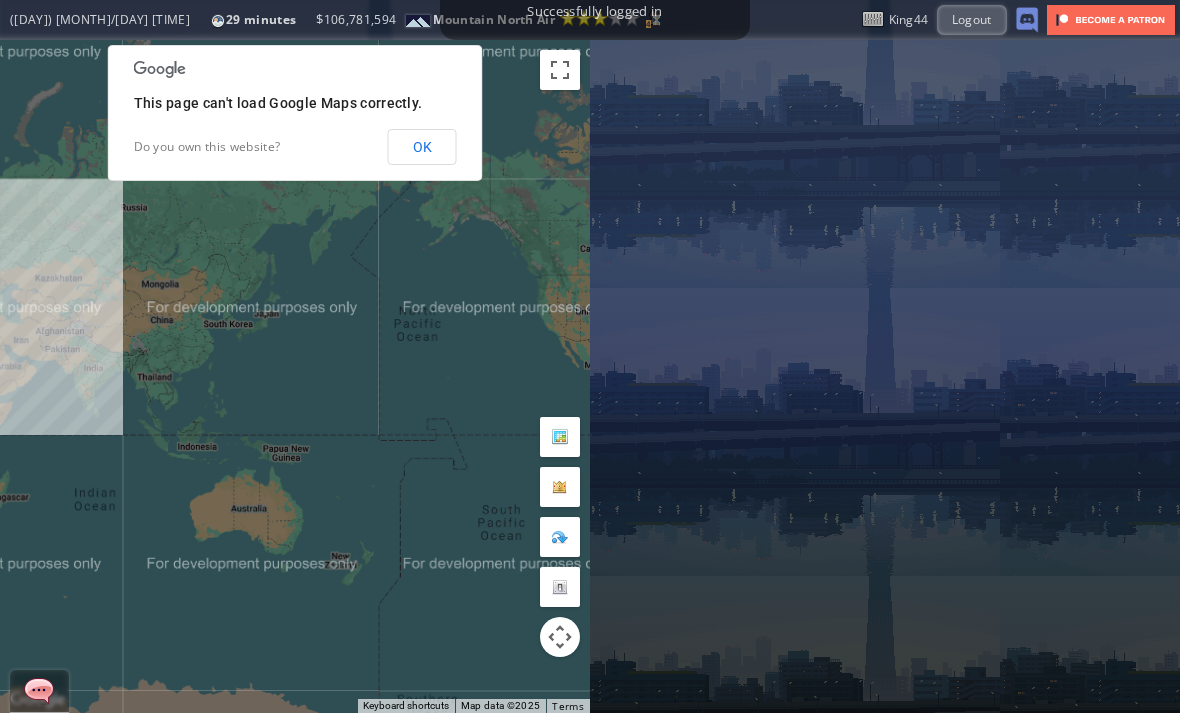 click on "OK" at bounding box center (422, 147) 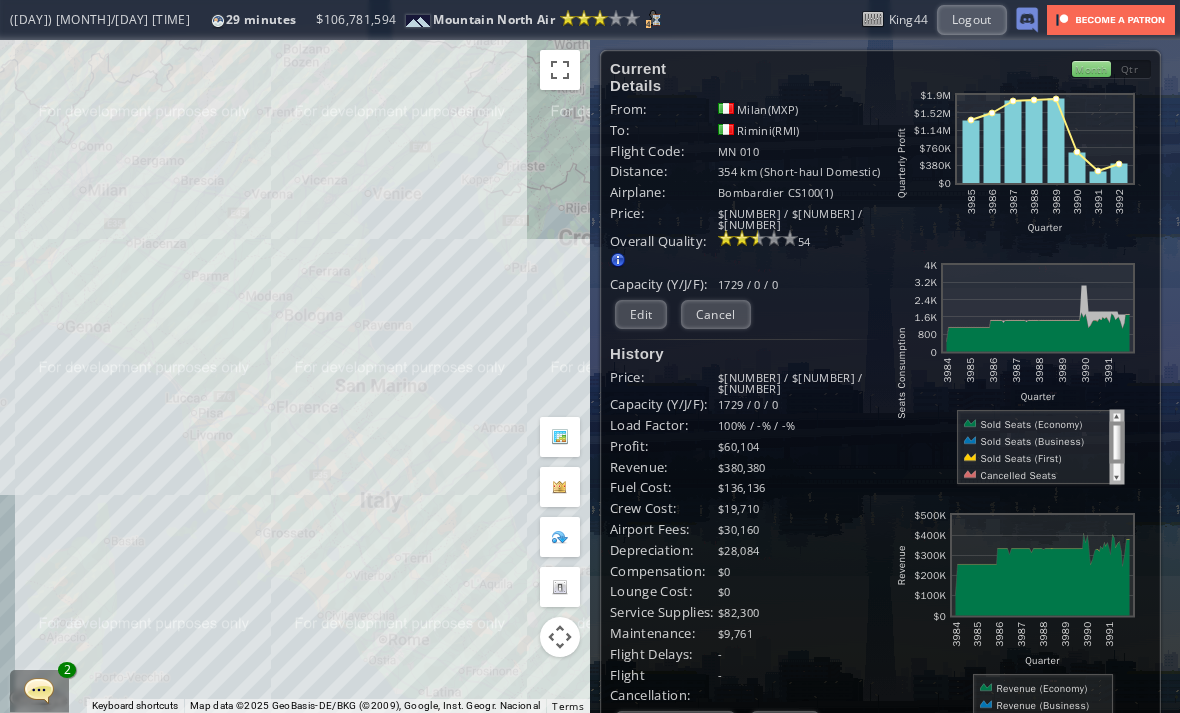 click on "Month" at bounding box center [1091, 69] 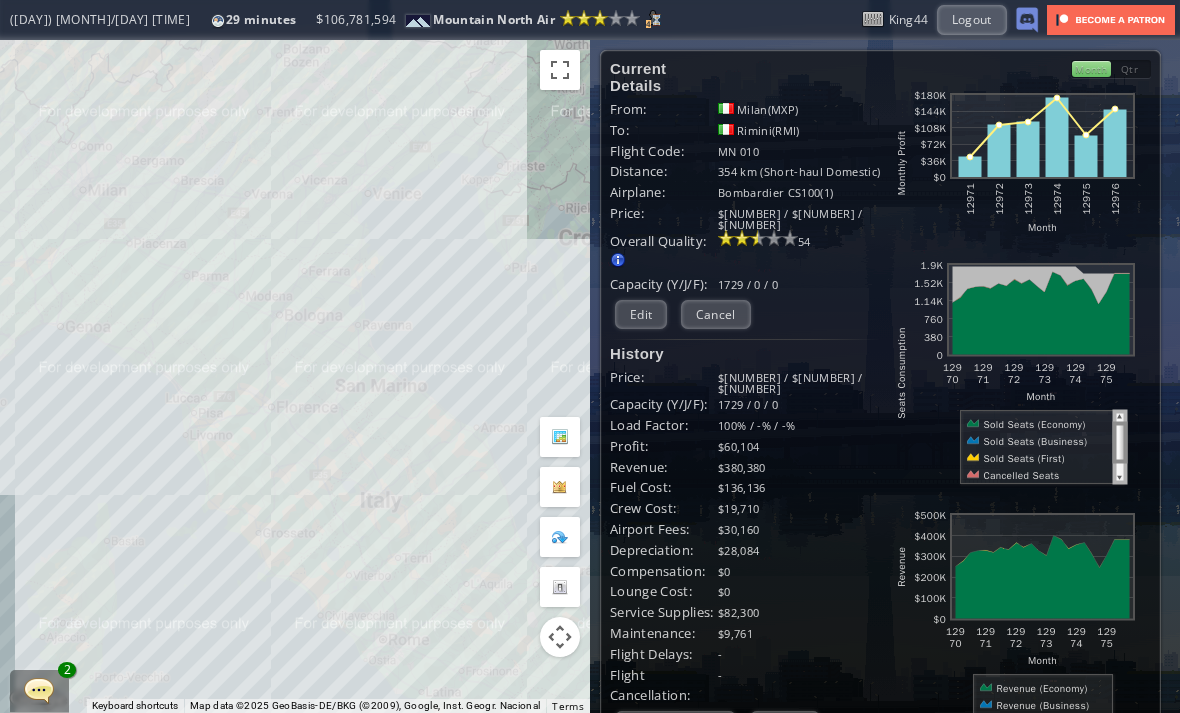click at bounding box center [1015, 163] 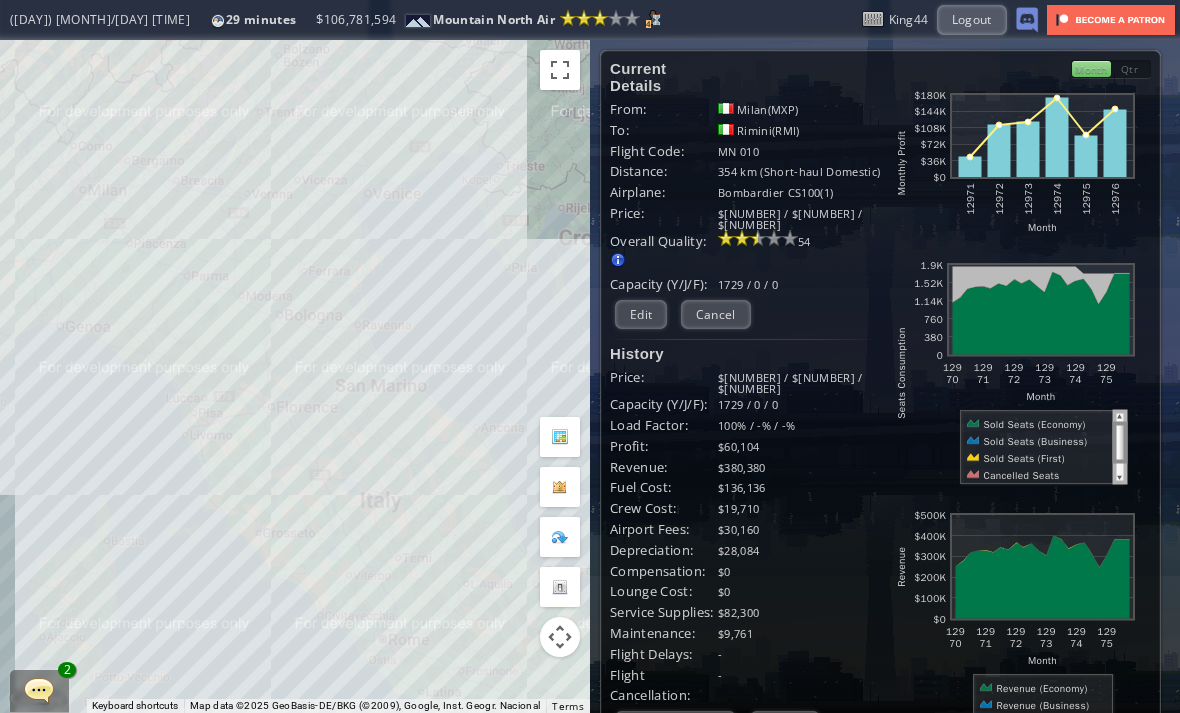 click at bounding box center [1015, 163] 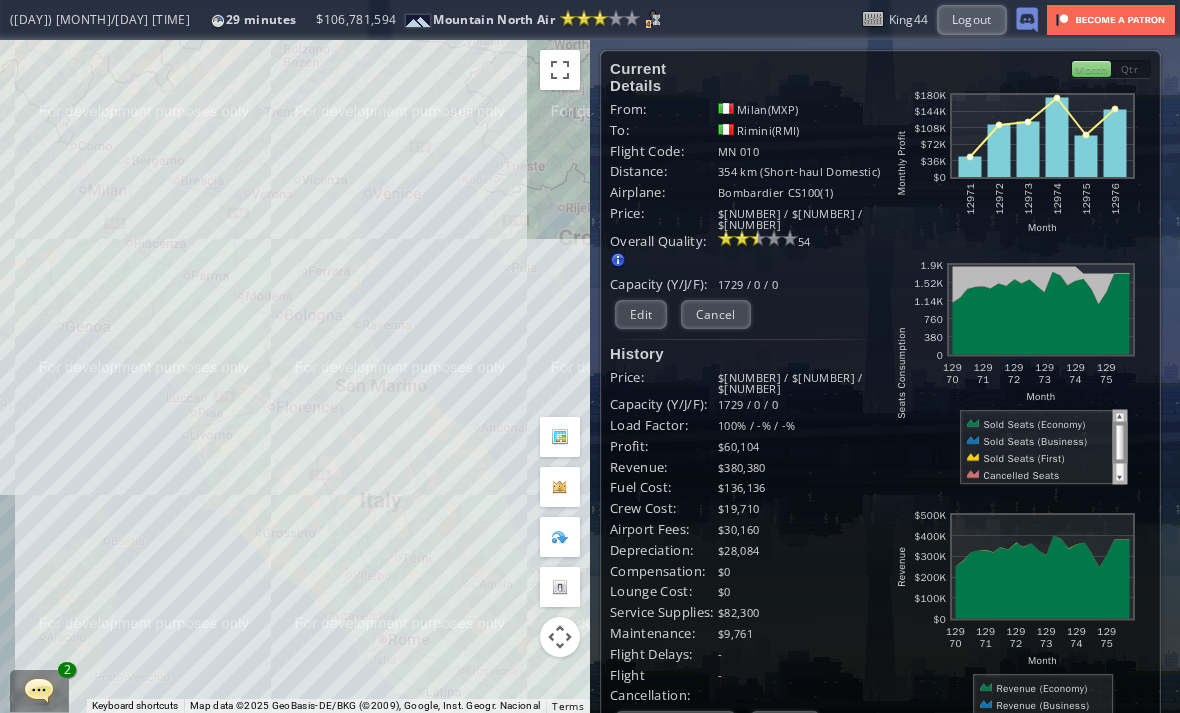 click on "Qtr" at bounding box center [1131, 69] 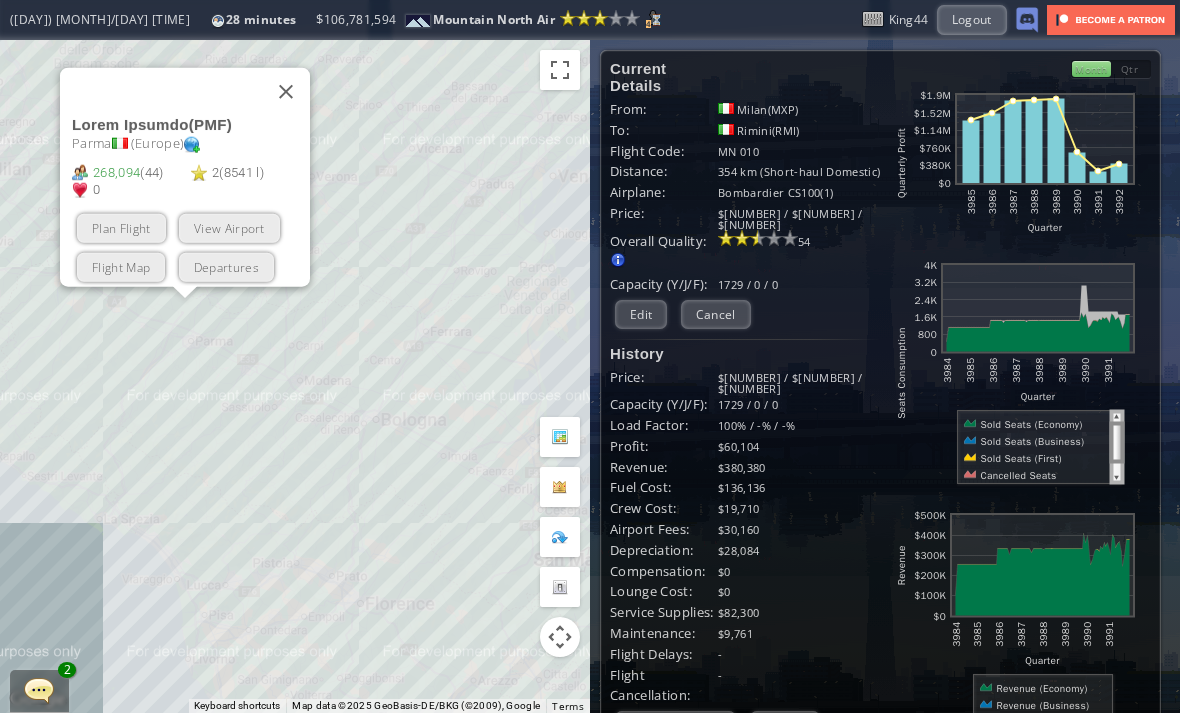 click on "Plan Flight" at bounding box center (121, 227) 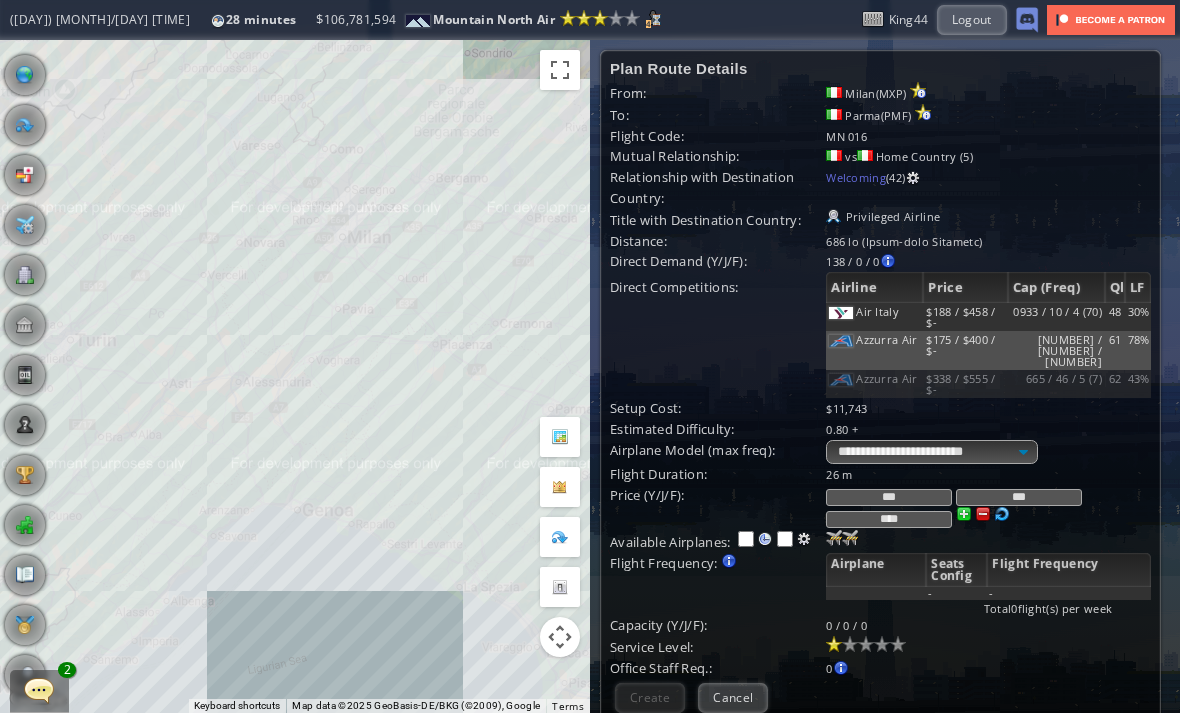 click on "Plan Route Details
From:
[CITY]([CODE])
To:
[CITY]([CODE])
Flight Code:
[CODE] [NUMBER]
Mutual Relationship:
vs  Home Country ([NUMBER])
Relationship with Destination Country:
[DESCRIPTION] ([NUMBER])
Title with Destination Country:
Privileged Airline
Distance:
[NUMBER] km ([DESCRIPTION])
Direct Demand (Y/J/F):
[NUMBER] / [NUMBER] / [NUMBER]
[CITY]([CODE])
Business PAX :  [NUMBER] / [NUMBER] / [NUMBER]
Airline" at bounding box center (880, 389) 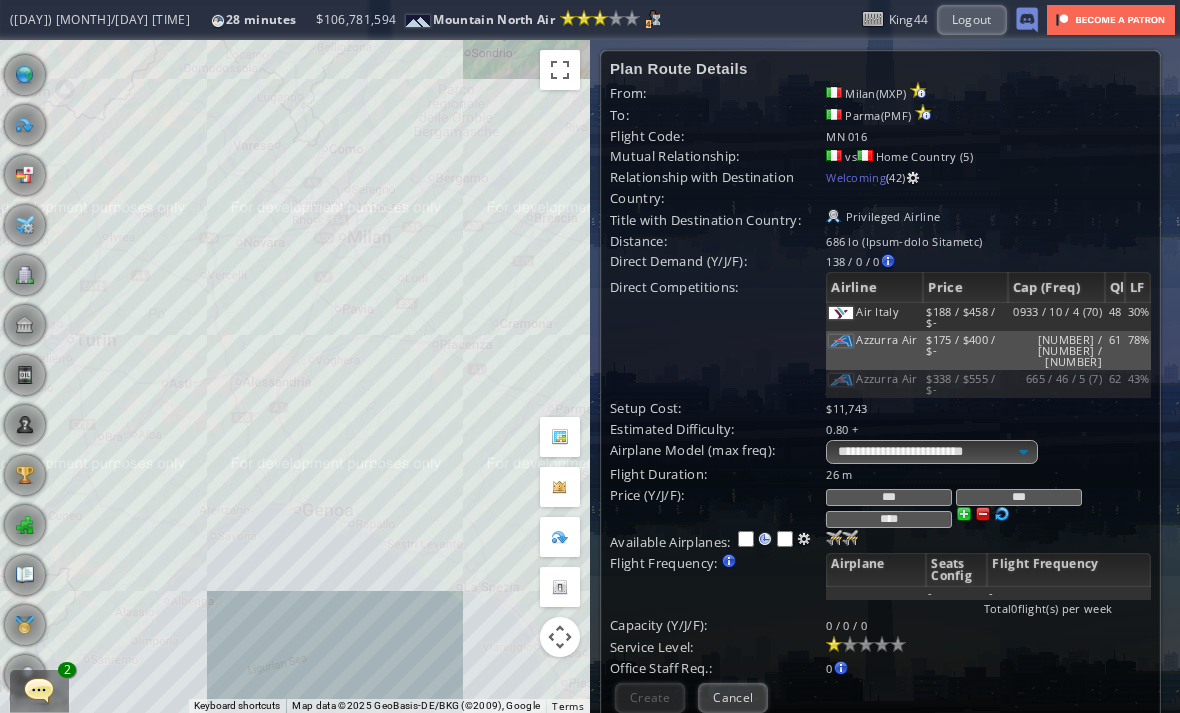 click on "Cancel" at bounding box center (733, 697) 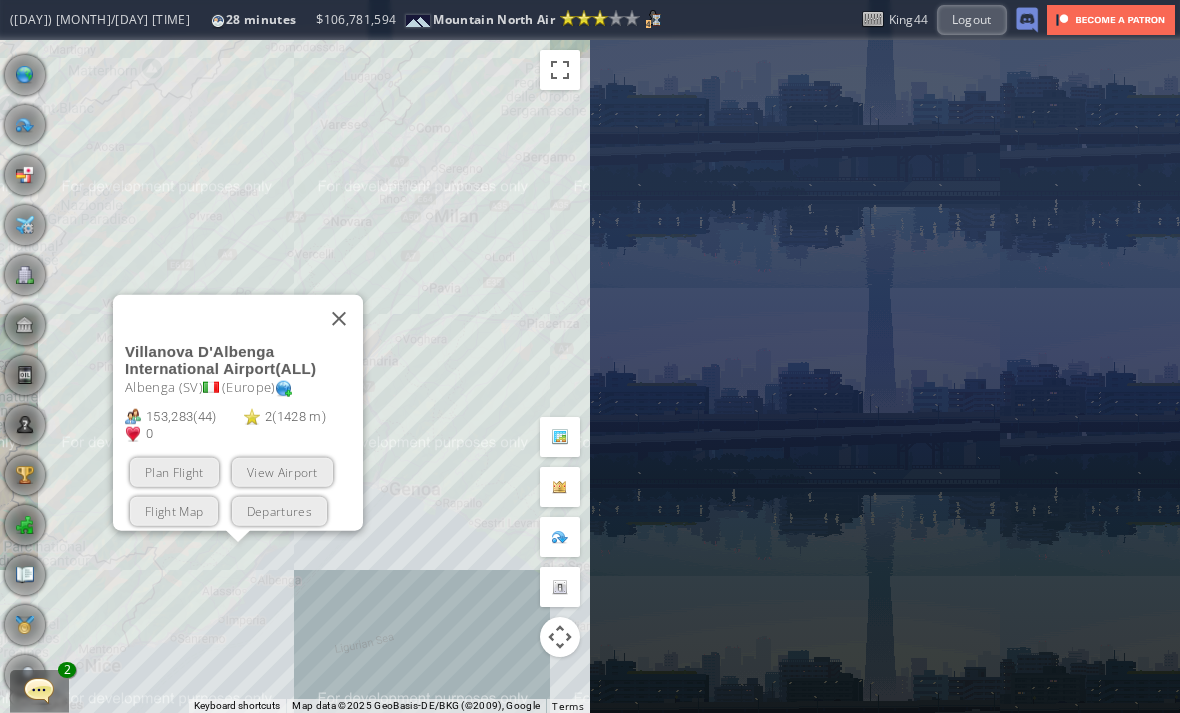 click at bounding box center (339, 318) 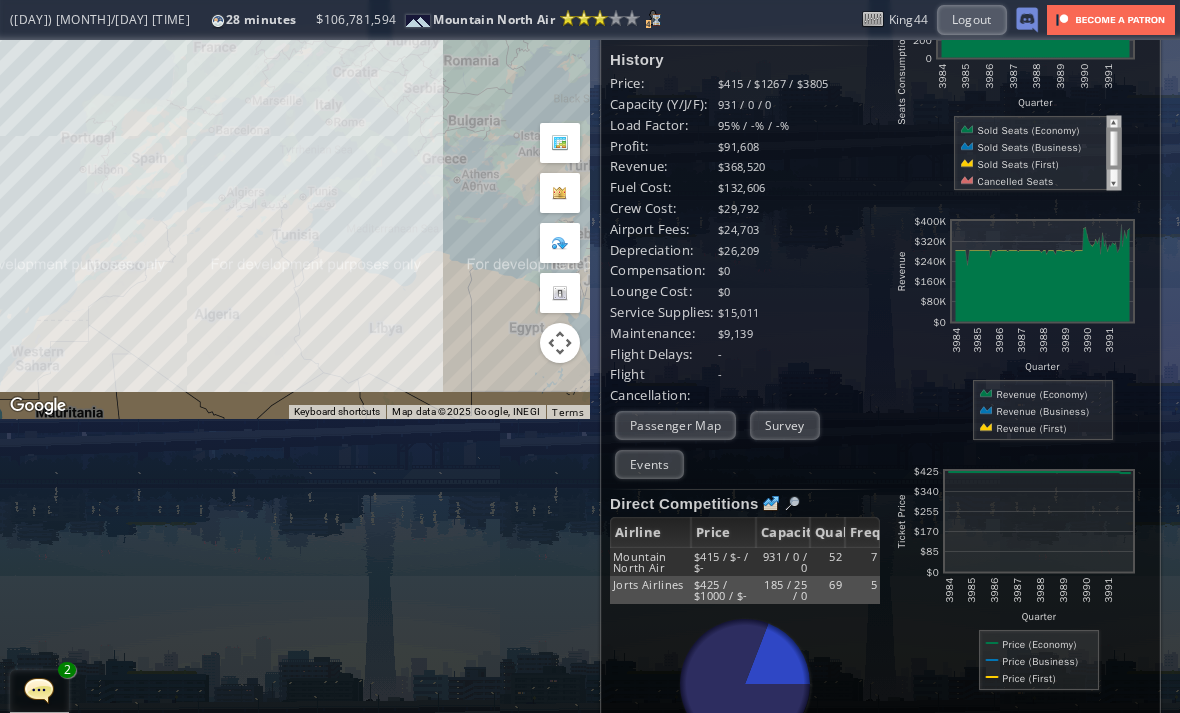 scroll, scrollTop: 292, scrollLeft: 0, axis: vertical 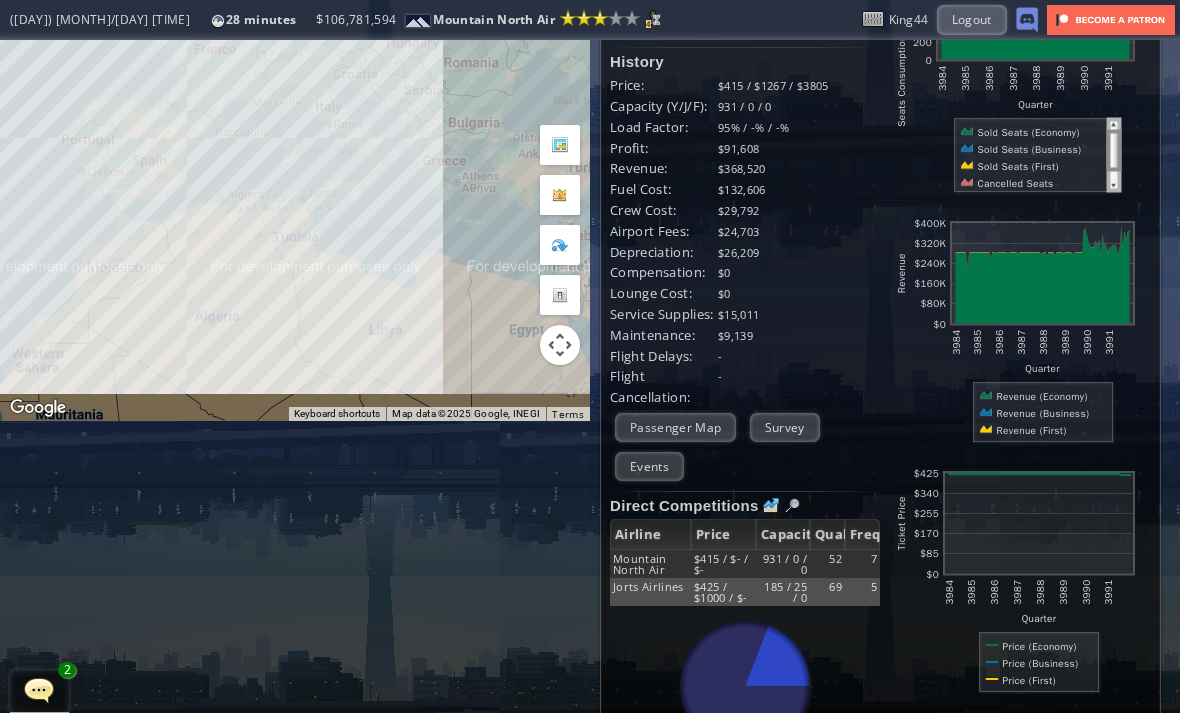 click at bounding box center (771, 506) 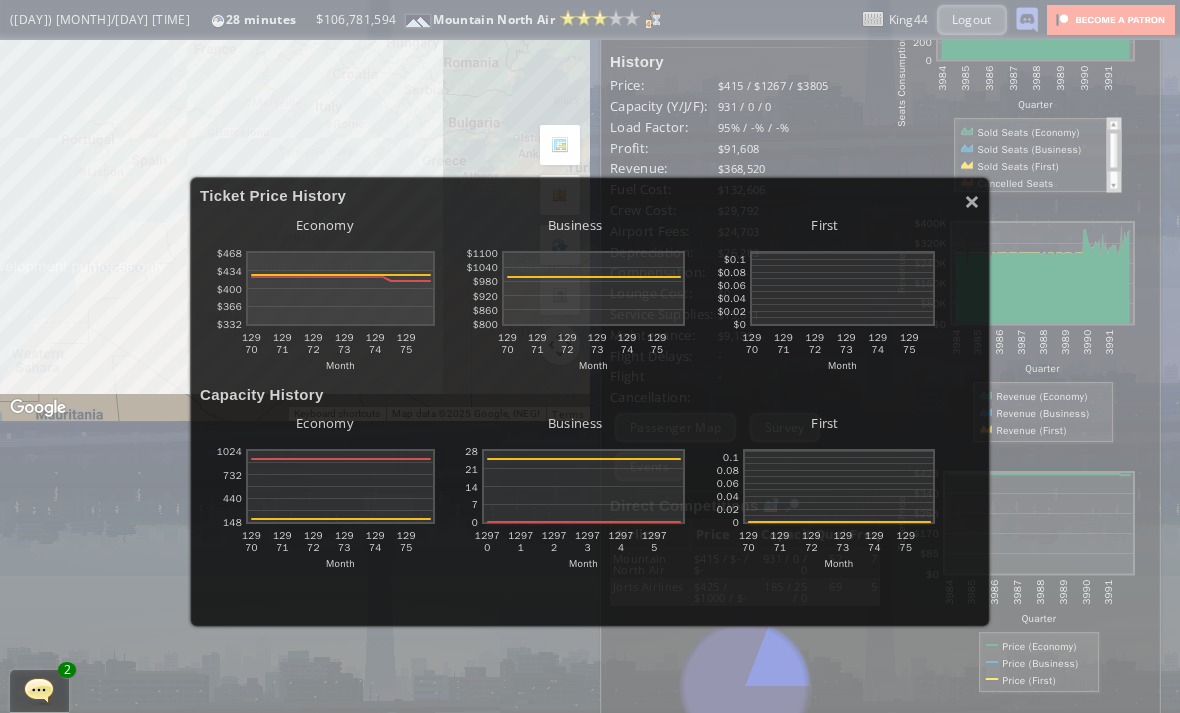 click on "Ticket Price History" at bounding box center [590, 195] 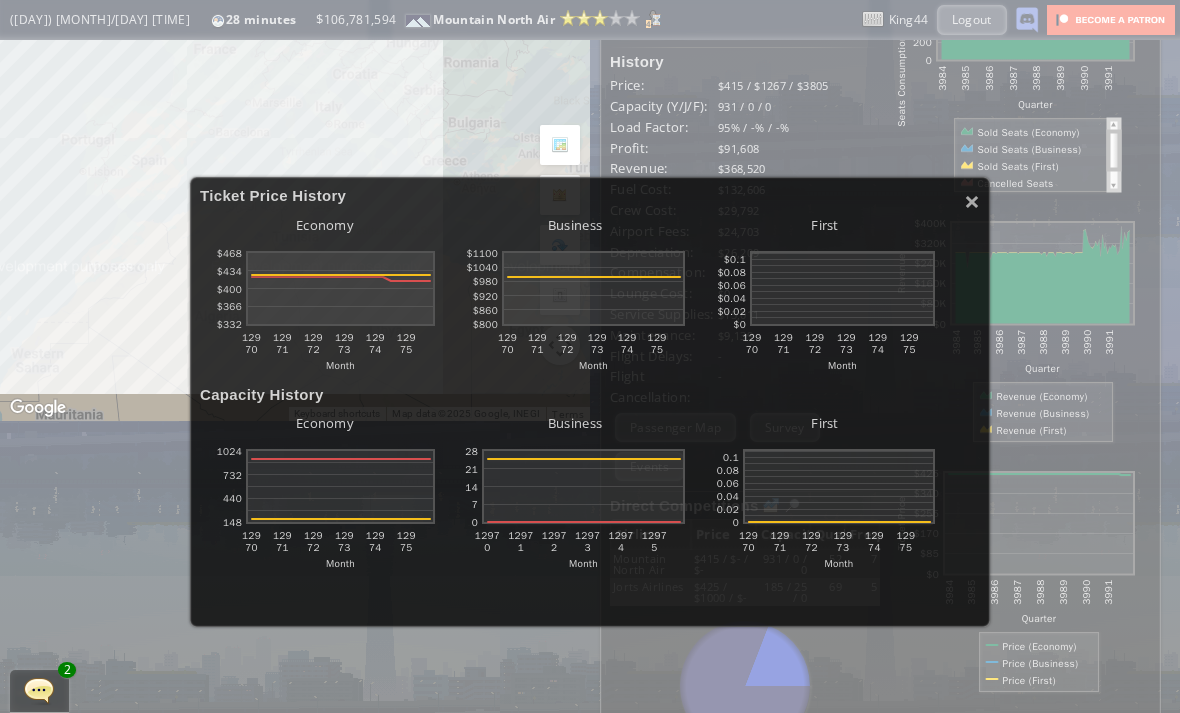 click on "Ticket Price History" at bounding box center (590, 195) 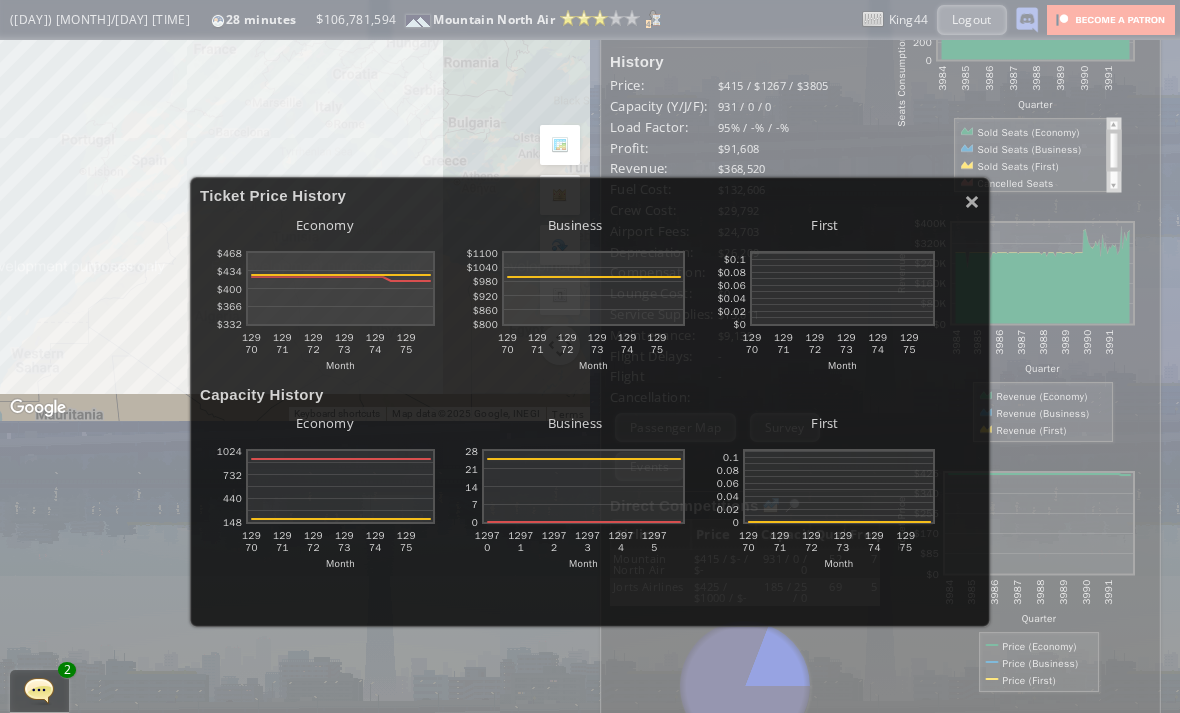 click on "×" at bounding box center [972, 201] 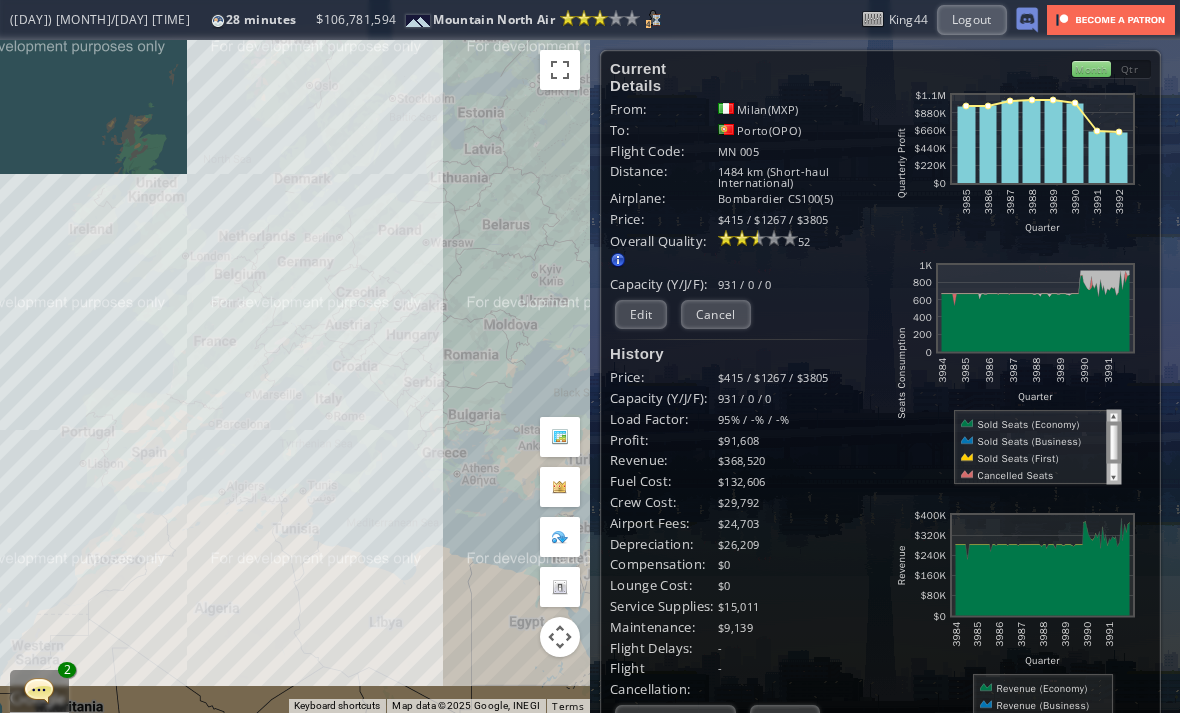 scroll, scrollTop: 0, scrollLeft: 0, axis: both 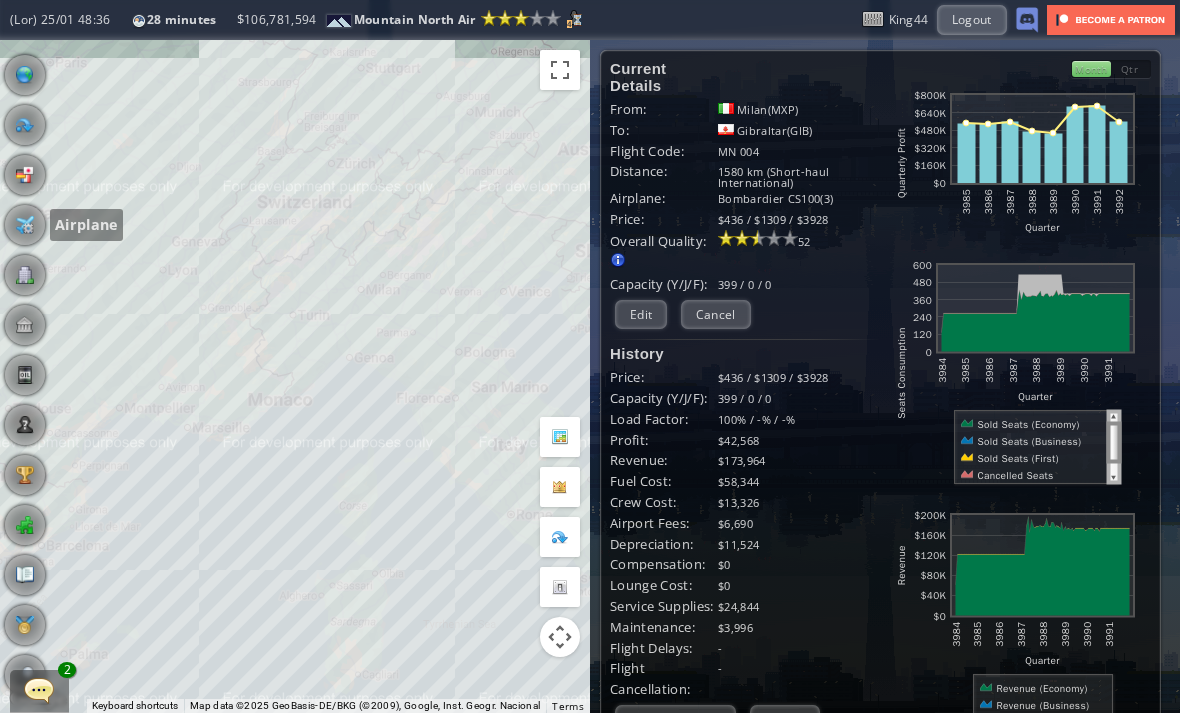 click at bounding box center (25, 225) 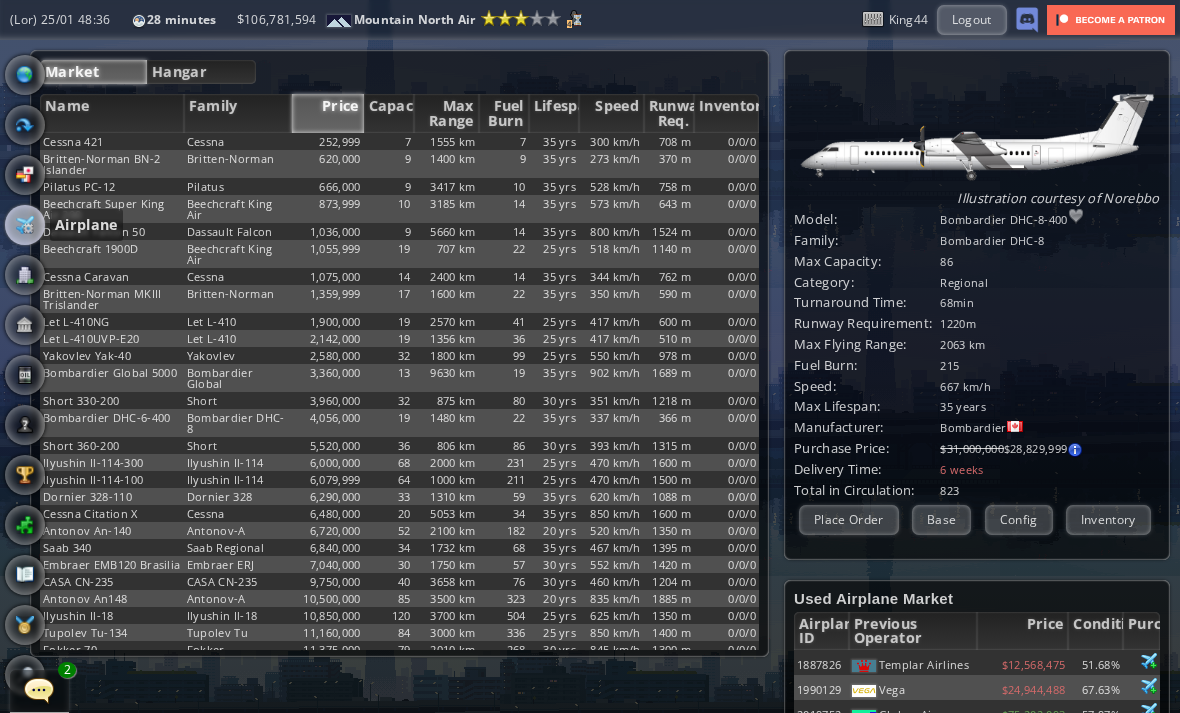 click on "Hangar" at bounding box center (201, 72) 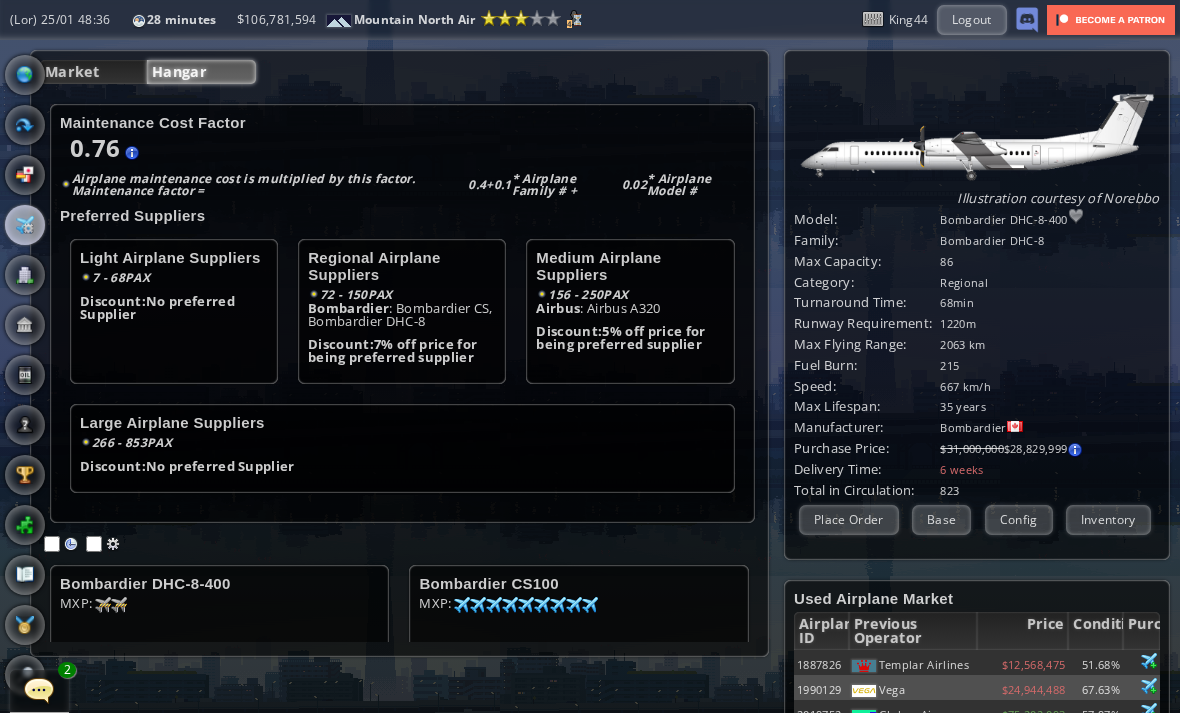 click on "Hangar" at bounding box center (201, 72) 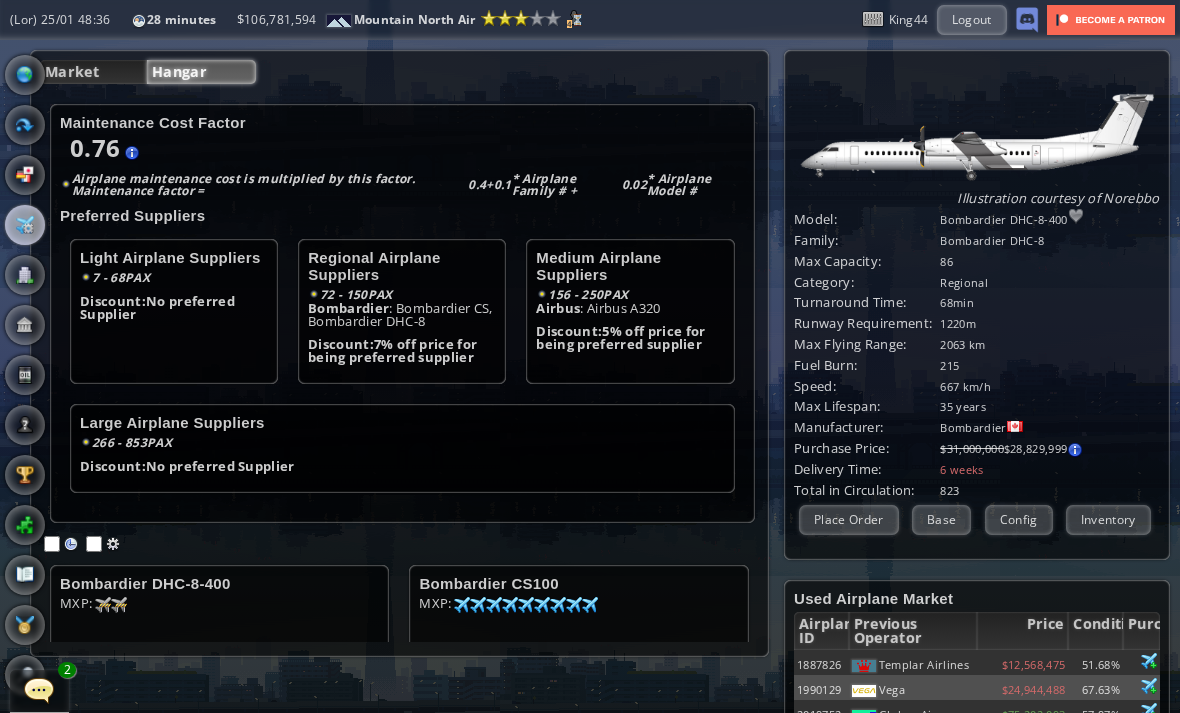 click on "Bombardier DHC-8-400" at bounding box center (219, 583) 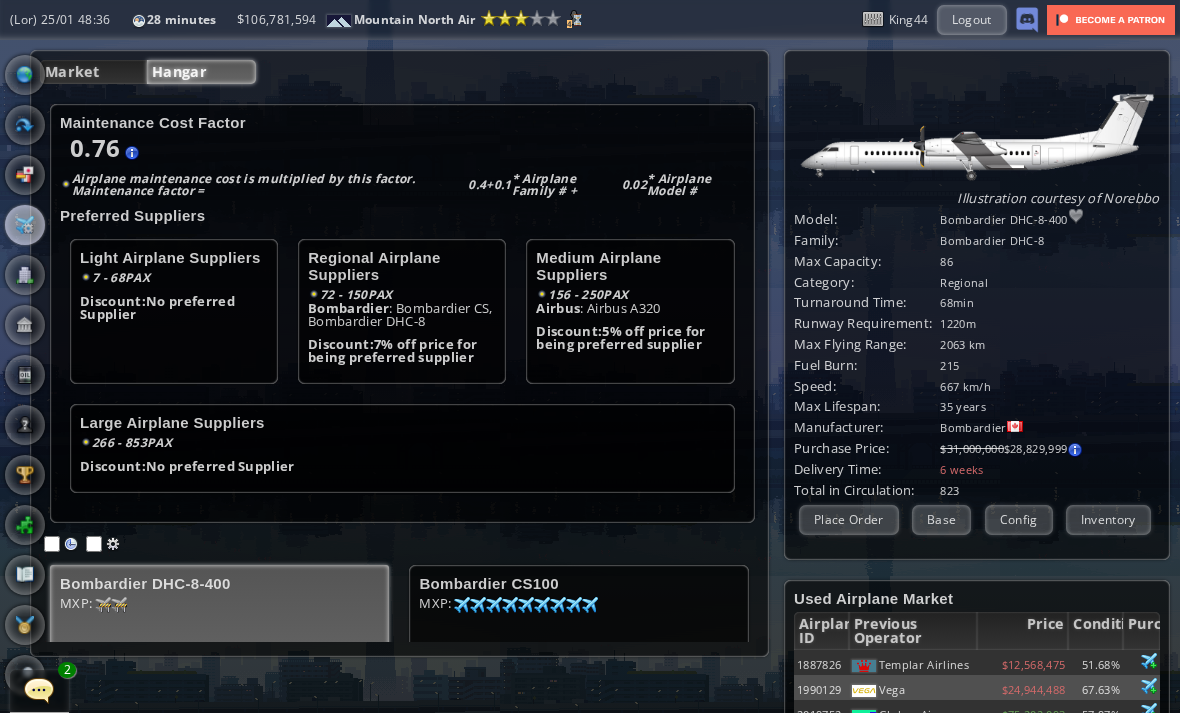 click at bounding box center (103, 605) 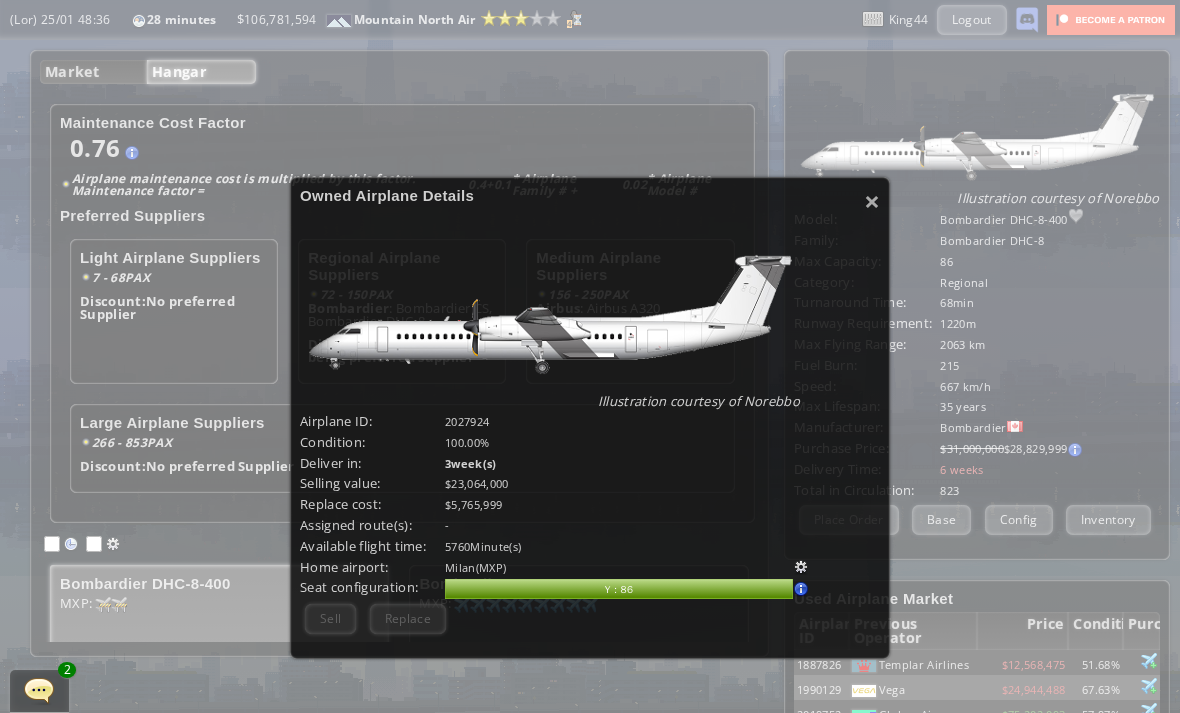 click on "×" at bounding box center (872, 201) 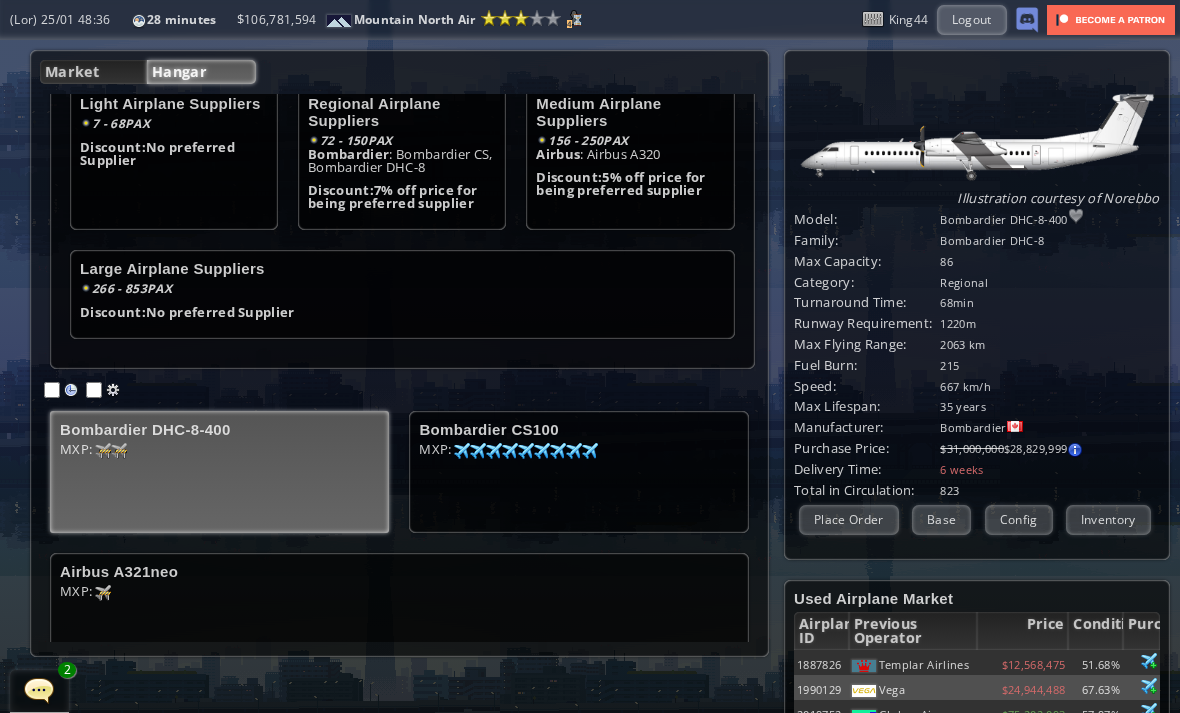 scroll, scrollTop: 153, scrollLeft: 0, axis: vertical 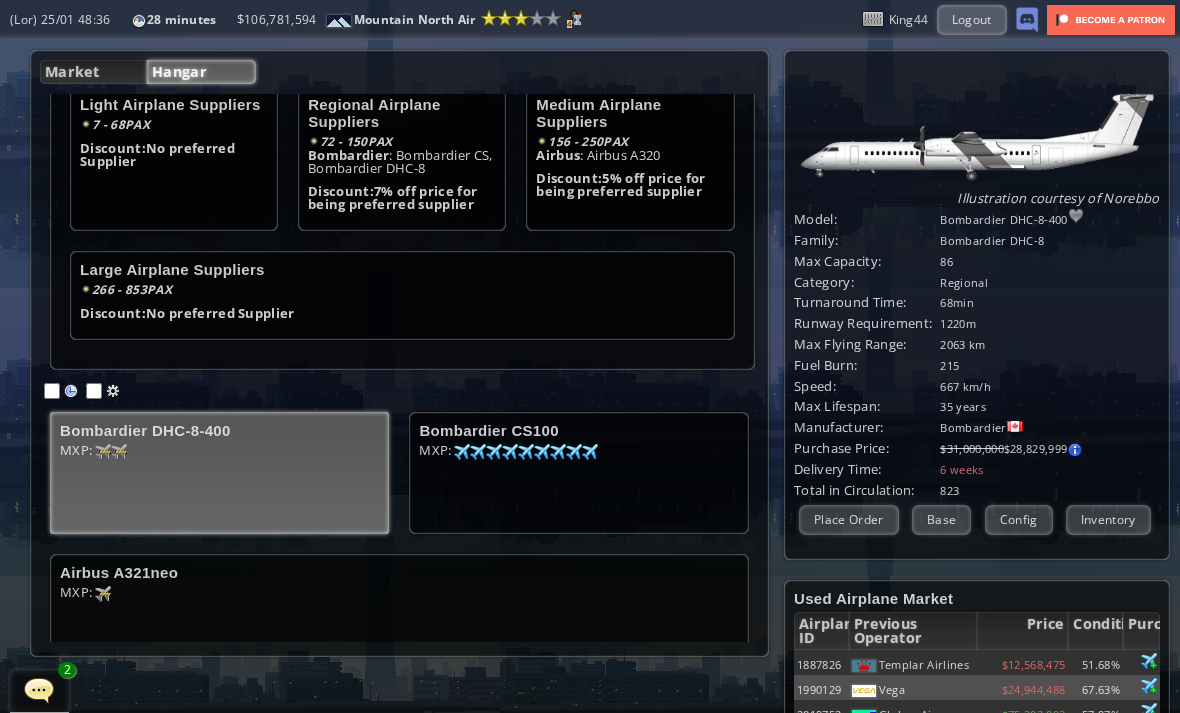 click on "LOR: 7 666" at bounding box center (219, 453) 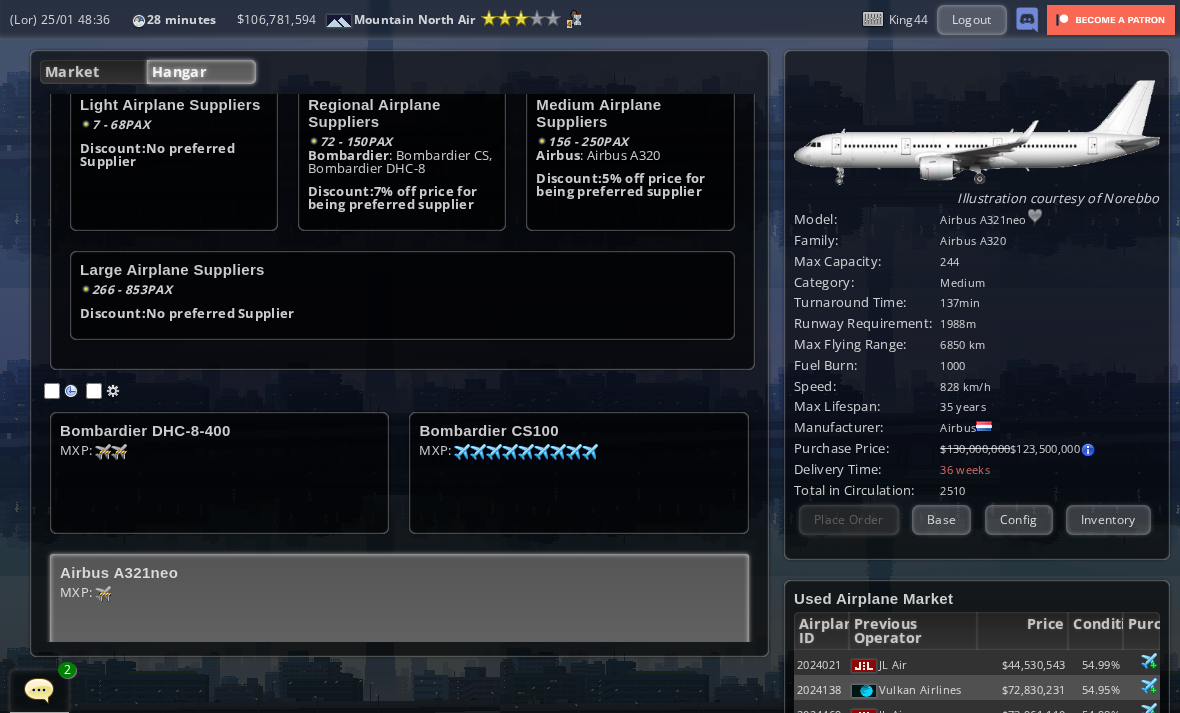 click on "LOR: 7 269 3 286" at bounding box center [219, 479] 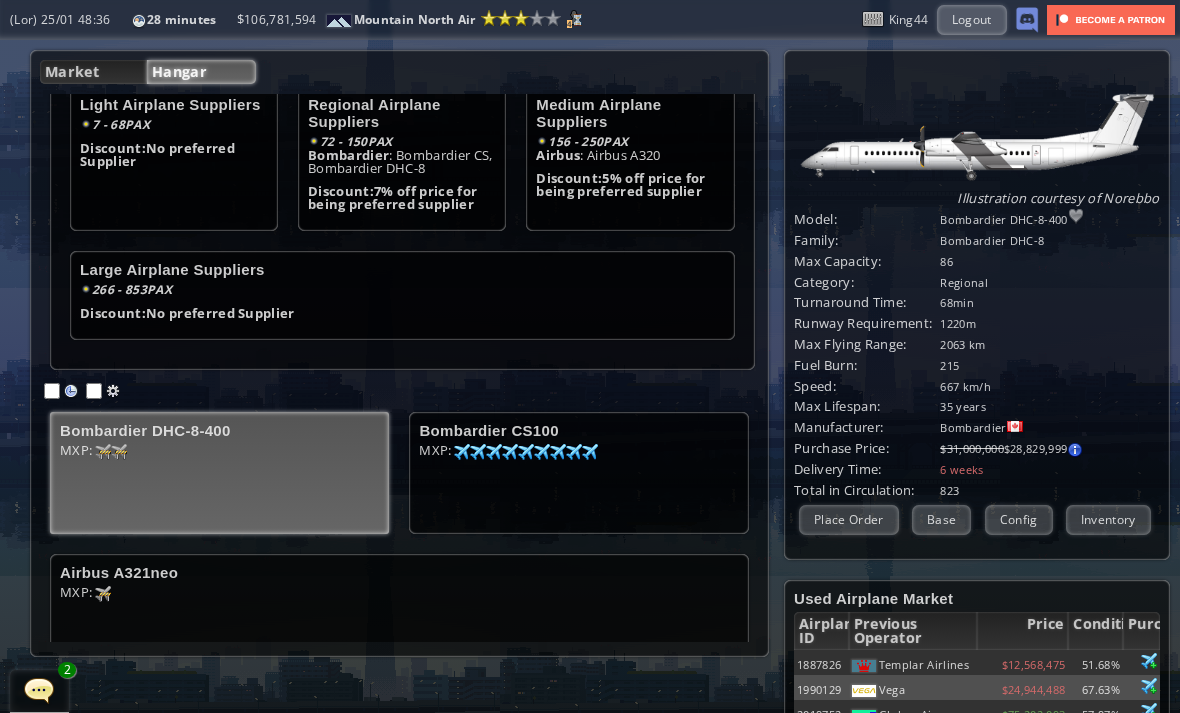 click on "LOR: 7 666" at bounding box center [219, 453] 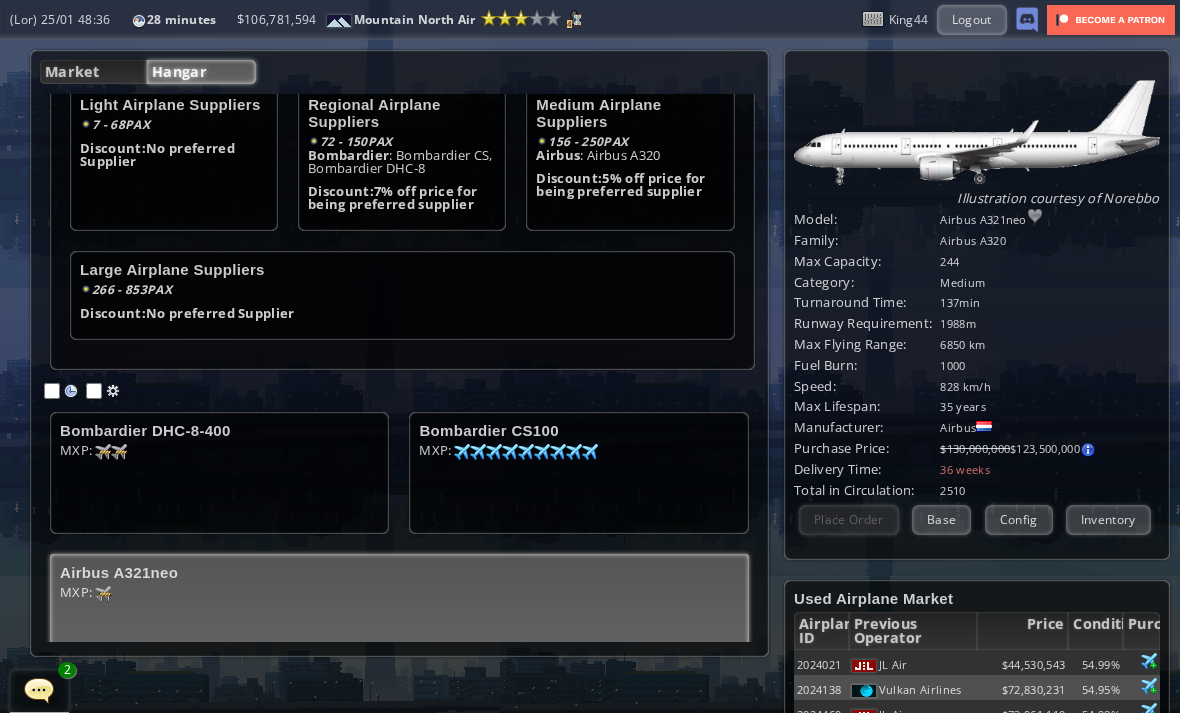 click on "LOR: 7 269 3 286" at bounding box center (219, 479) 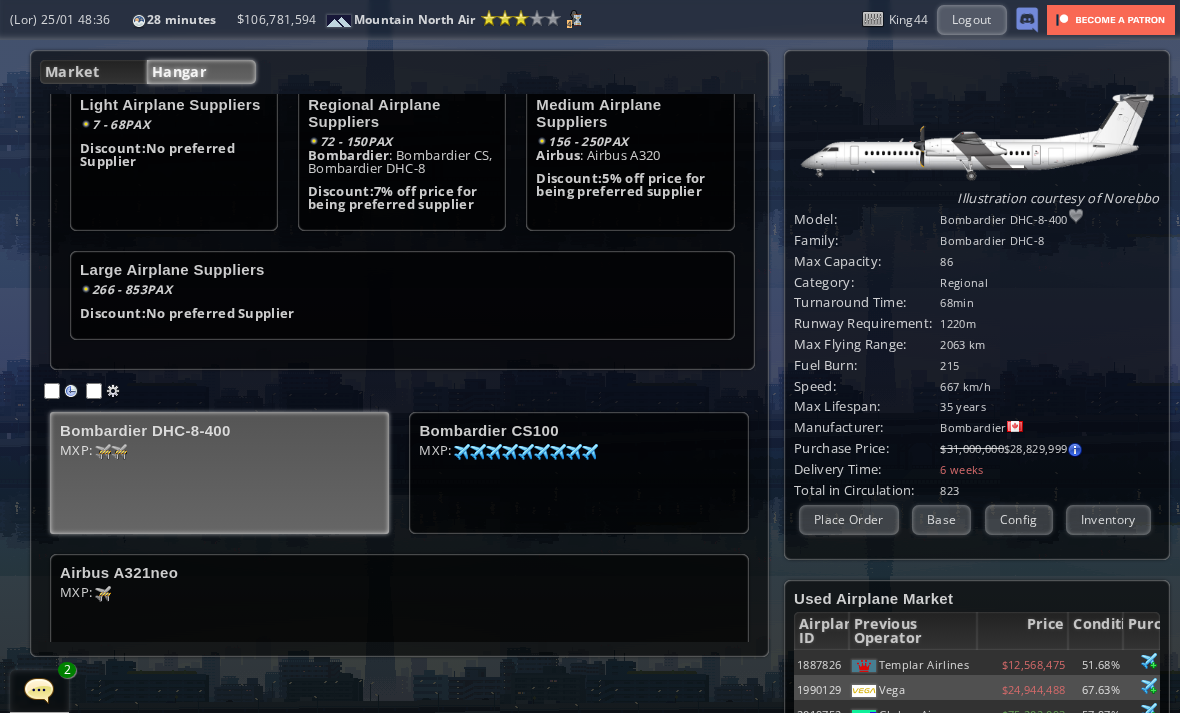 click on "Loremi D050sit AME: 5 357" at bounding box center [399, 615] 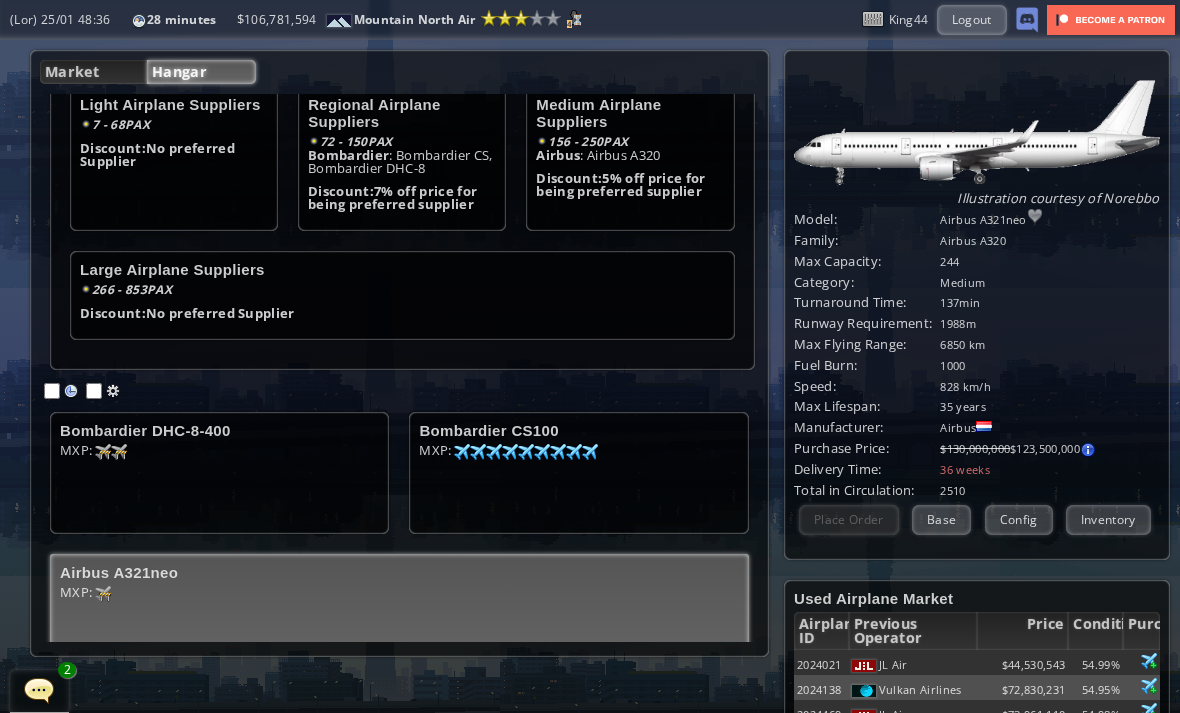 click on "LOR: 7 269 3 286" at bounding box center [219, 479] 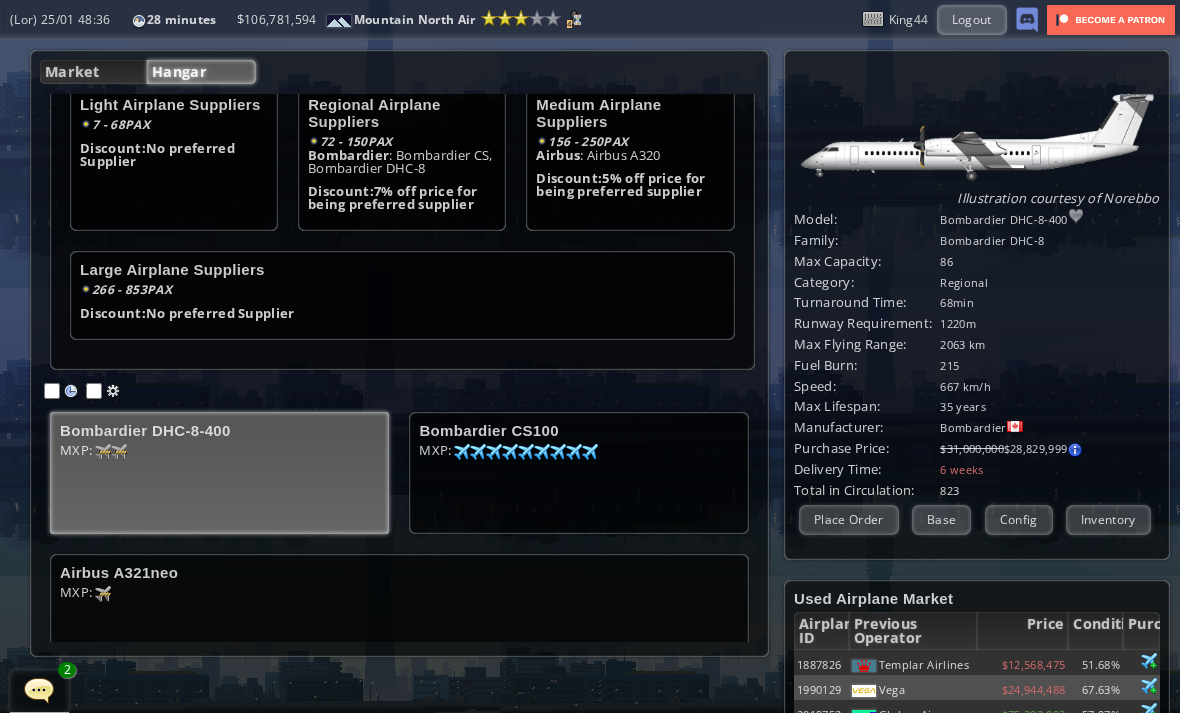 click on "Loremi D050sit AME: 5 357" at bounding box center [399, 615] 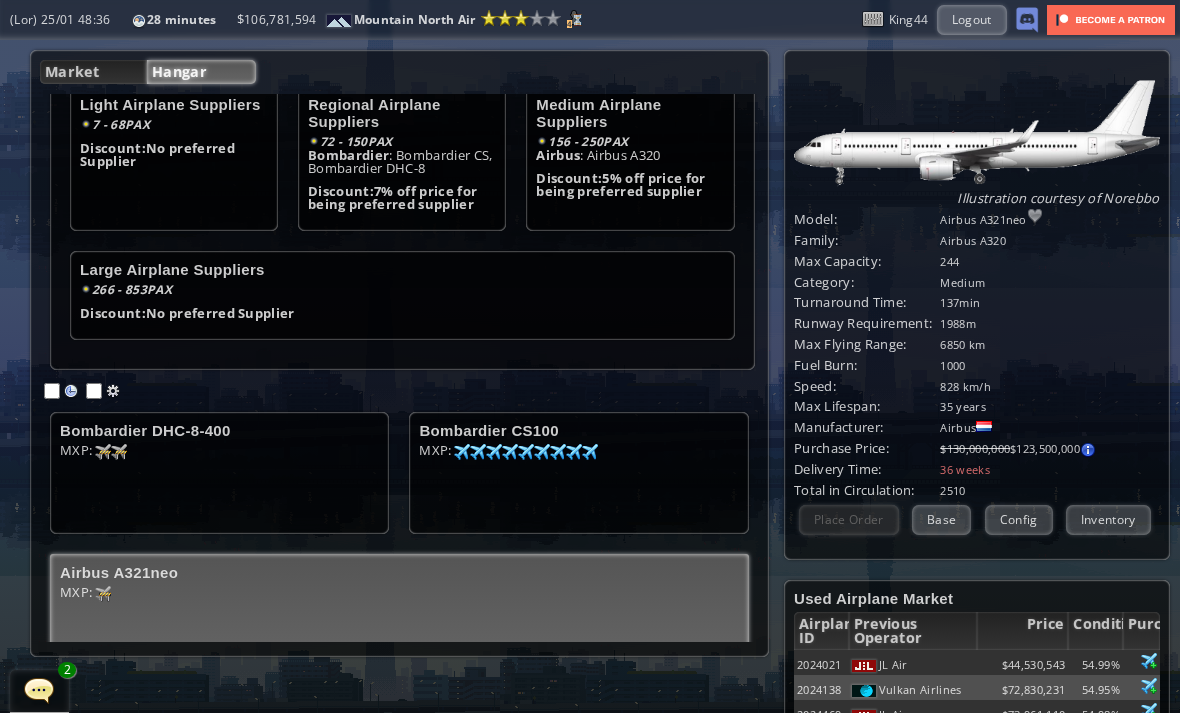 click on "LOR: 7 666" at bounding box center [399, 621] 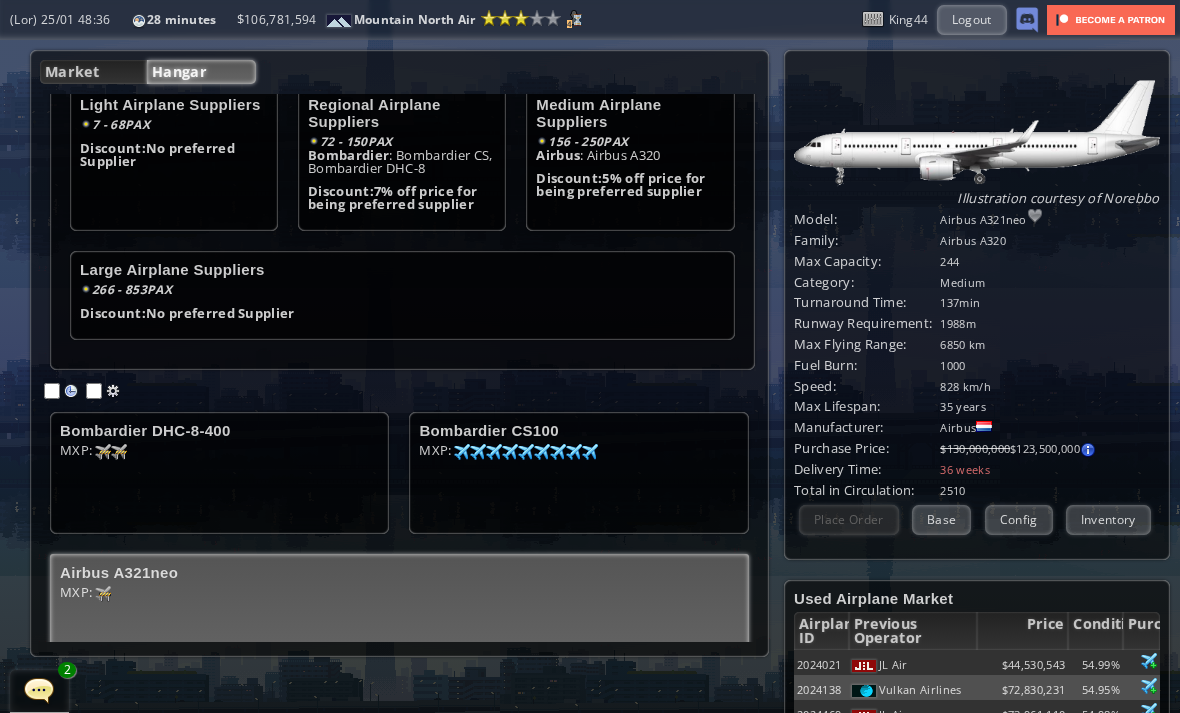 click on "LOR: 7 269 3 286" at bounding box center (219, 479) 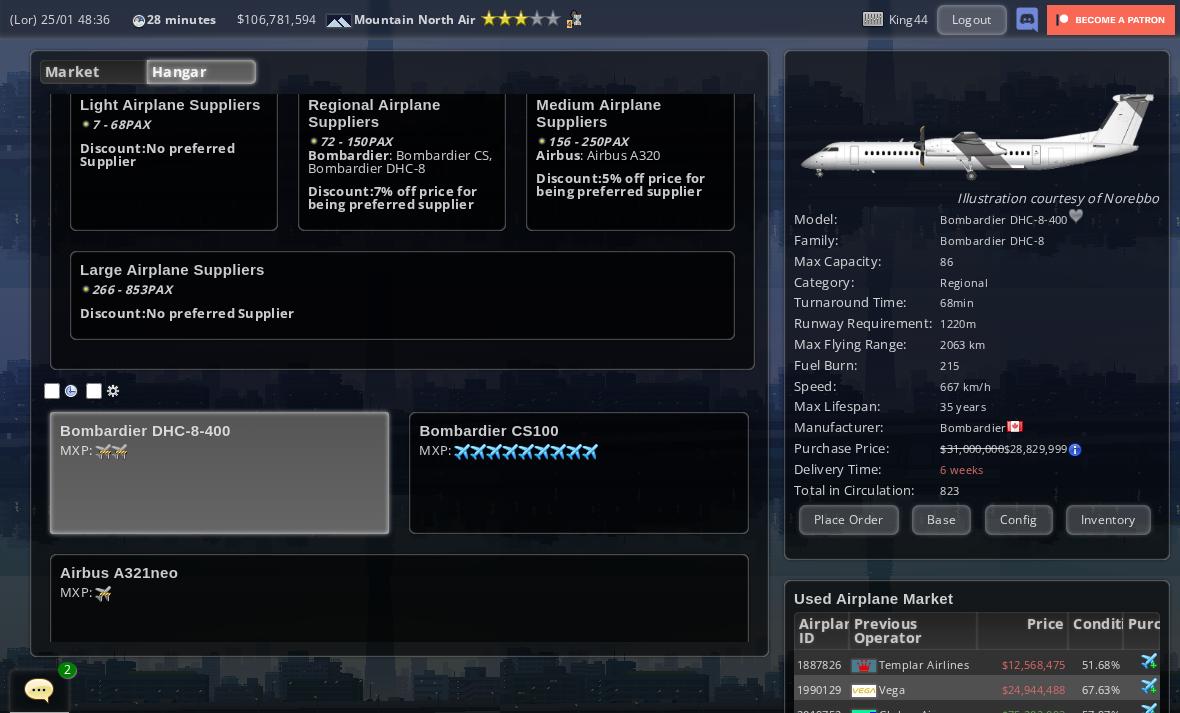 click on "Airbus A321neo" at bounding box center [219, 430] 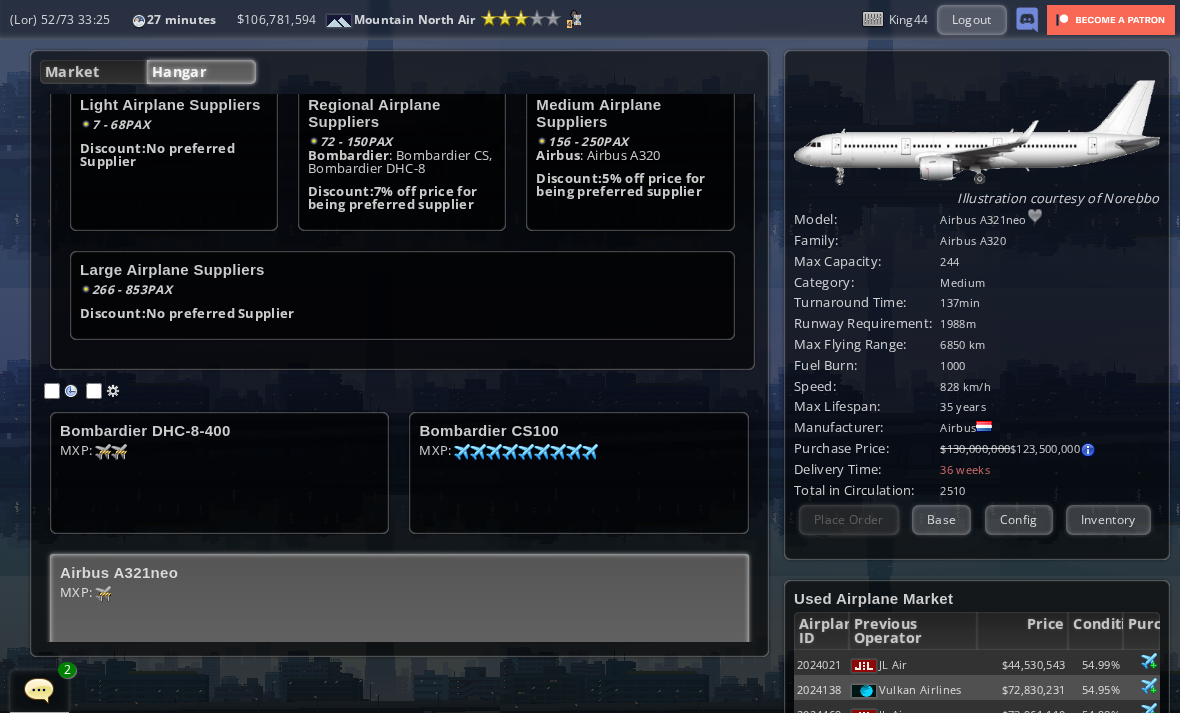 click on "LOR: 7 269 3 286" at bounding box center [219, 479] 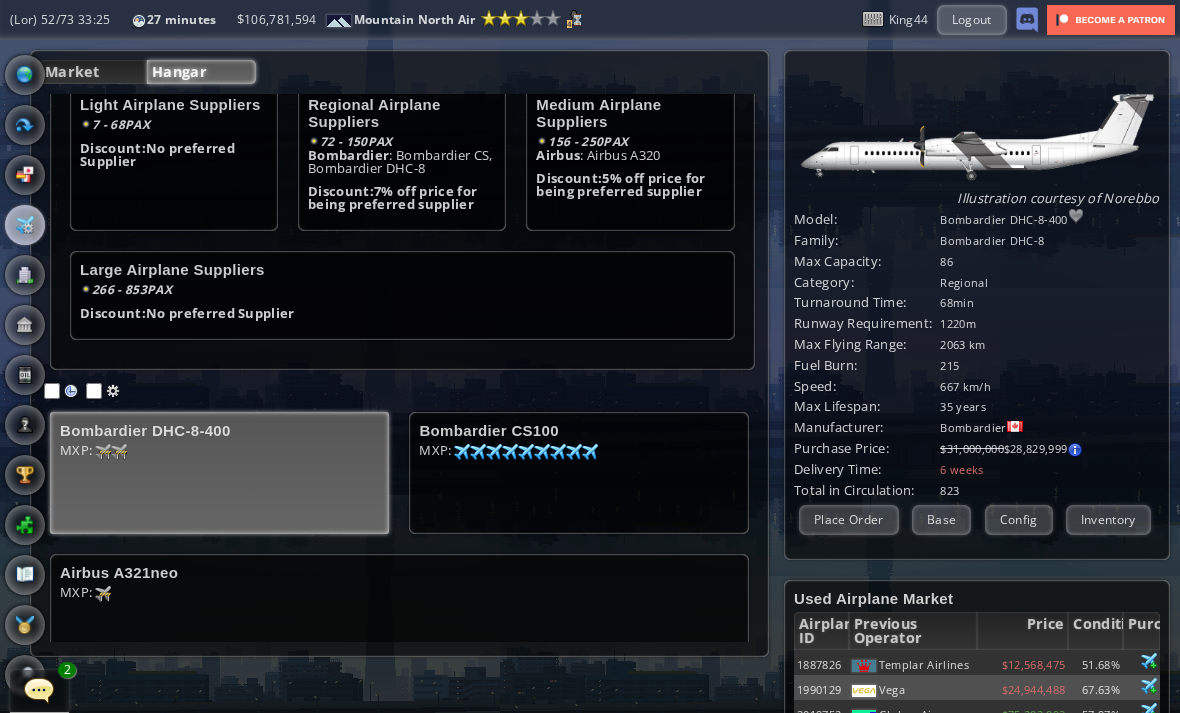 click at bounding box center [25, 75] 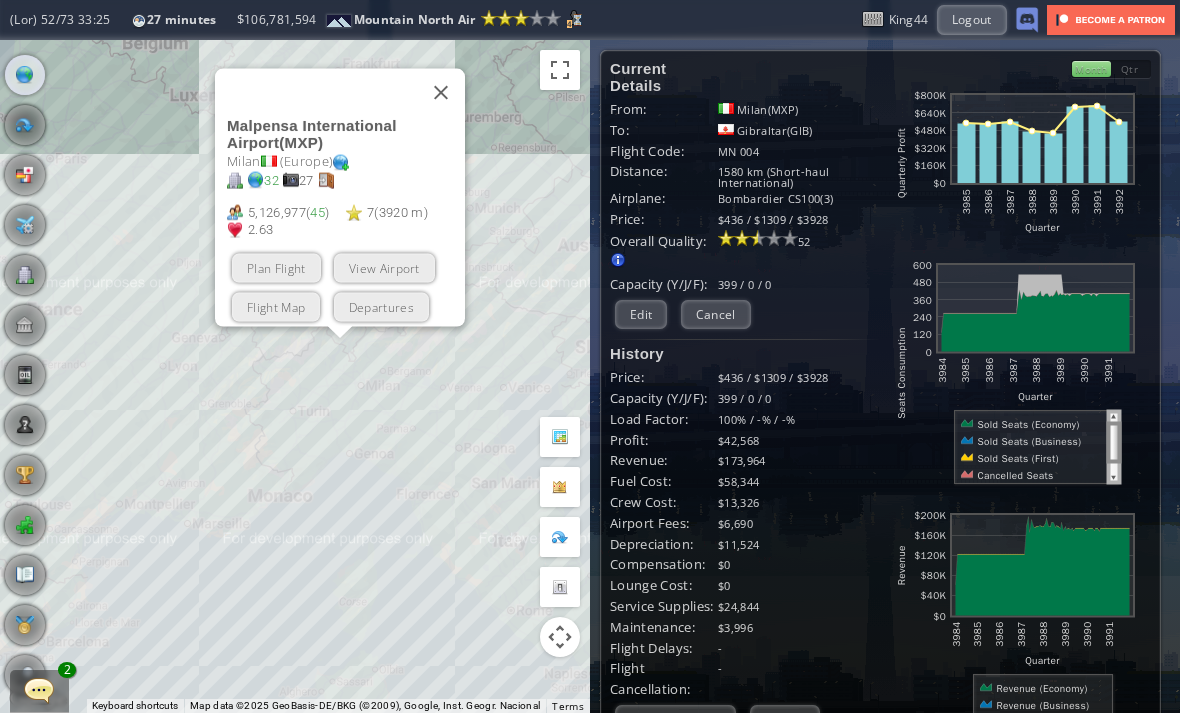 click on "View Airport" at bounding box center [384, 267] 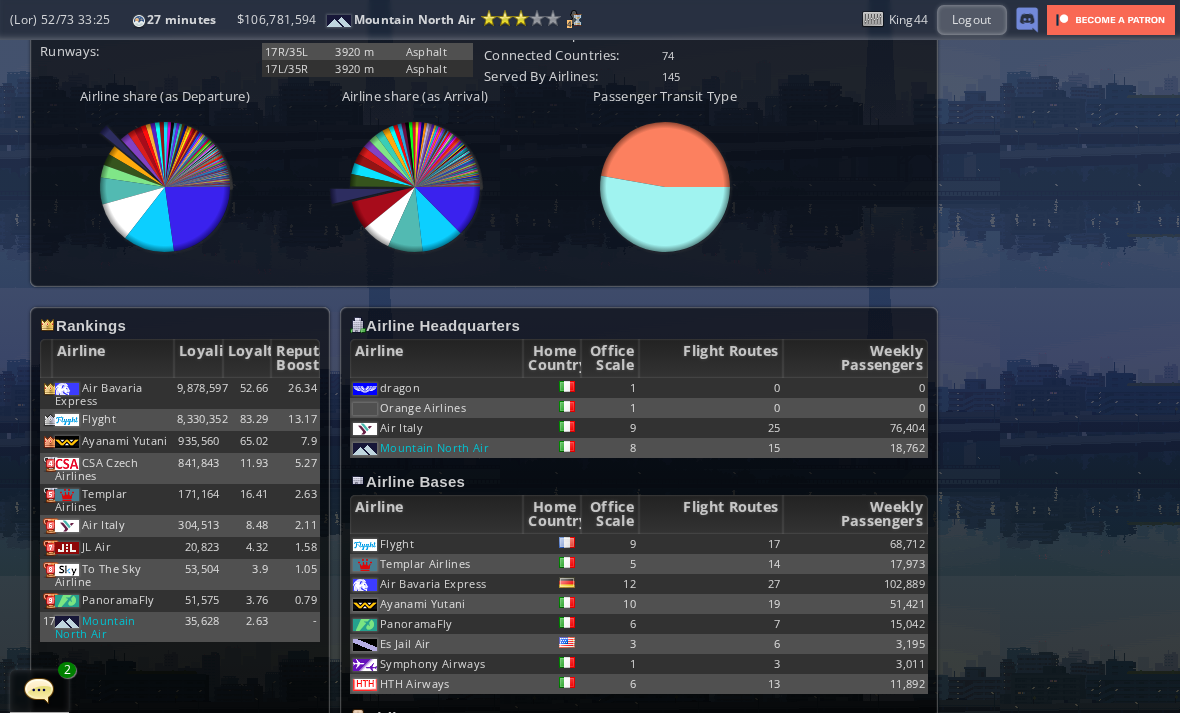 scroll, scrollTop: 881, scrollLeft: 0, axis: vertical 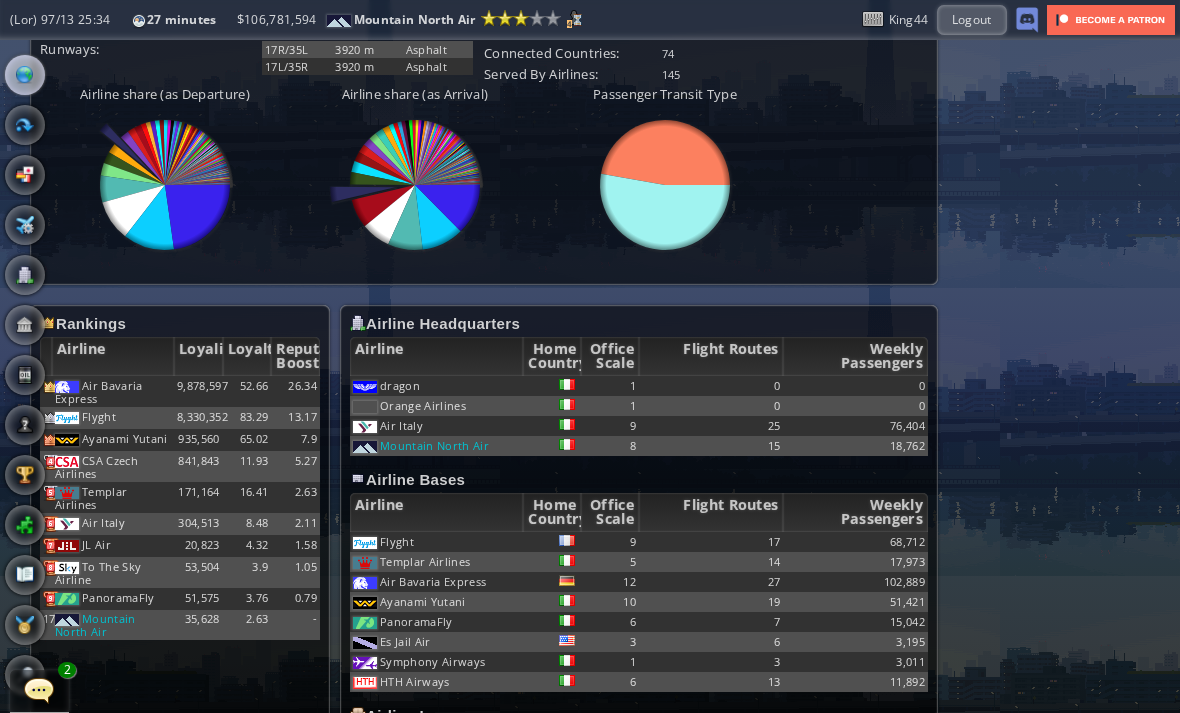click at bounding box center (39, 690) 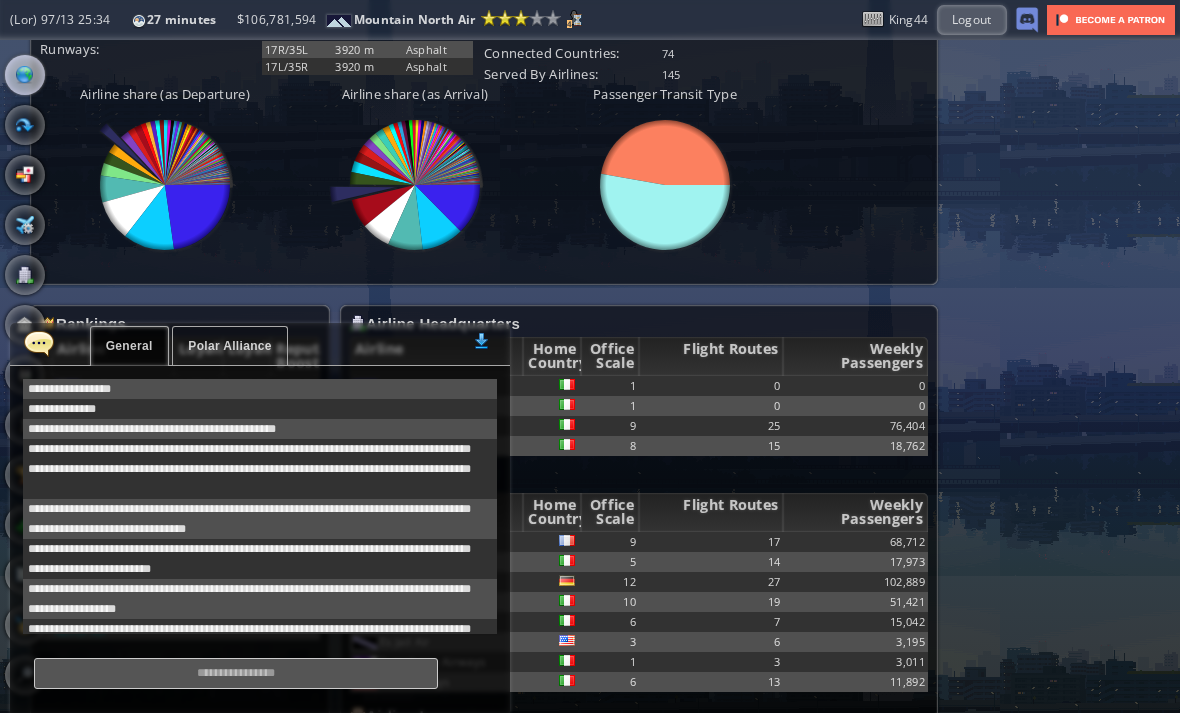 scroll, scrollTop: 498, scrollLeft: 0, axis: vertical 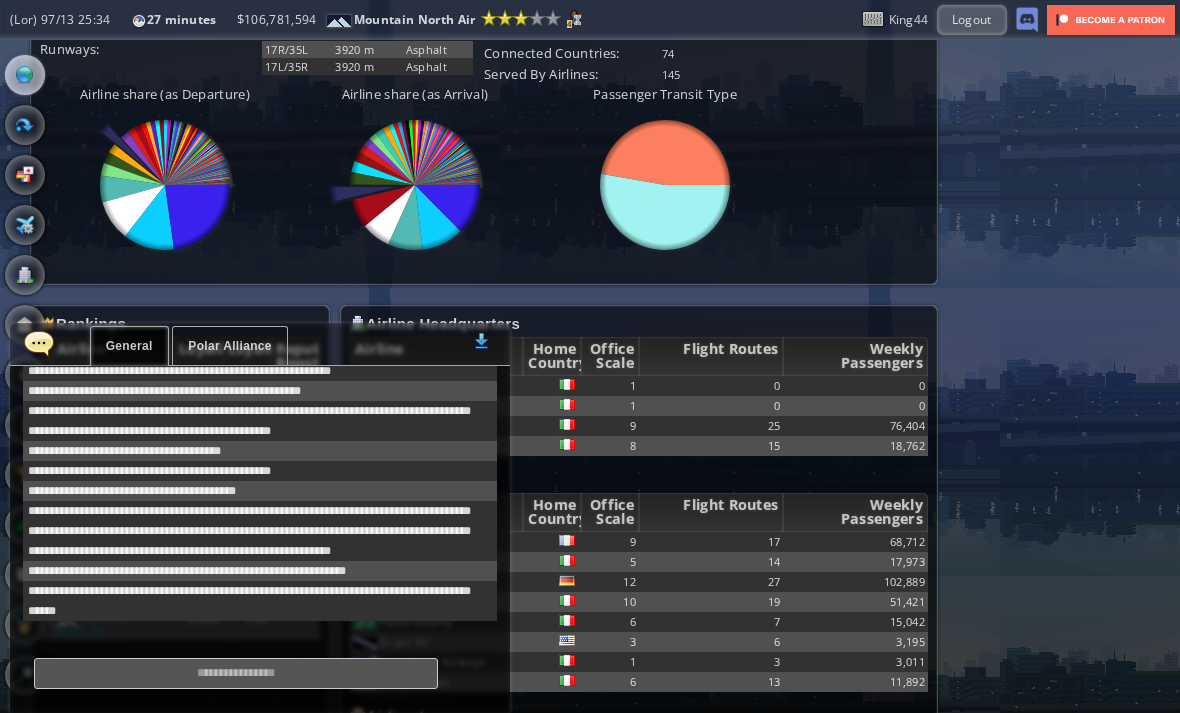 click on "Polar Alliance" at bounding box center (229, 346) 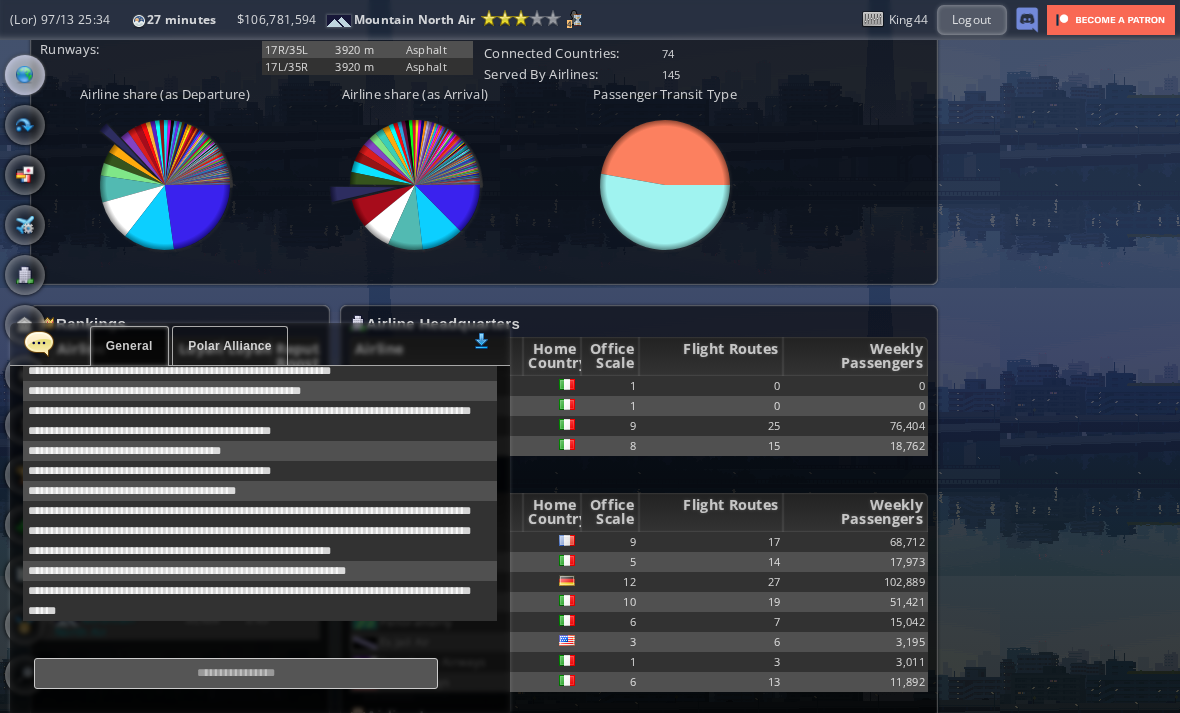 scroll, scrollTop: 738, scrollLeft: 0, axis: vertical 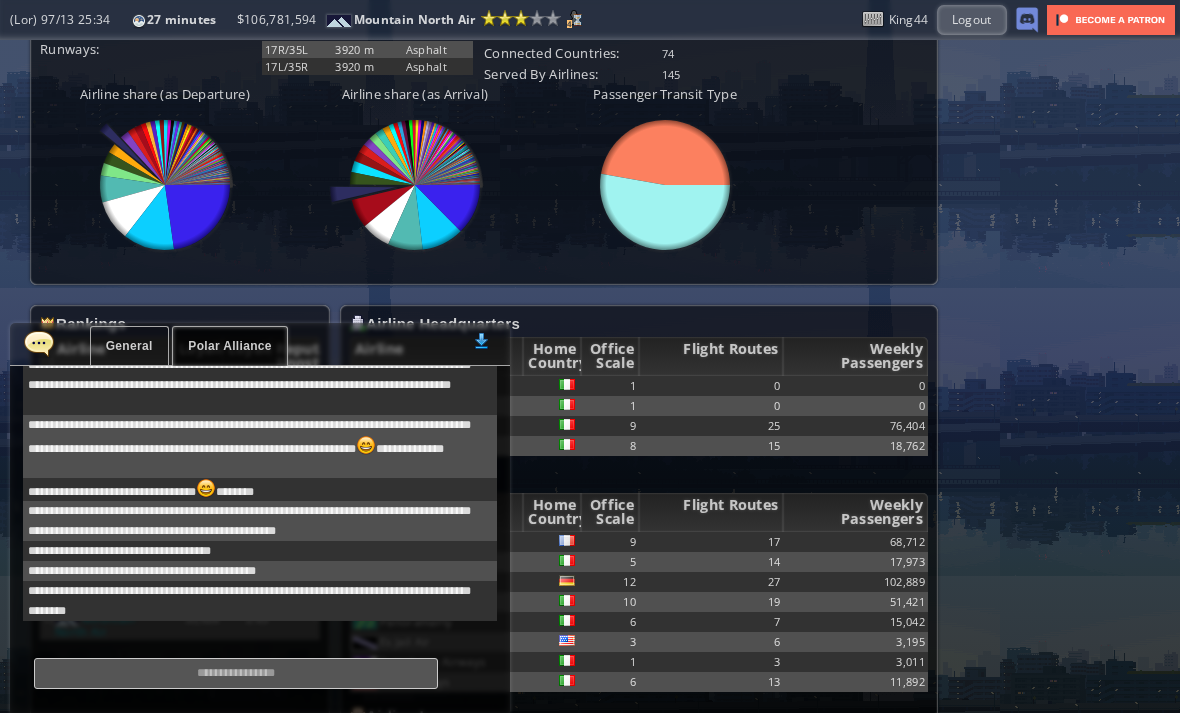 click on "General" at bounding box center (129, 346) 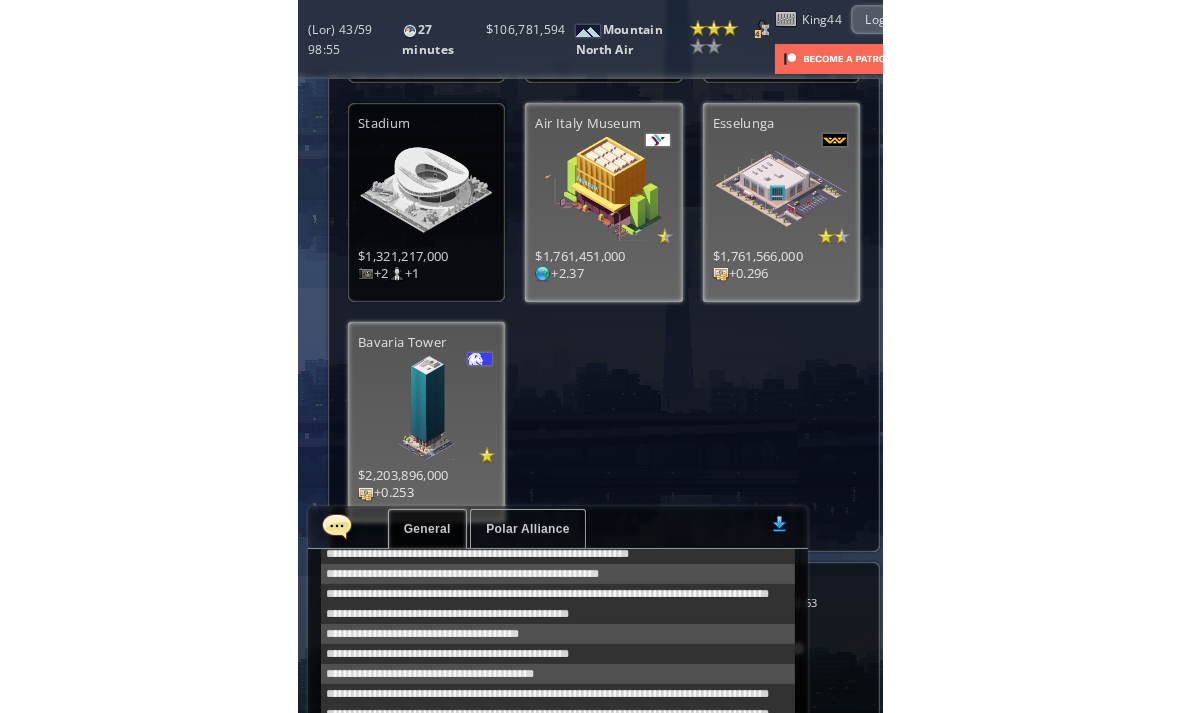 scroll, scrollTop: 53, scrollLeft: 0, axis: vertical 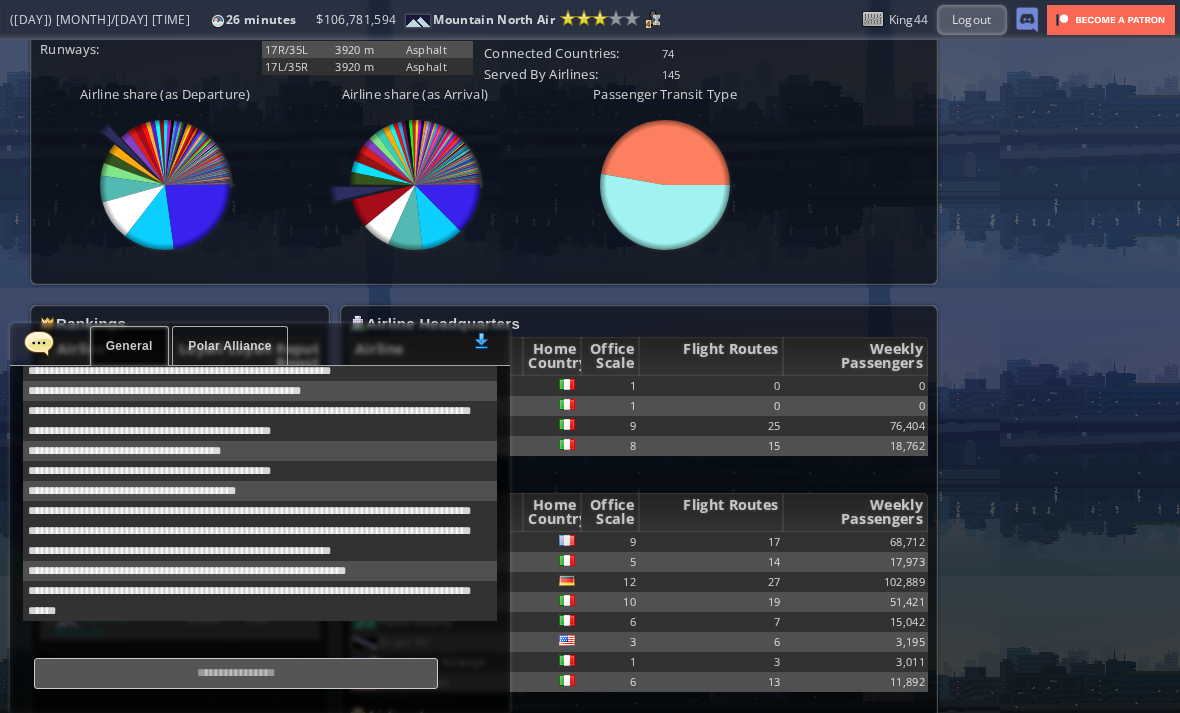 click on "Polar Alliance" at bounding box center (229, 346) 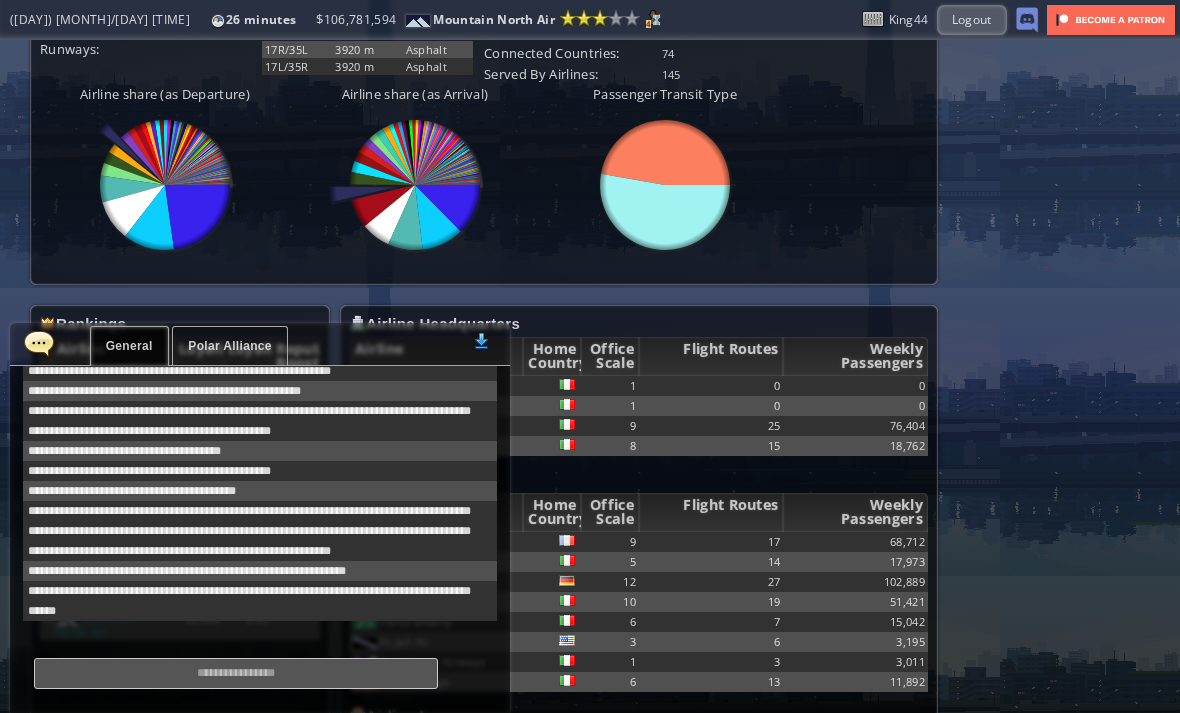scroll, scrollTop: 762, scrollLeft: 0, axis: vertical 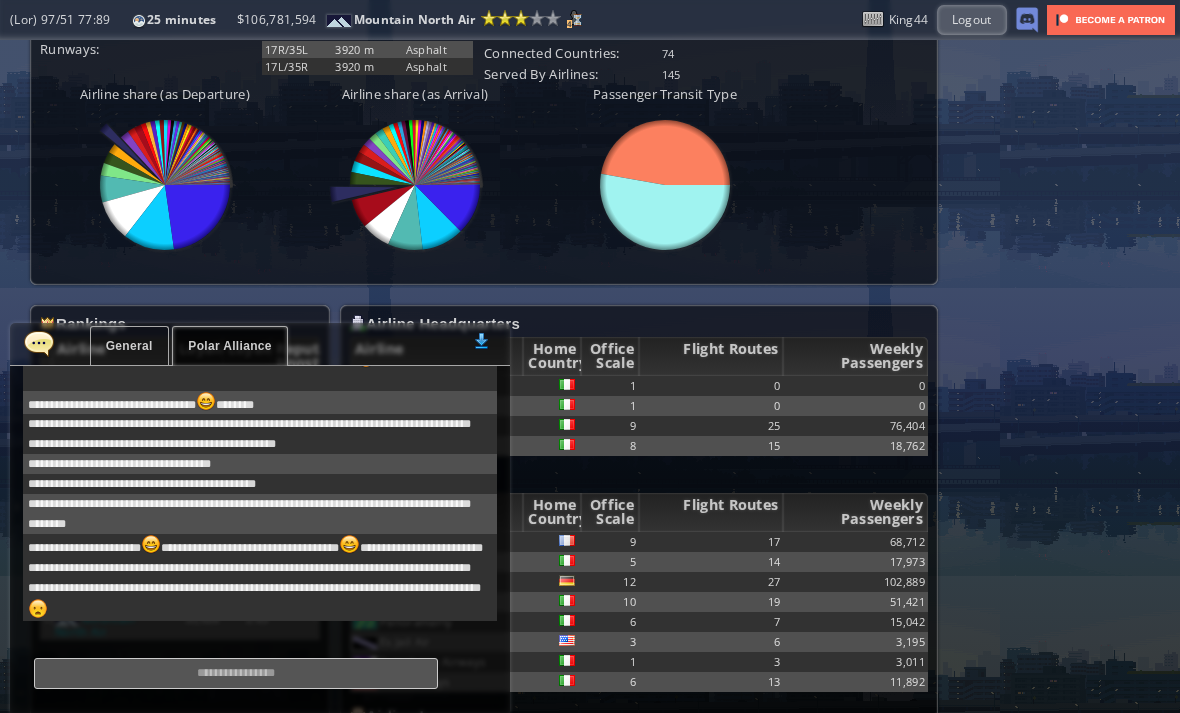 click at bounding box center [39, 343] 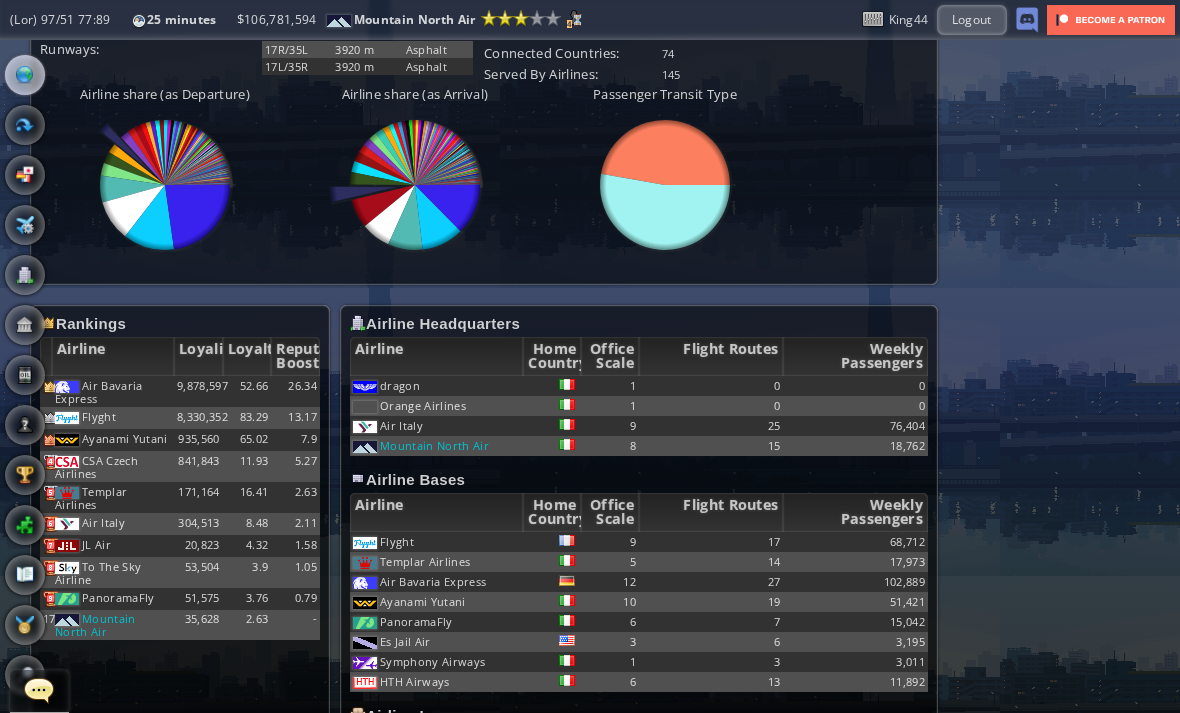 click at bounding box center (39, 690) 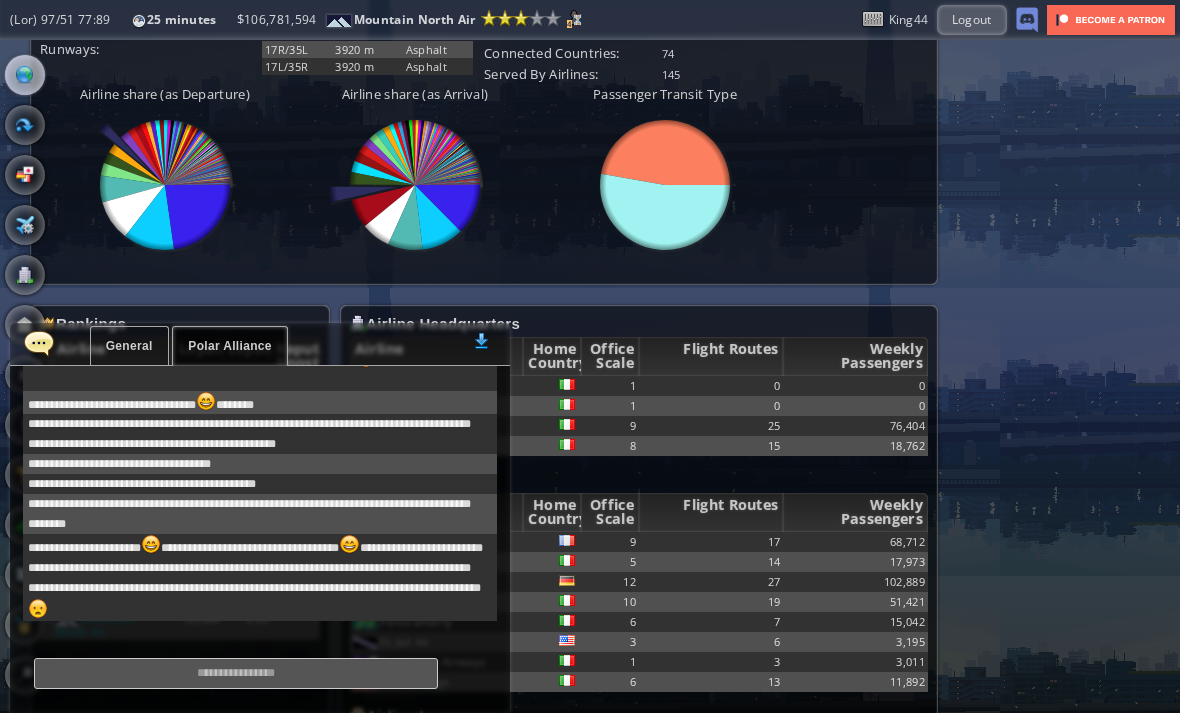 click at bounding box center (39, 343) 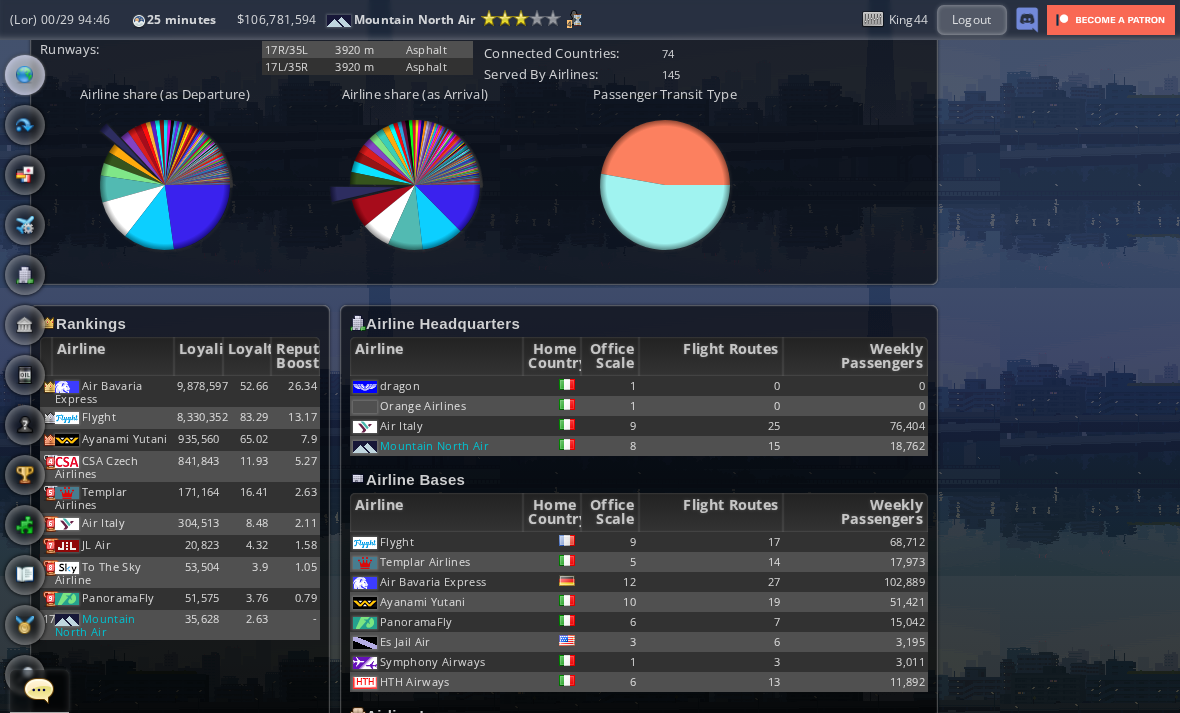 click at bounding box center [25, 175] 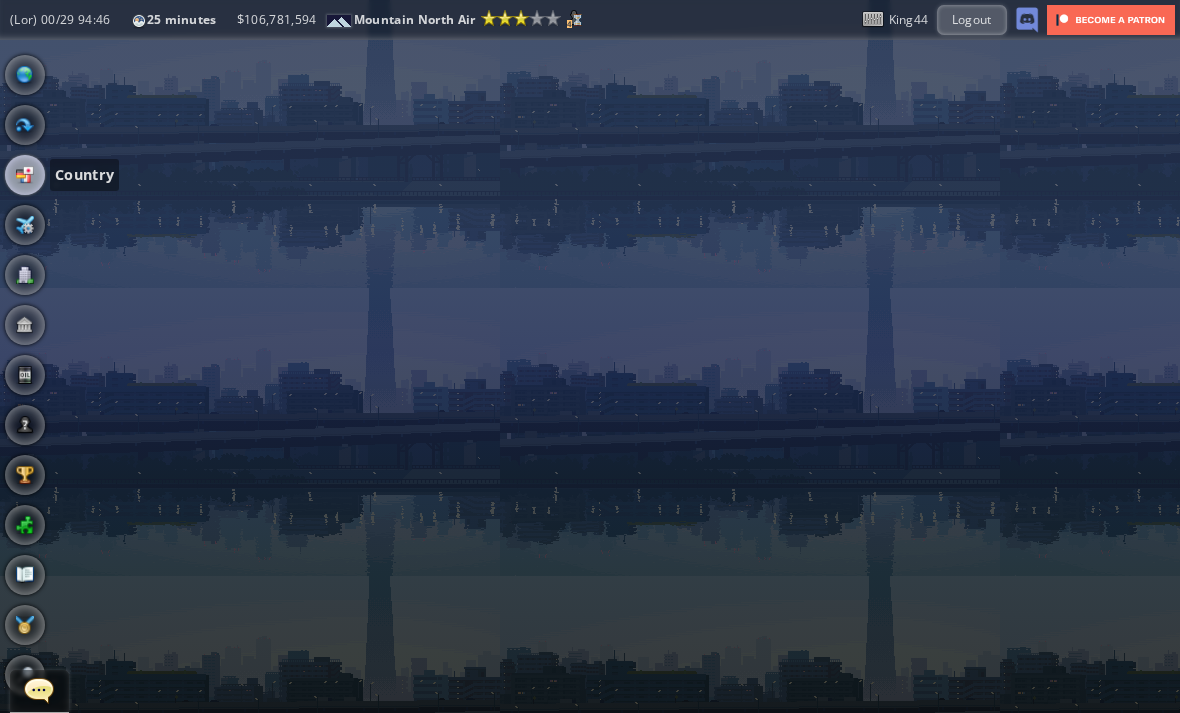 scroll, scrollTop: 0, scrollLeft: 0, axis: both 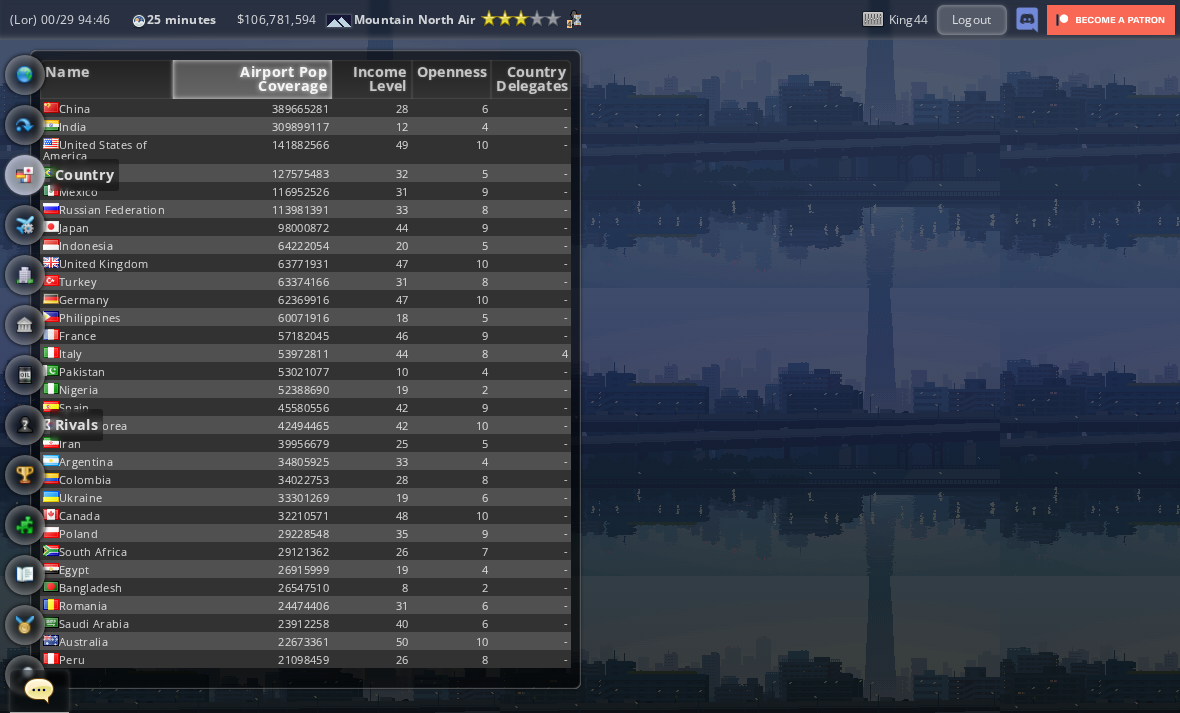 click at bounding box center [25, 425] 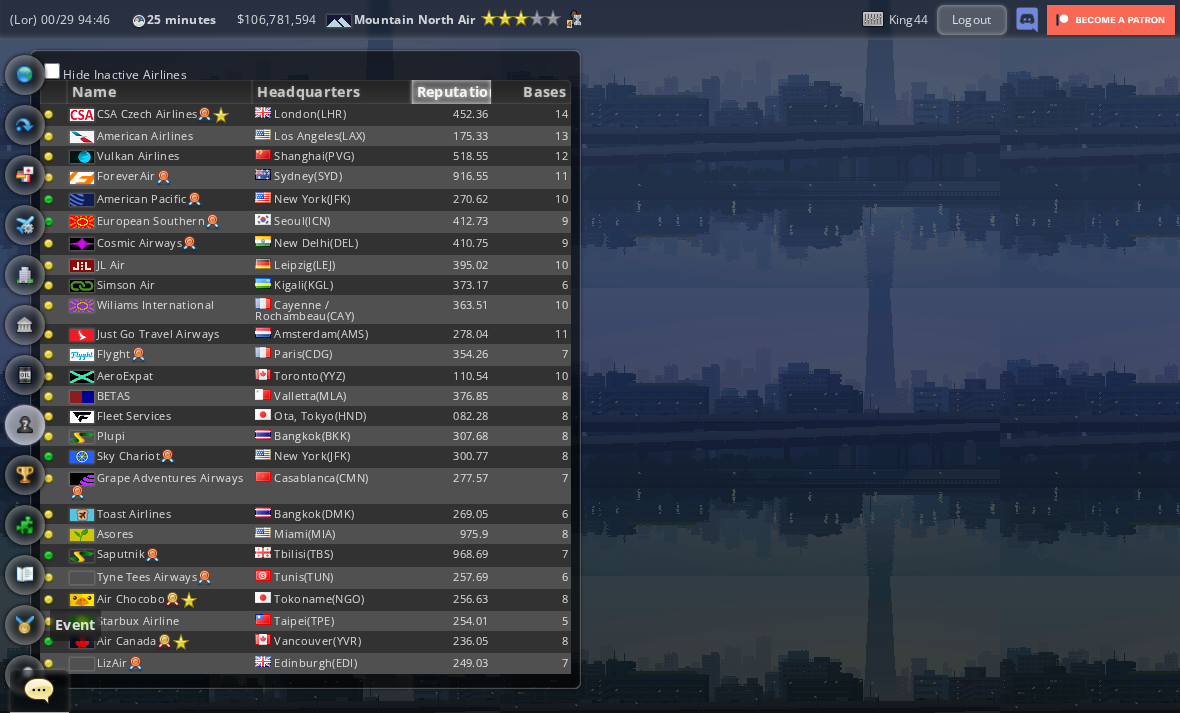 click at bounding box center (25, 625) 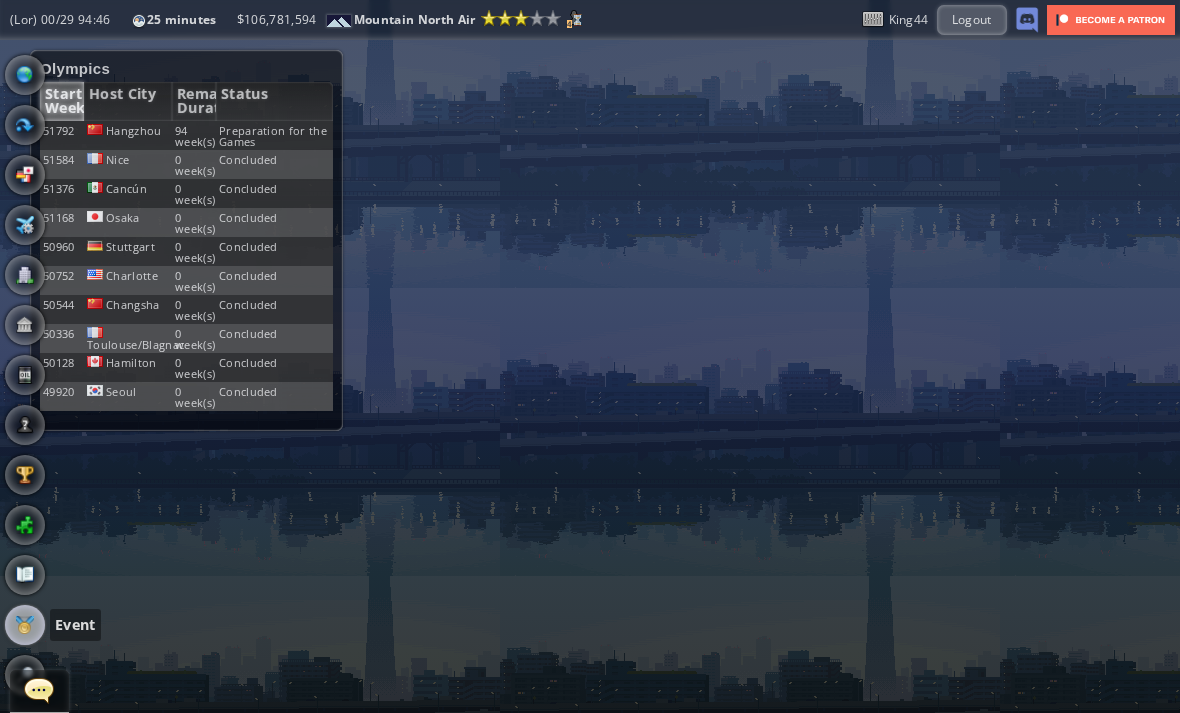 click at bounding box center [25, 525] 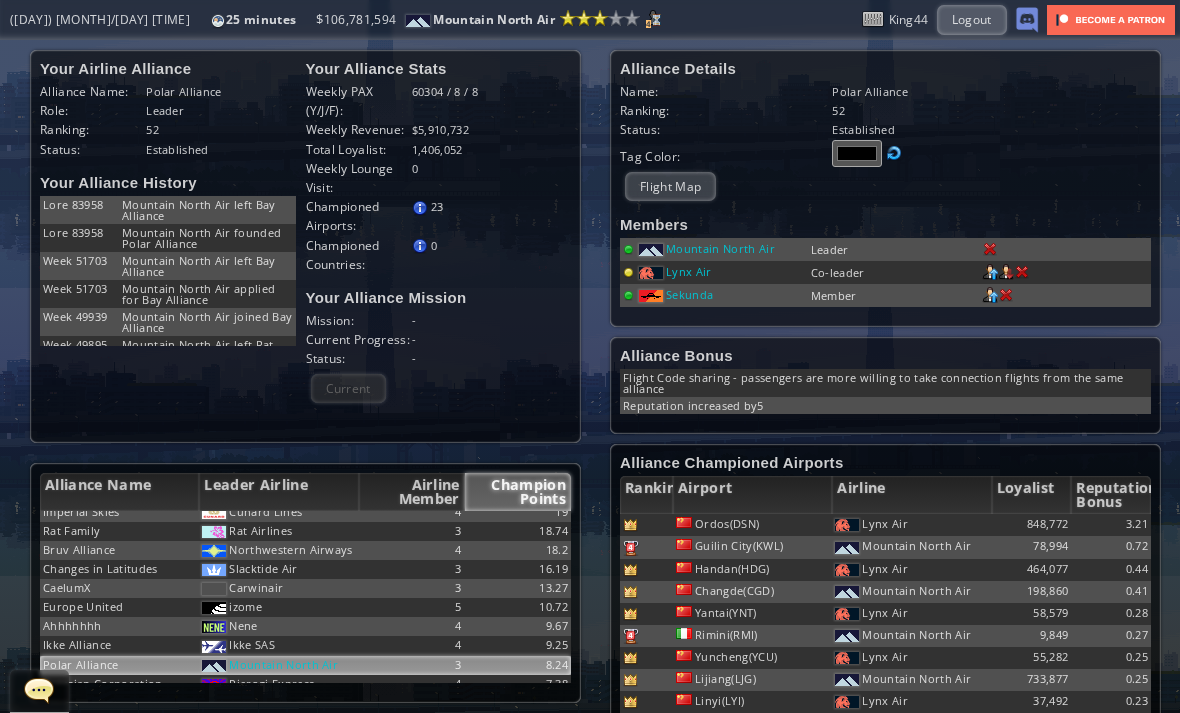 scroll, scrollTop: 984, scrollLeft: 0, axis: vertical 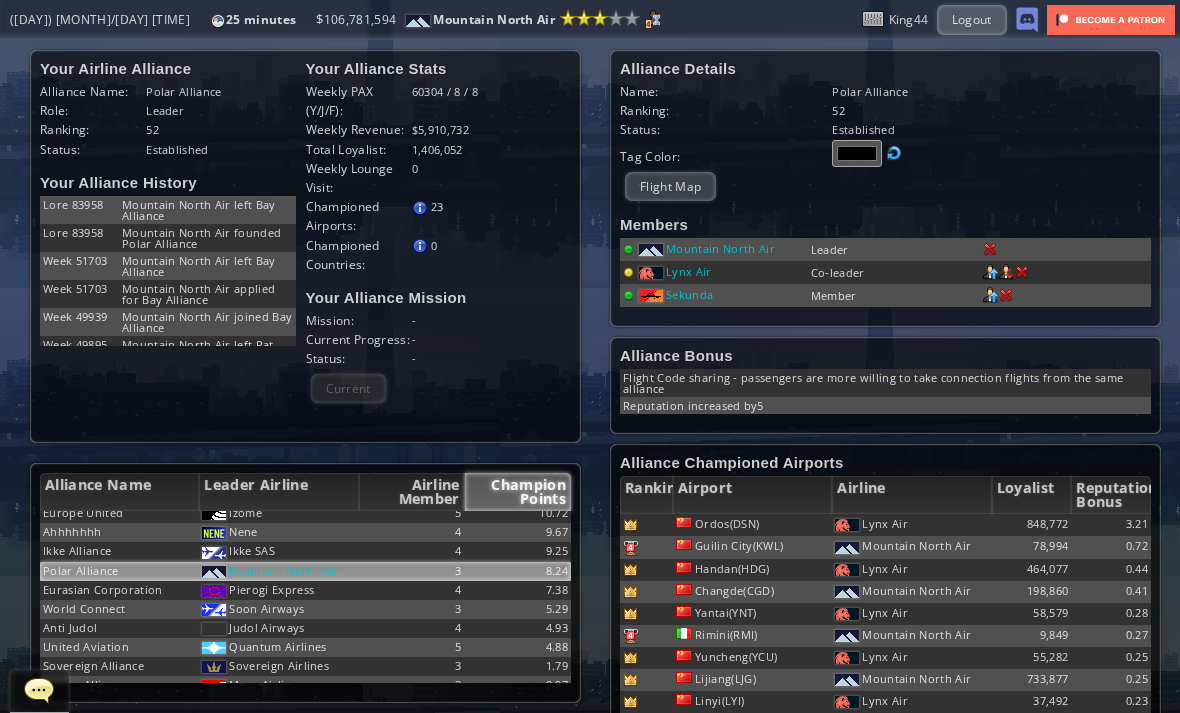 click on "Sekunda" at bounding box center (720, 248) 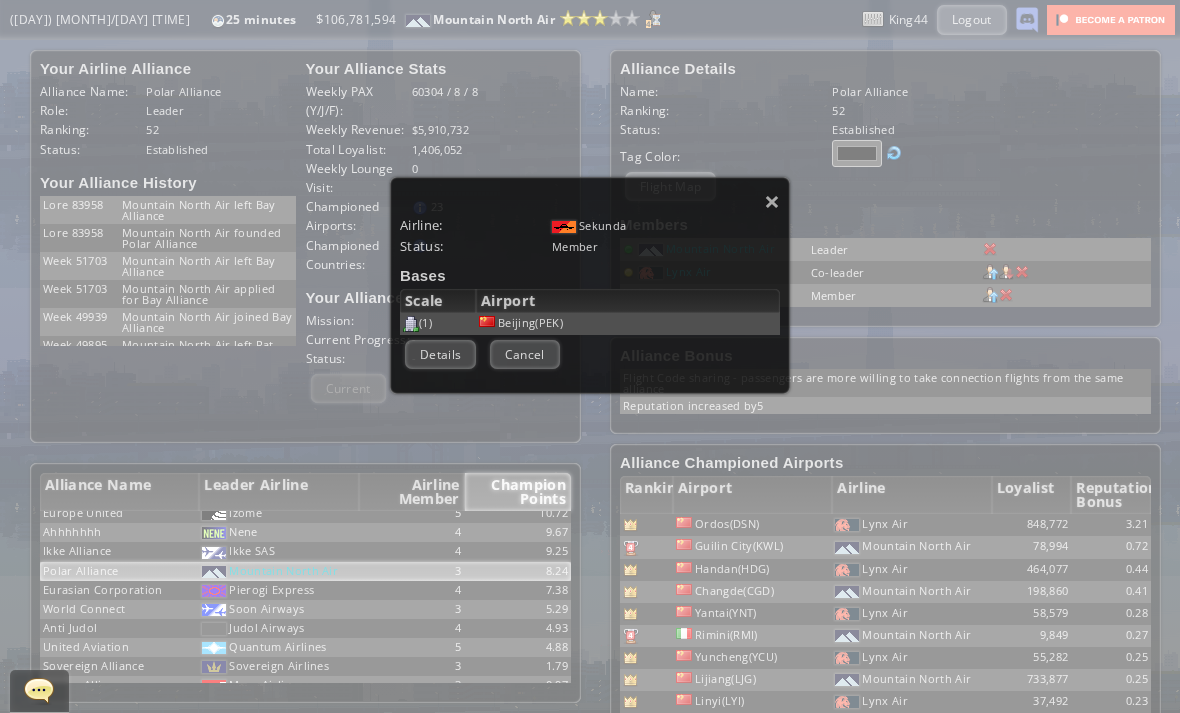 click on "Details" at bounding box center [440, 354] 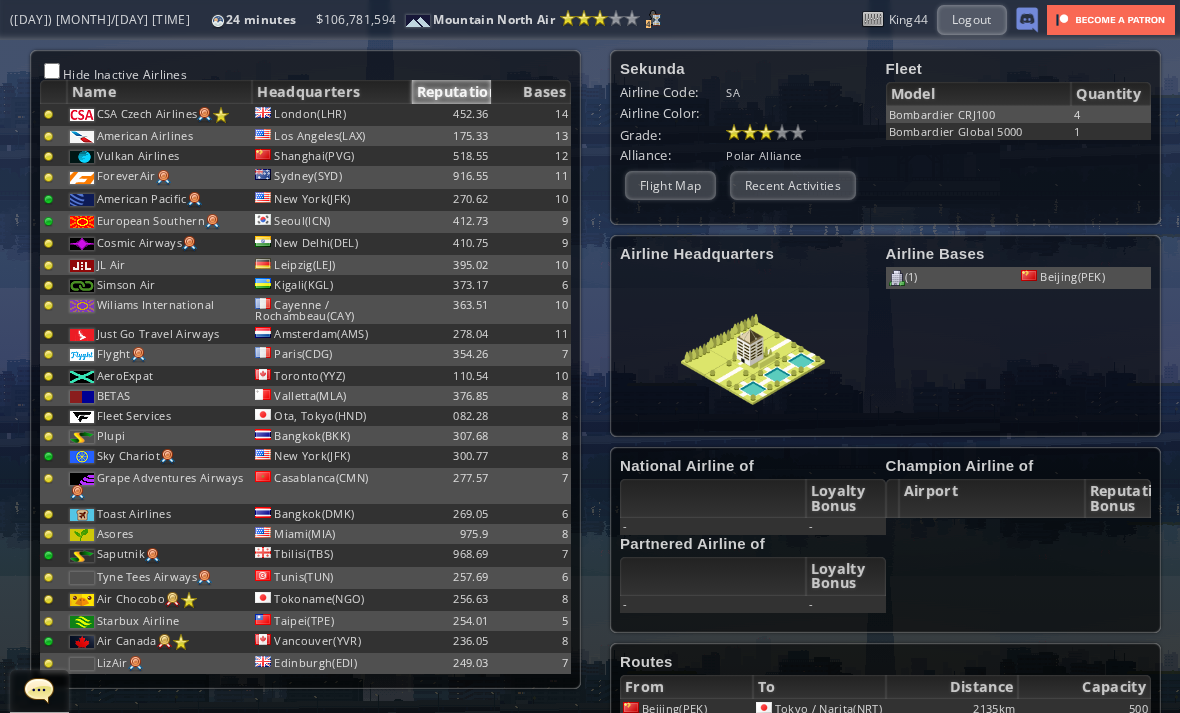 scroll, scrollTop: 9206, scrollLeft: 0, axis: vertical 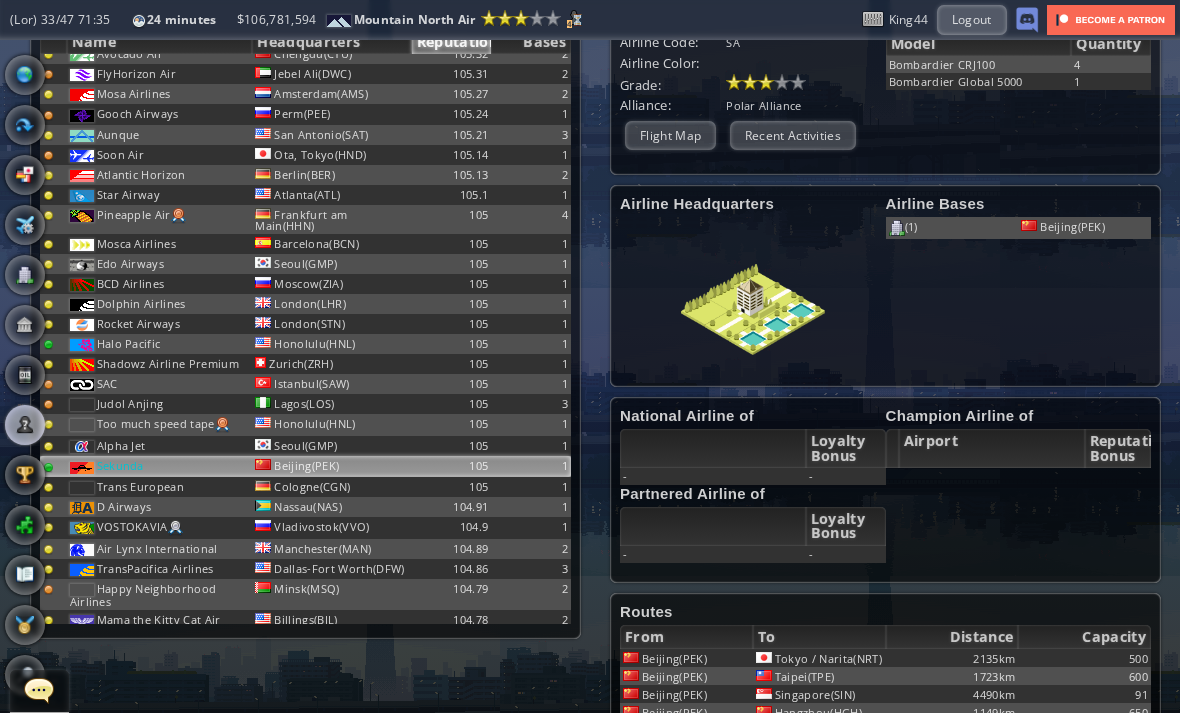 click at bounding box center [25, 625] 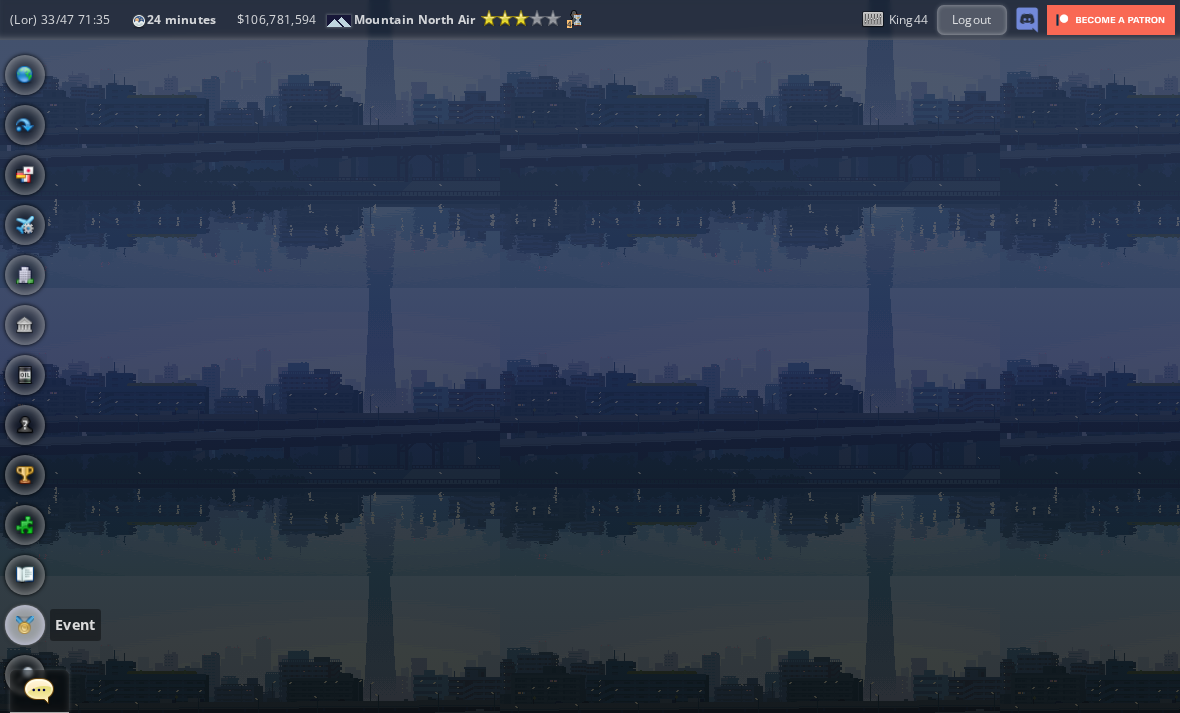 scroll, scrollTop: 0, scrollLeft: 0, axis: both 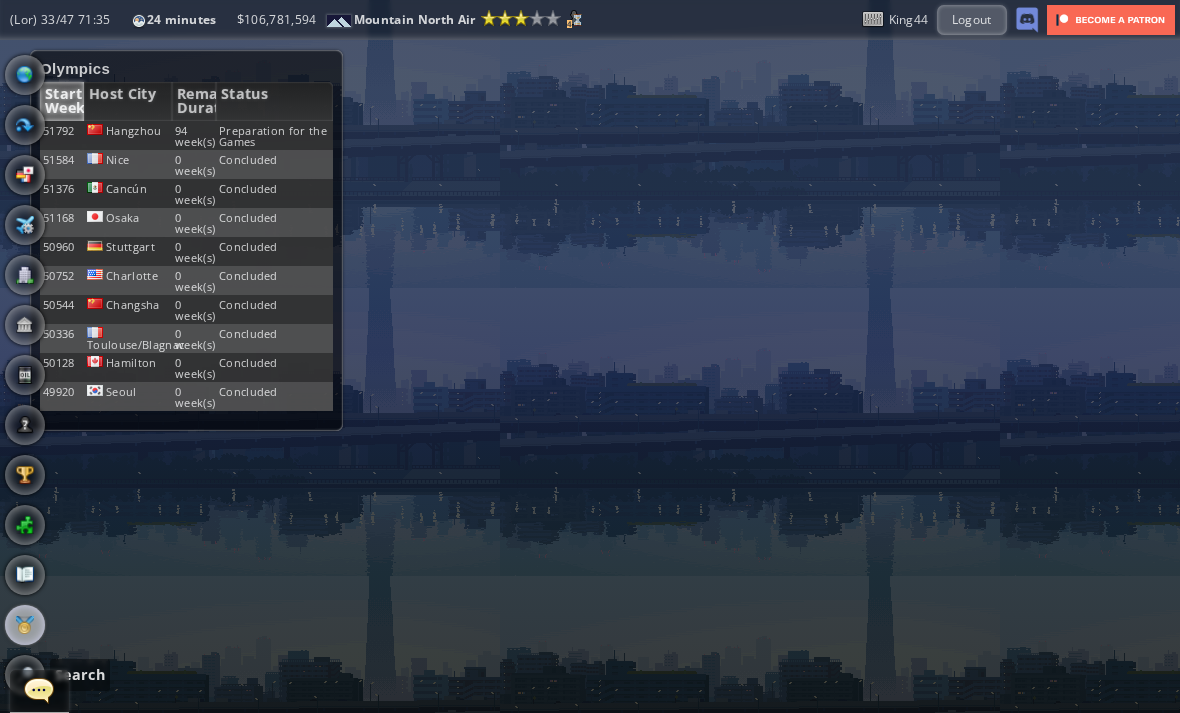 click at bounding box center [25, 675] 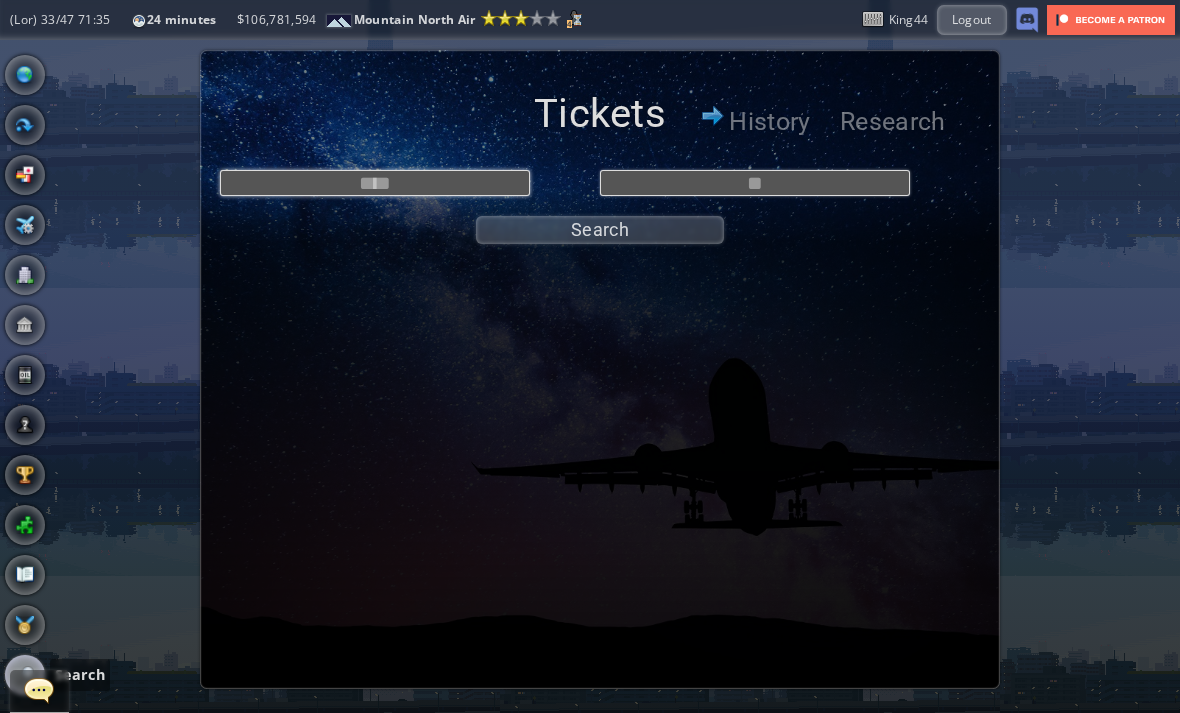 click at bounding box center [375, 183] 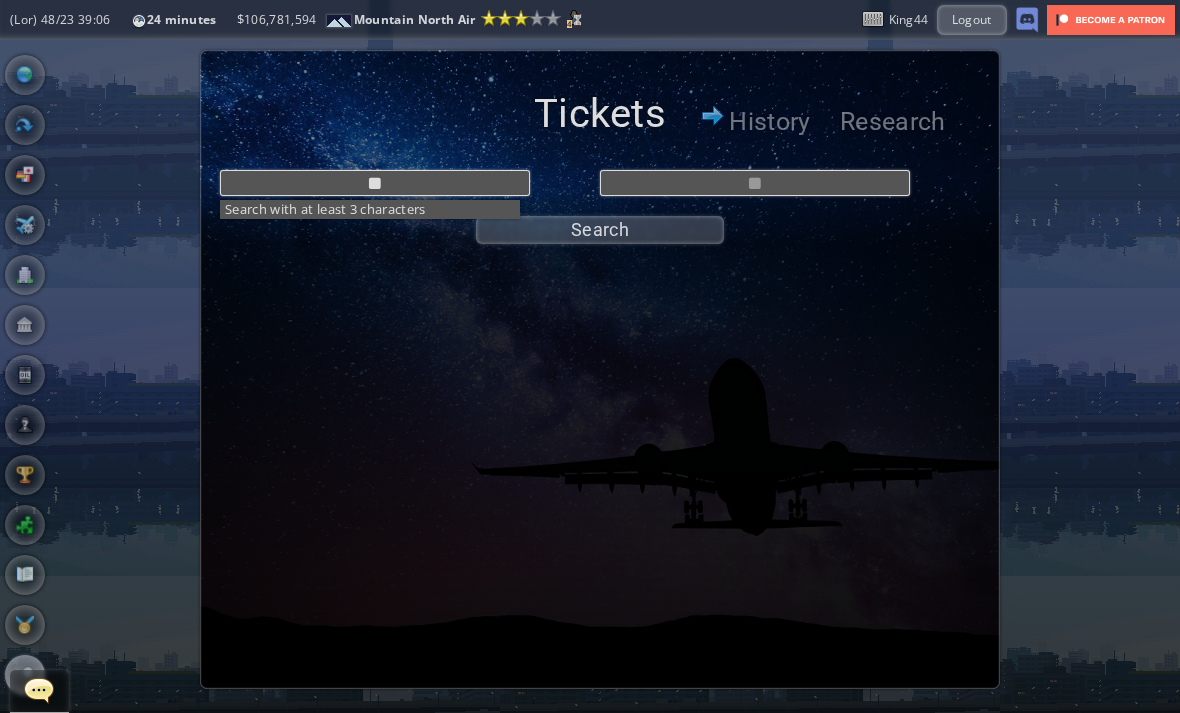 click on "Research" at bounding box center (890, 122) 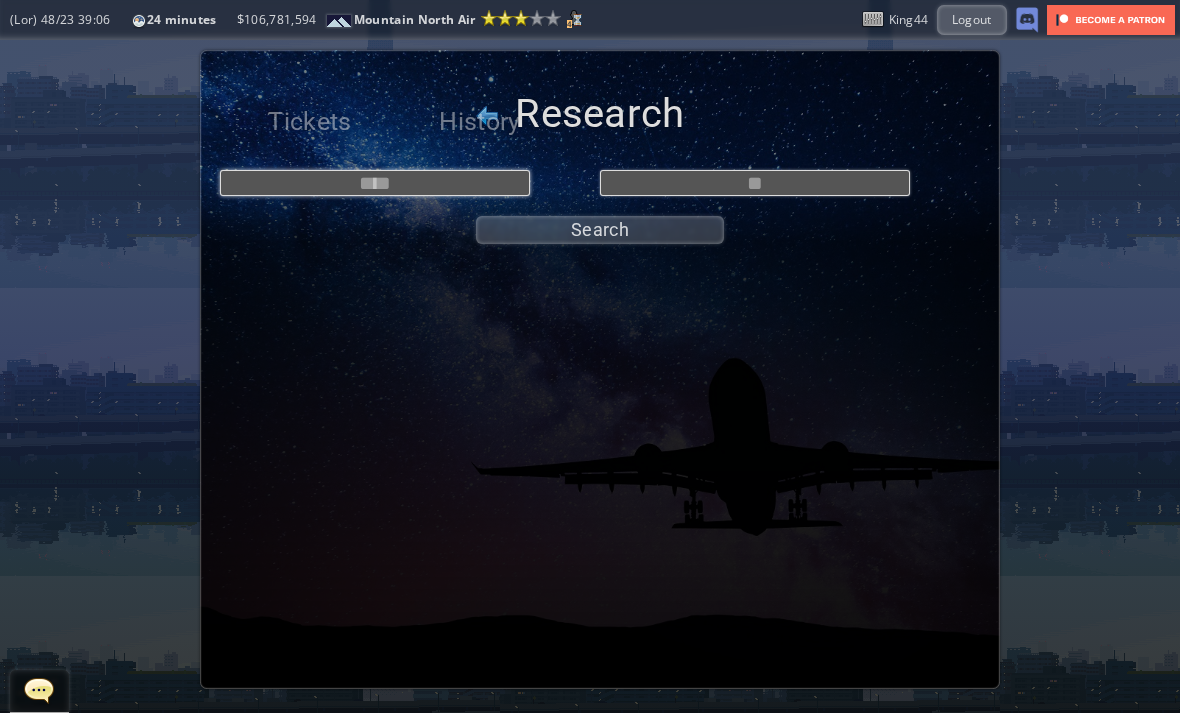 click at bounding box center [375, 183] 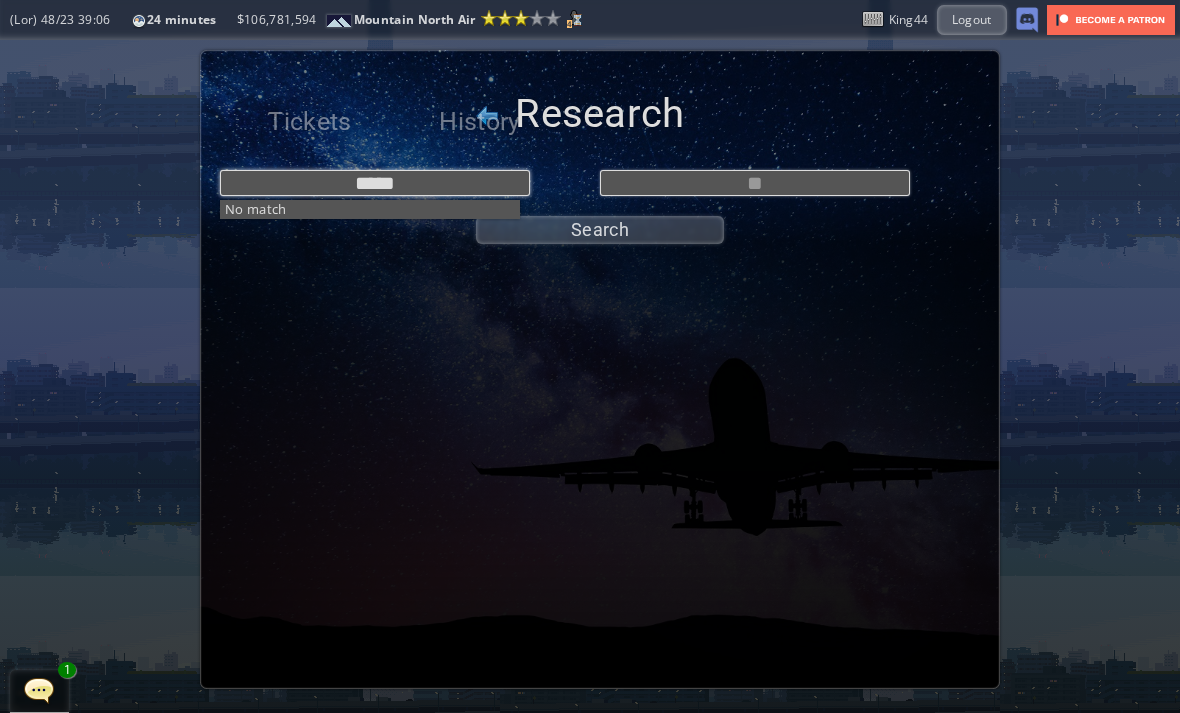 type on "****" 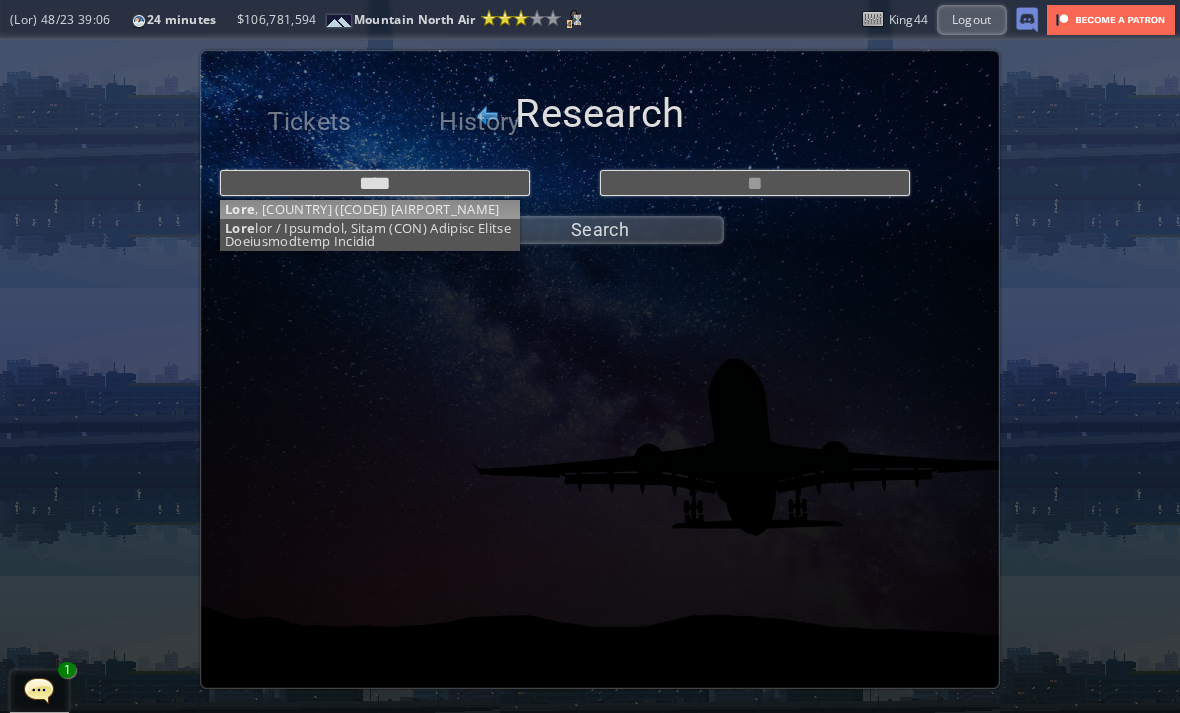 click on "****
Lore ips, Dolor (SIT) Ametcon Adipisc Elitseddoeius Tempori Utla etd / Magnaali, Enima (MIN) Veniamq Nostru Exercitationu Laboris" at bounding box center (600, 183) 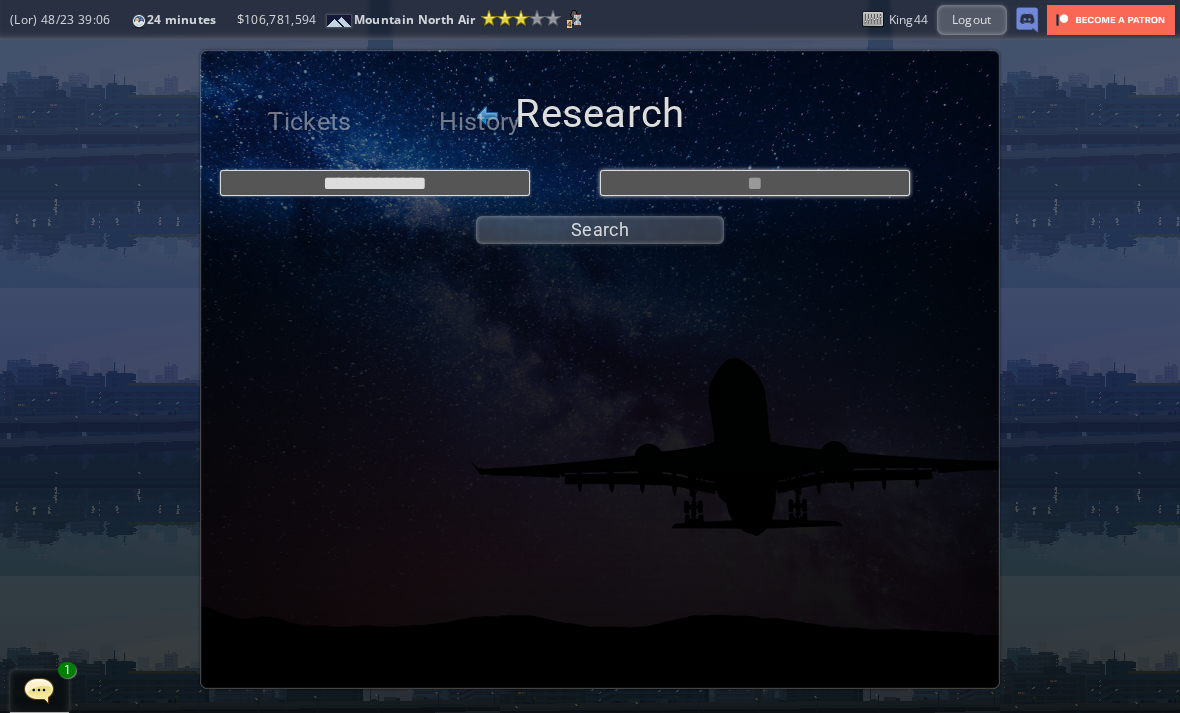 click at bounding box center [755, 183] 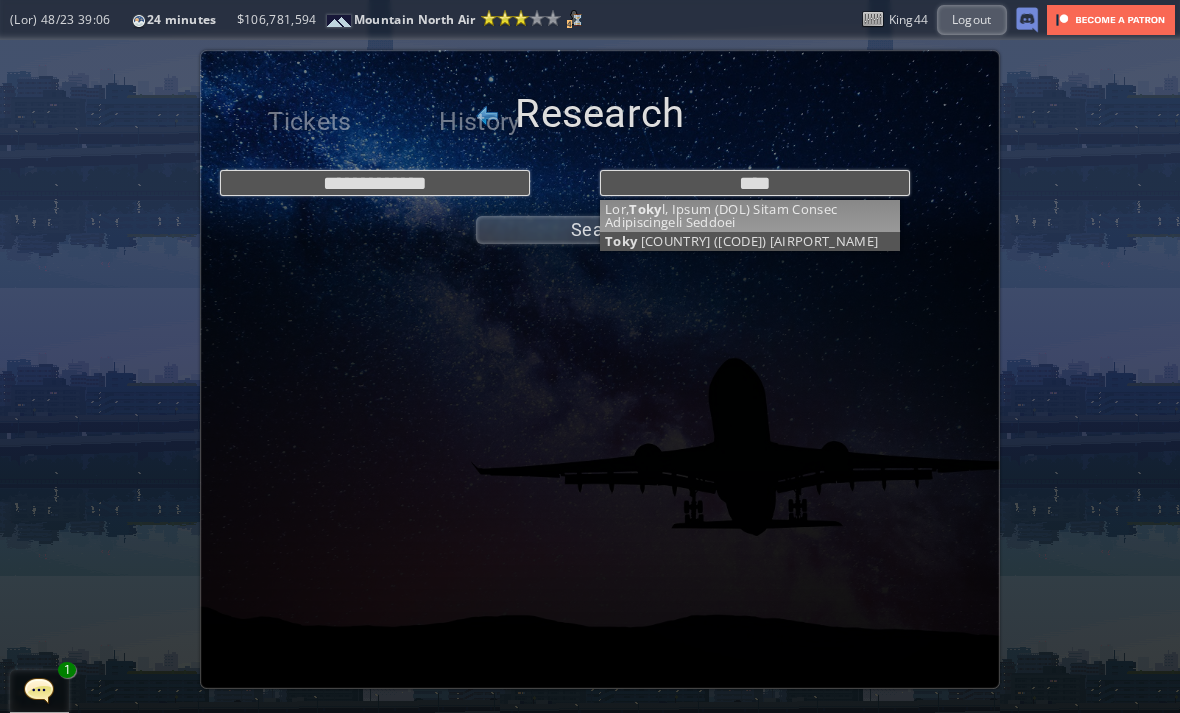 click on "****
[CITY], [COUNTRY] ([CODE]) [AIRPORT_NAME] [AIRPORT_NAME] [CITY] / [CITY], [COUNTRY] ([CODE]) [AIRPORT_NAME]
****
[CITY], [CITY], [COUNTRY] ([CODE]) [AIRPORT_NAME] [CITY] / [CITY], [COUNTRY] ([CODE]) [AIRPORT_NAME]
Search" at bounding box center (600, 202) 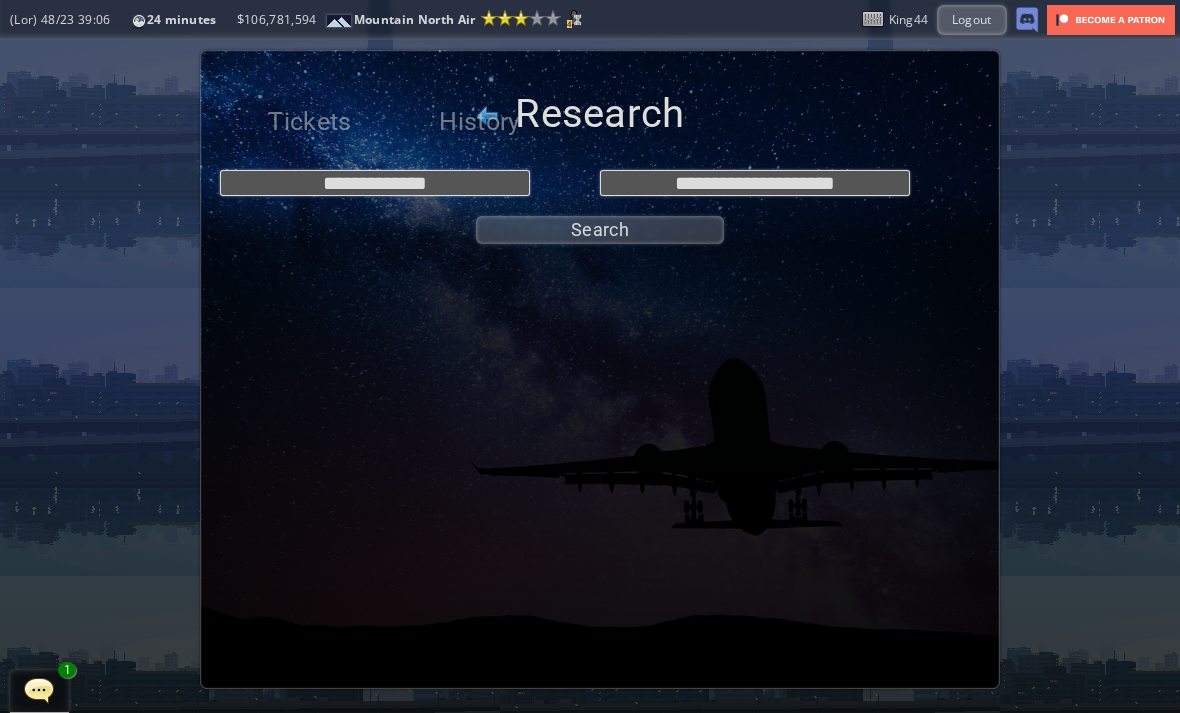 click on "Search" at bounding box center (600, 230) 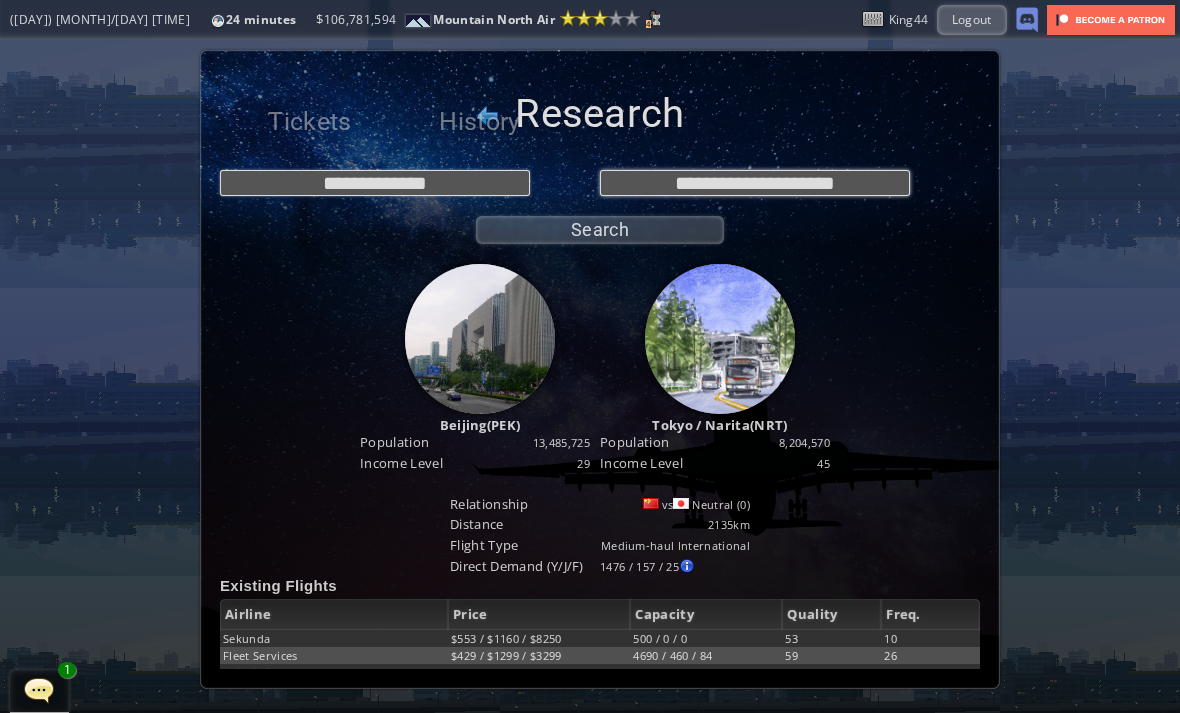 click on "**********" at bounding box center [755, 183] 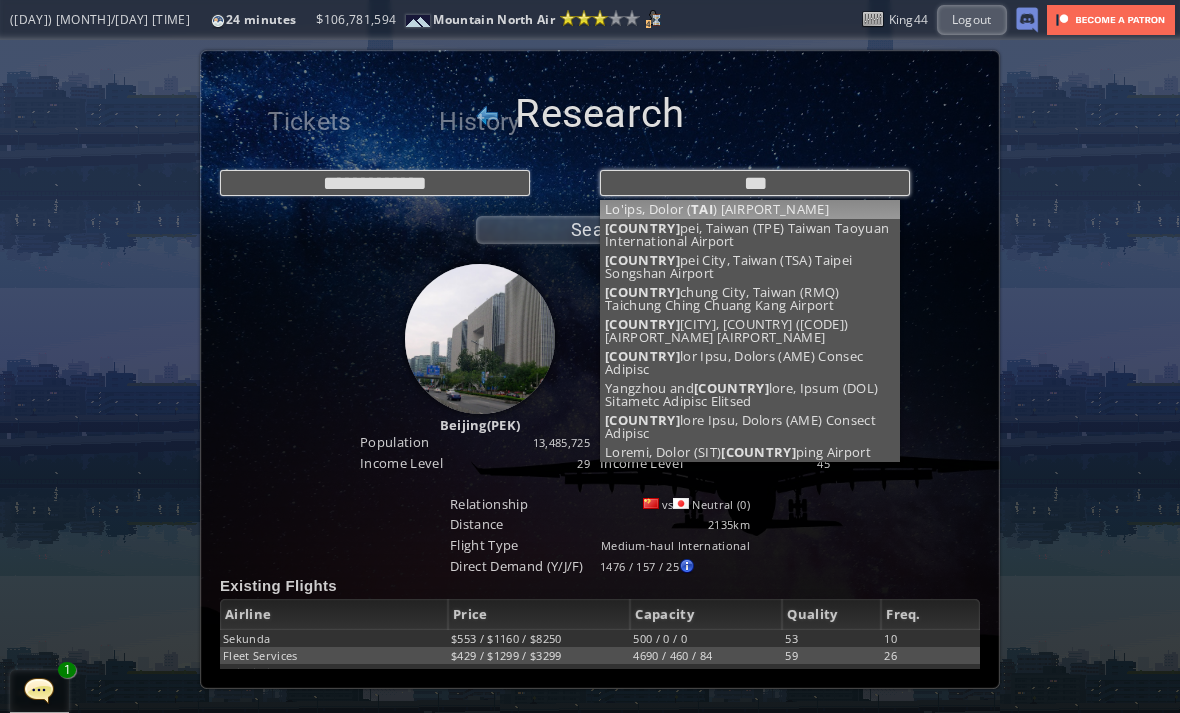 type on "****" 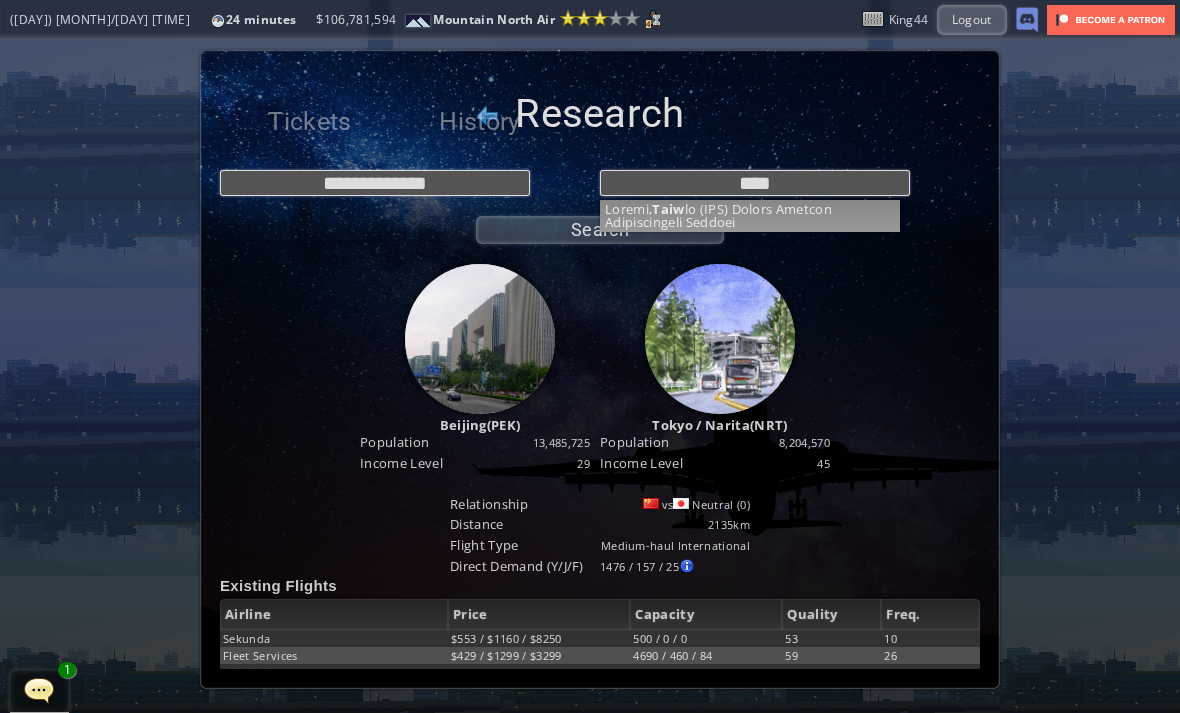 click on "****
[CITY], [COUNTRY] ([CODE]) [AIRPORT_NAME] [AIRPORT_NAME] [CITY] / [CITY], [COUNTRY] ([CODE]) [AIRPORT_NAME]
****
[CITY], [COUNTRY] ([CODE]) [AIRPORT_NAME]" at bounding box center [600, 183] 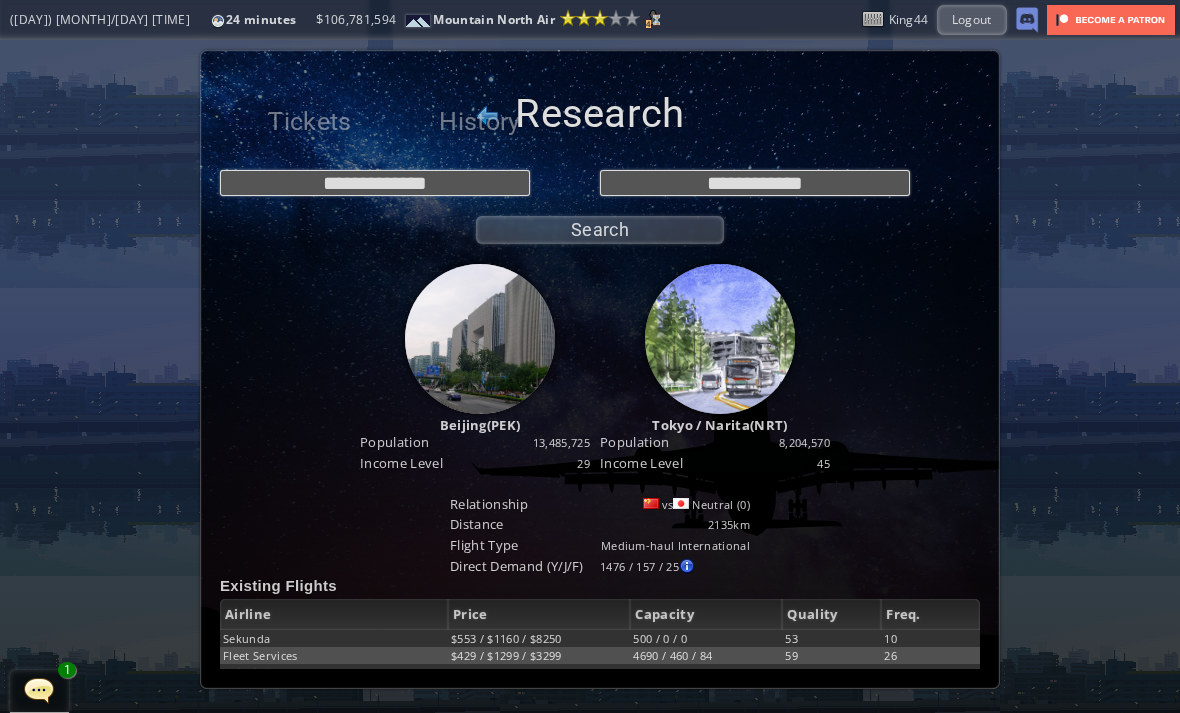 click on "Search" at bounding box center (600, 230) 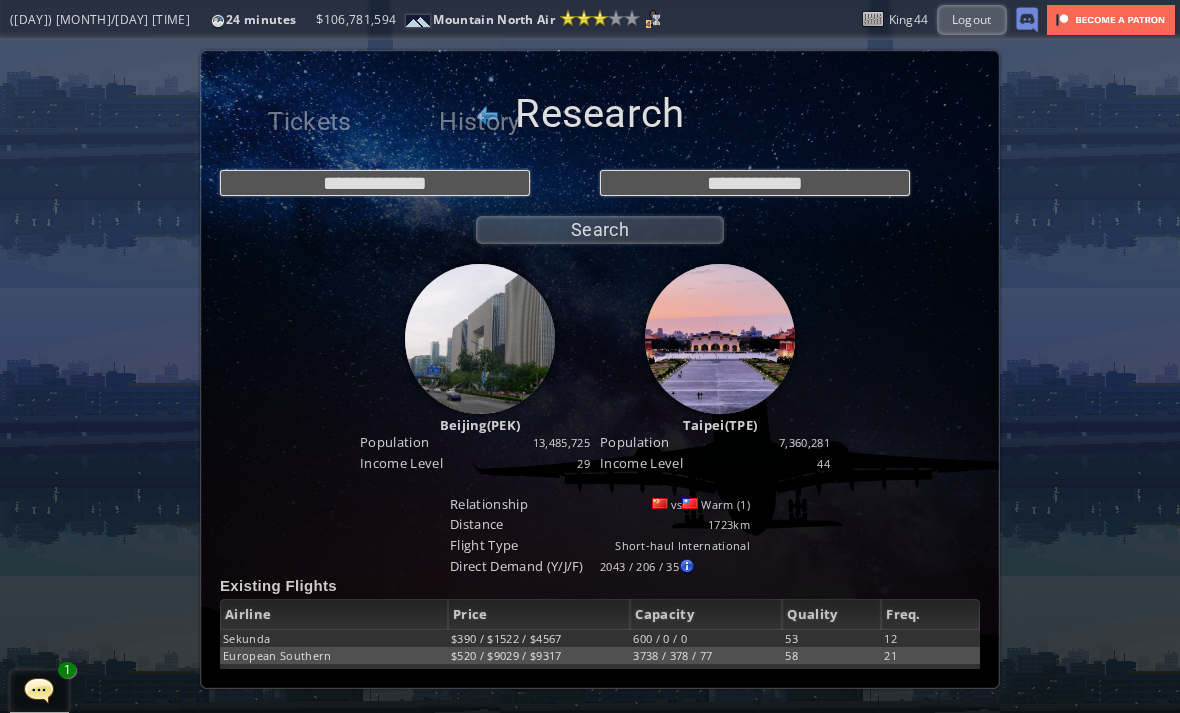 click on "**********" at bounding box center (590, 376) 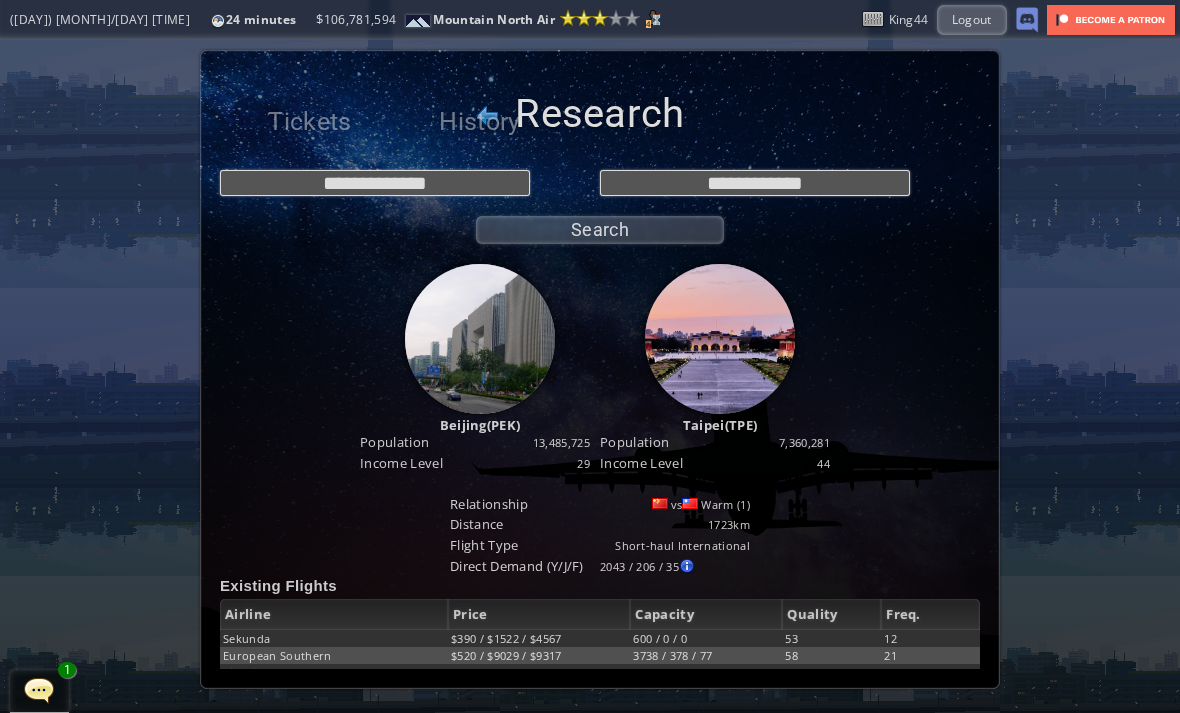 click on "**********" at bounding box center [590, 376] 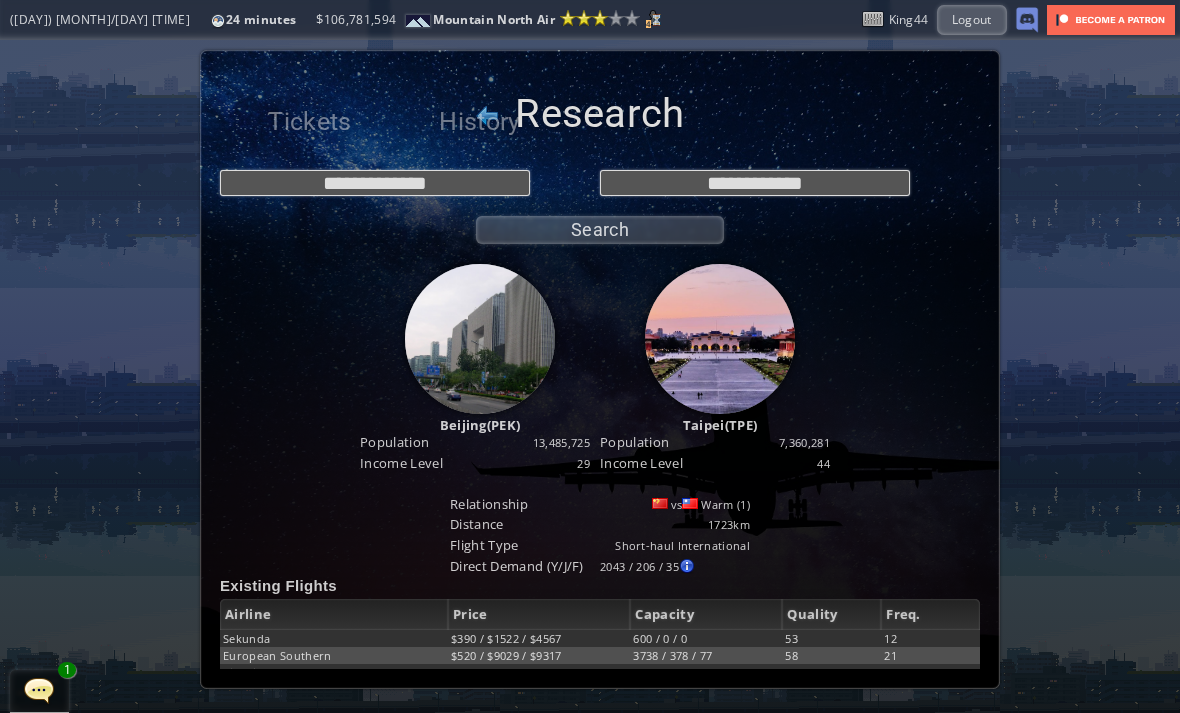 click on "**********" at bounding box center (590, 376) 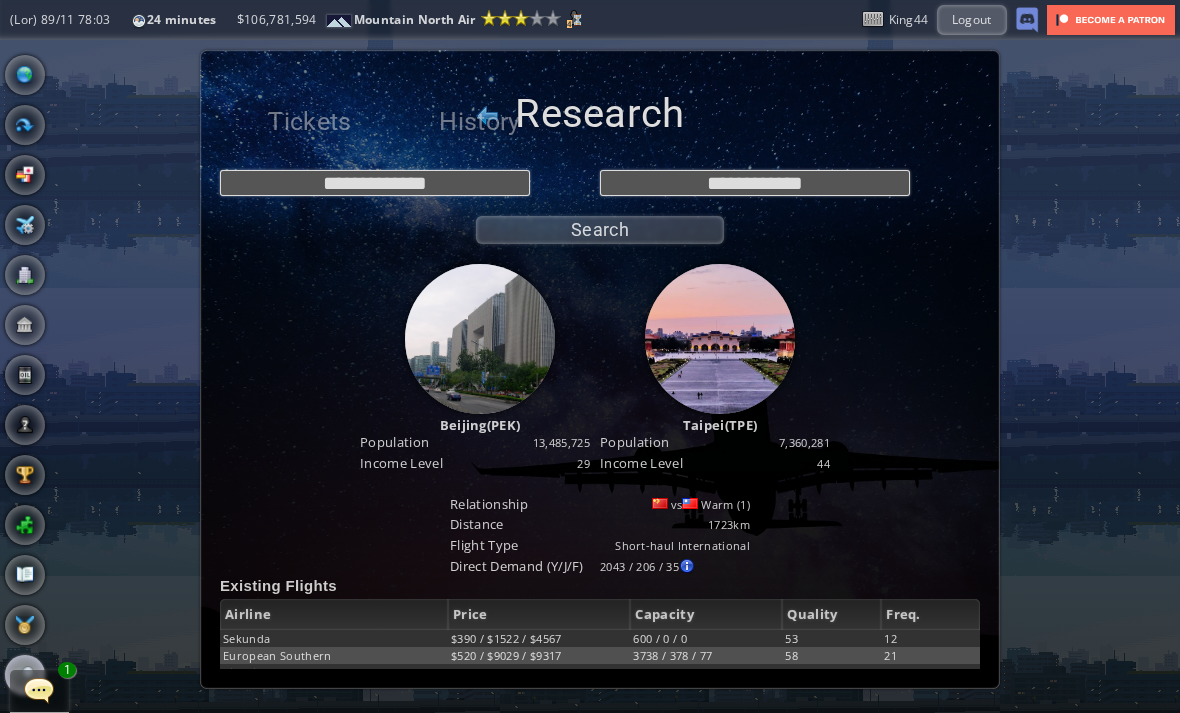 click at bounding box center (39, 690) 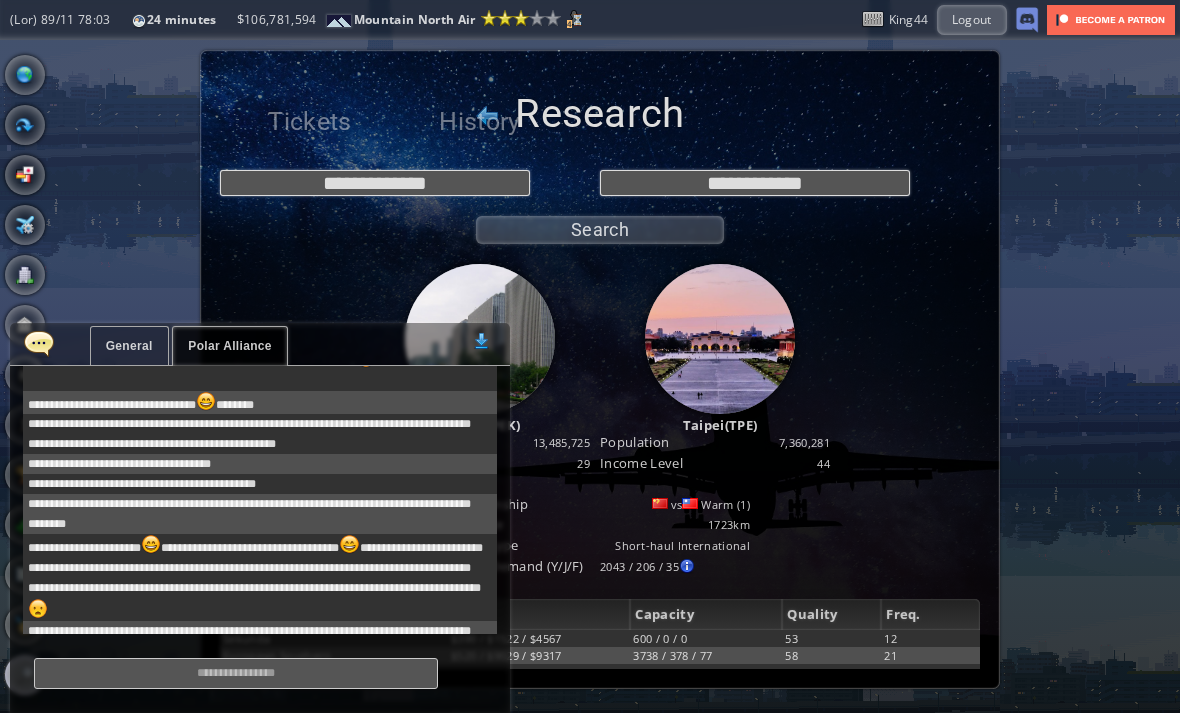 scroll, scrollTop: 802, scrollLeft: 0, axis: vertical 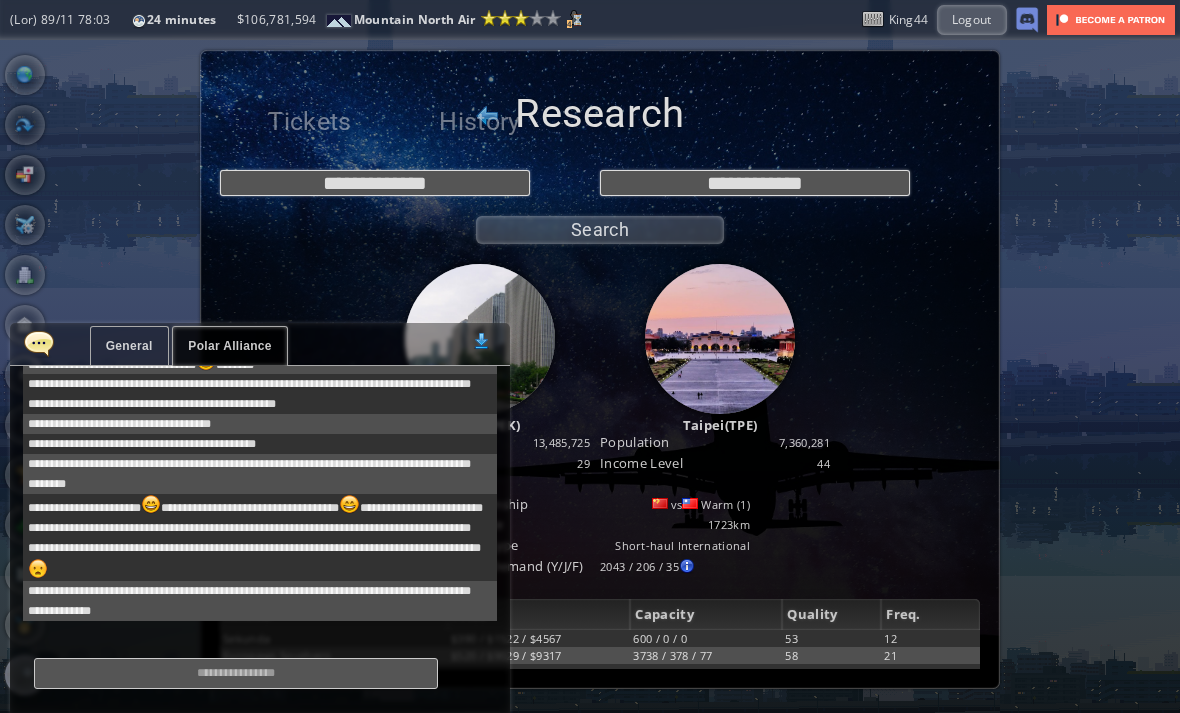 click at bounding box center (236, 673) 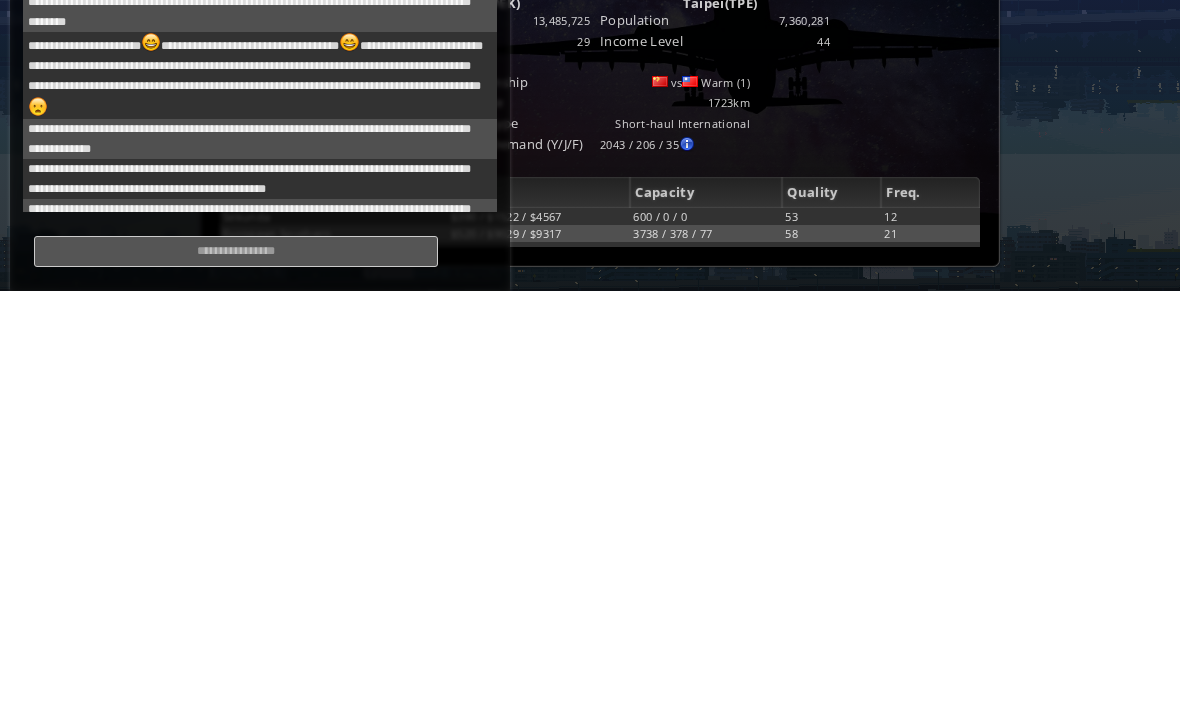 scroll, scrollTop: 902, scrollLeft: 0, axis: vertical 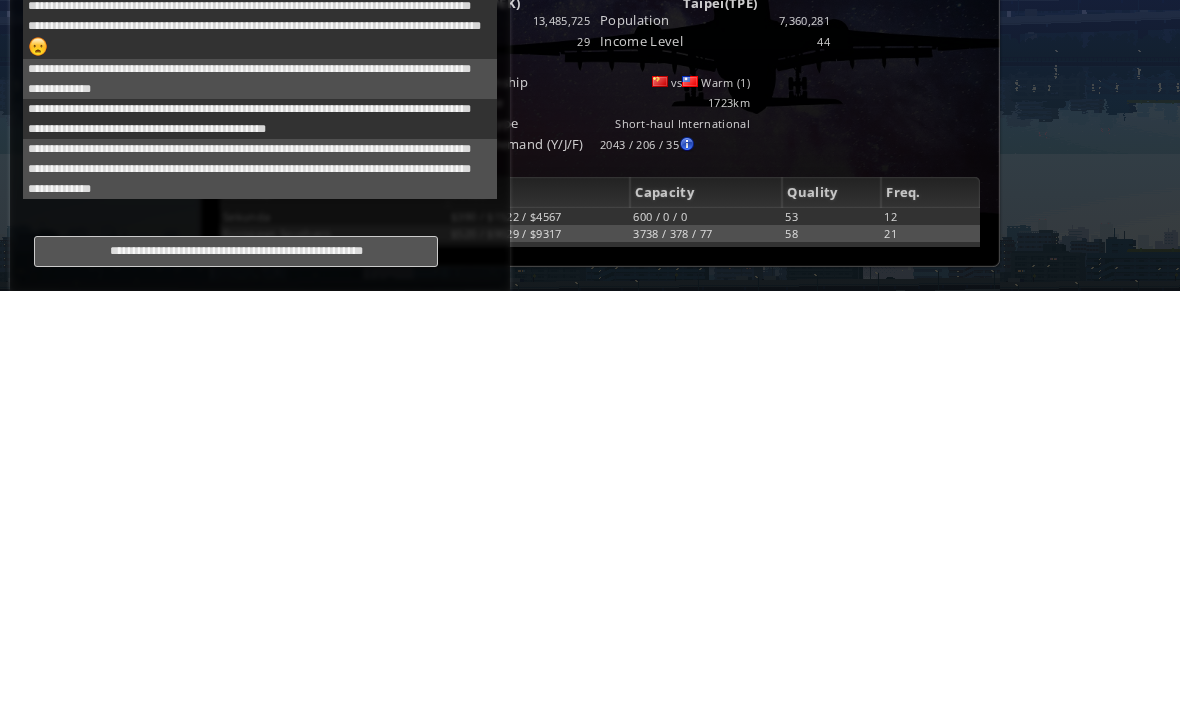 click on "**********" at bounding box center (236, 673) 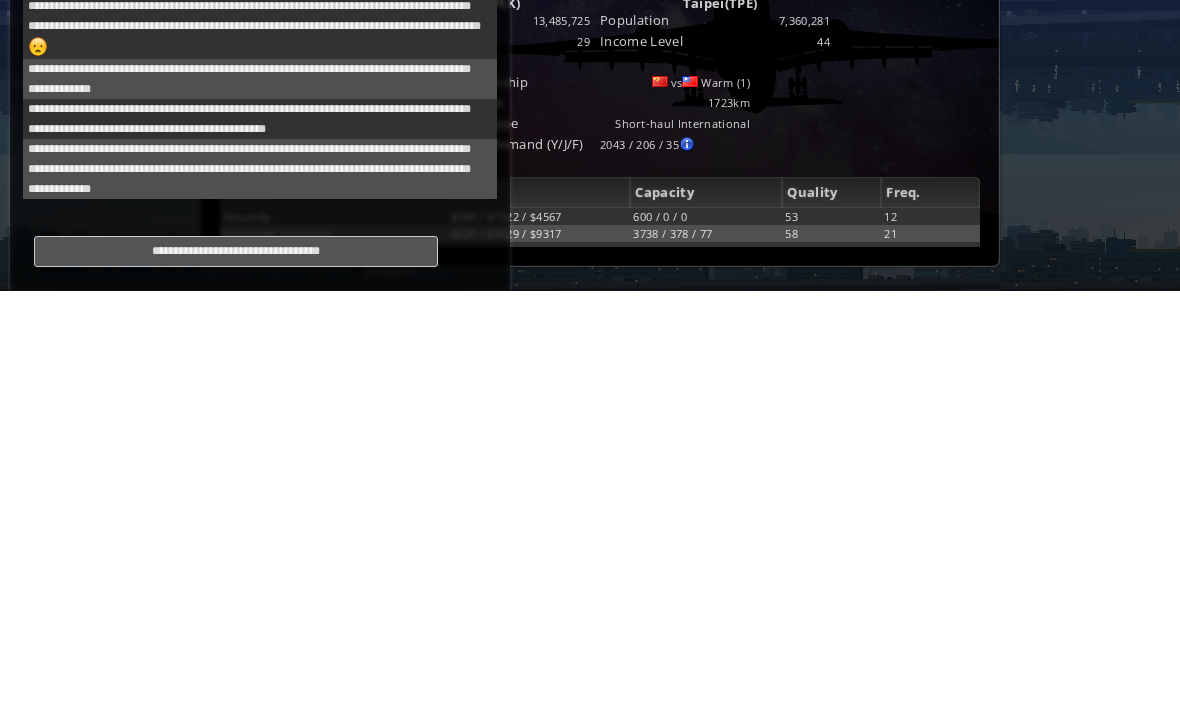 click on "**********" at bounding box center (236, 673) 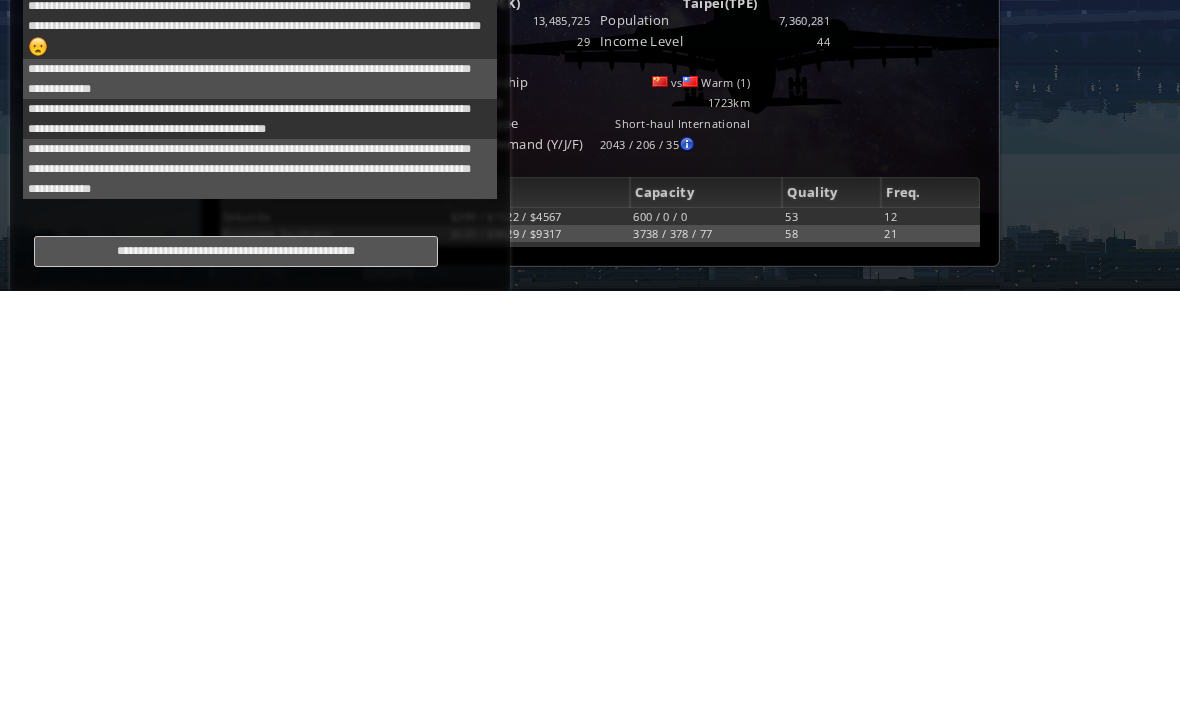 click on "**********" at bounding box center [236, 673] 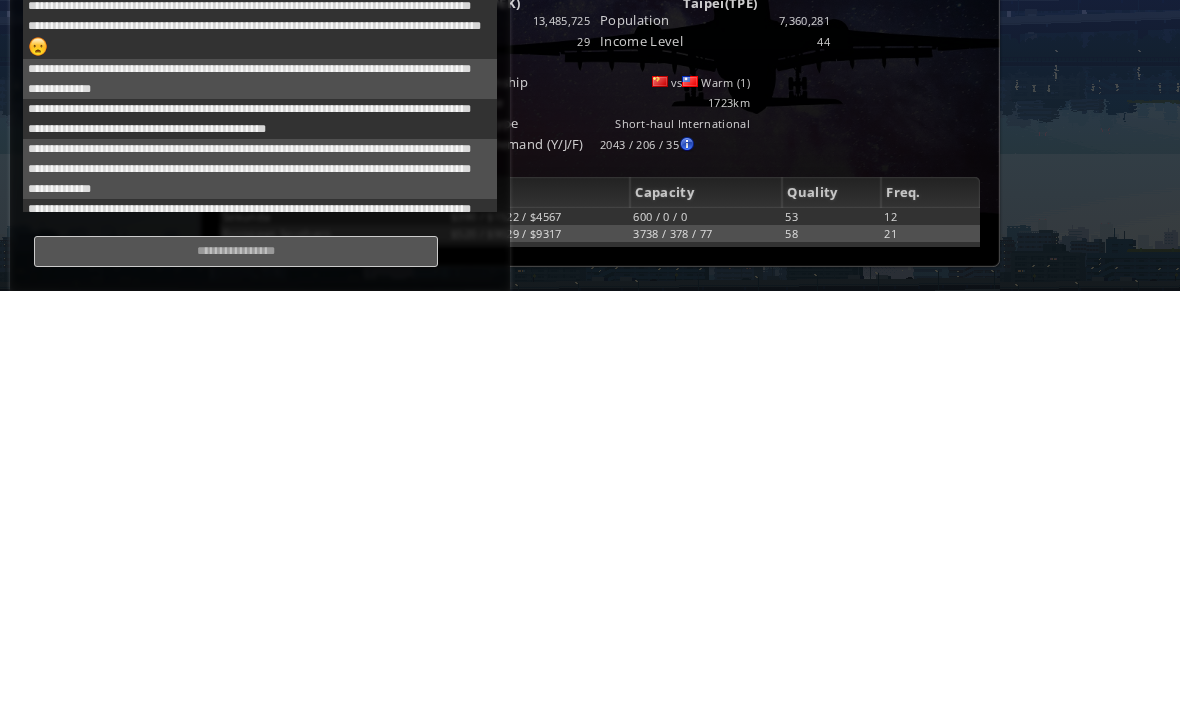 scroll, scrollTop: 942, scrollLeft: 0, axis: vertical 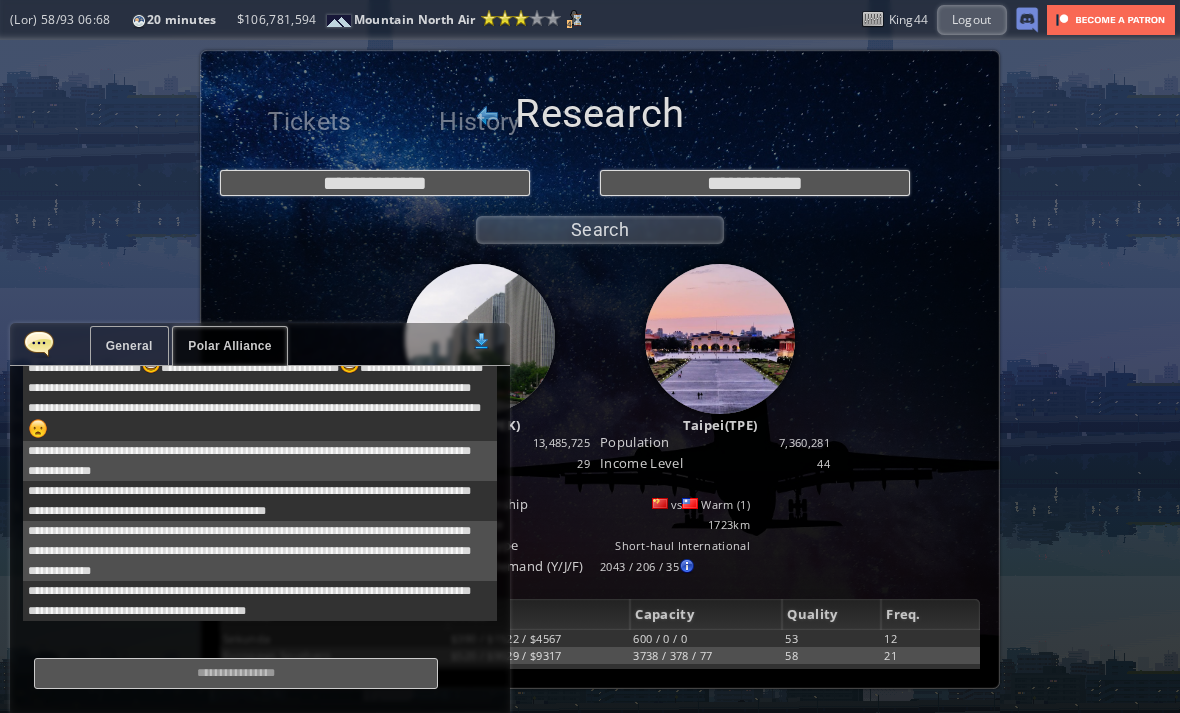 click on "**********" at bounding box center (590, 376) 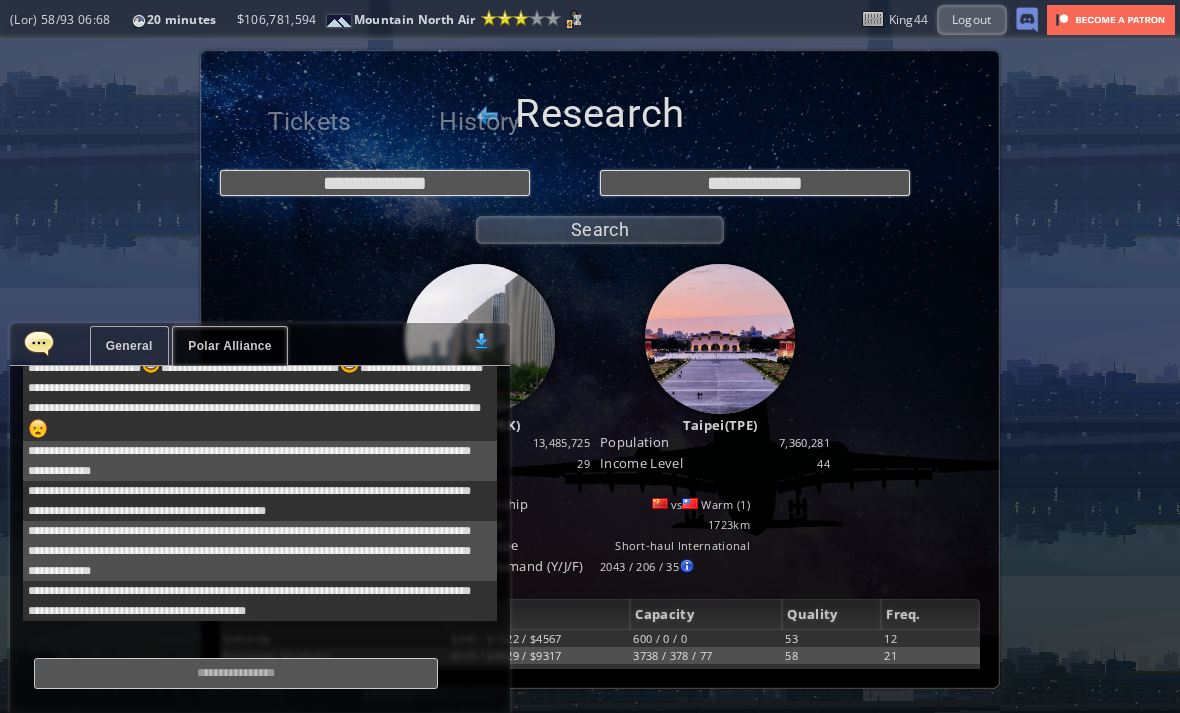 click at bounding box center [39, 343] 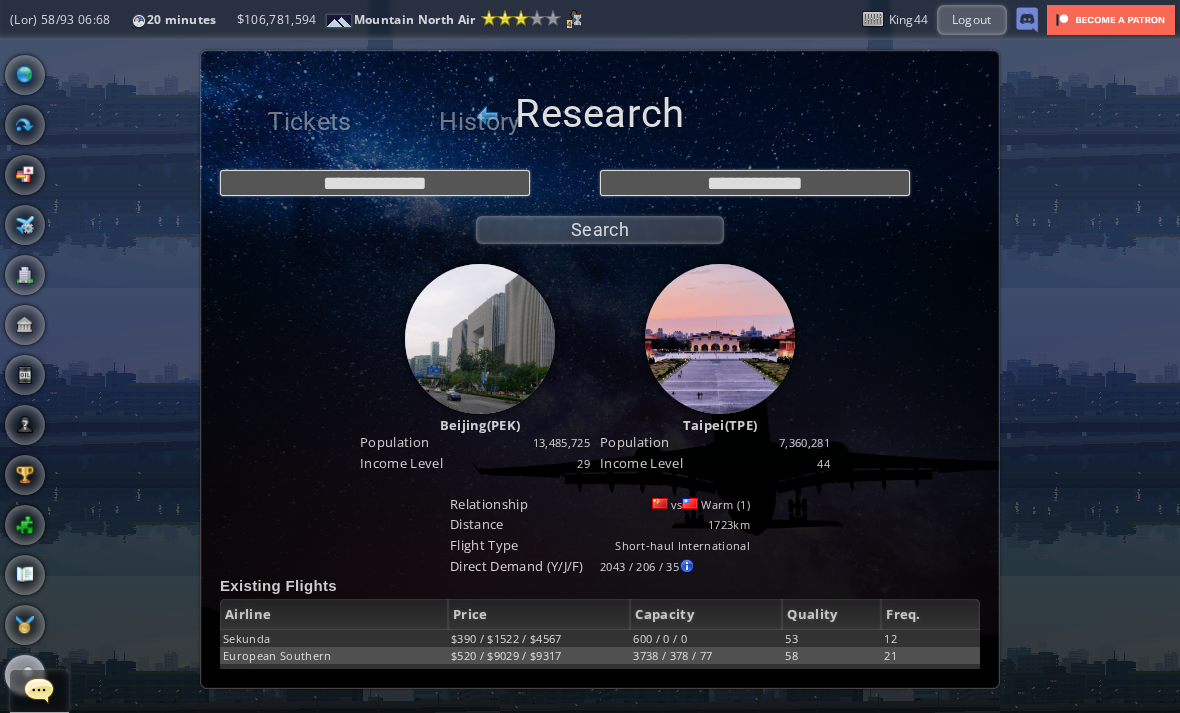 click at bounding box center (39, 690) 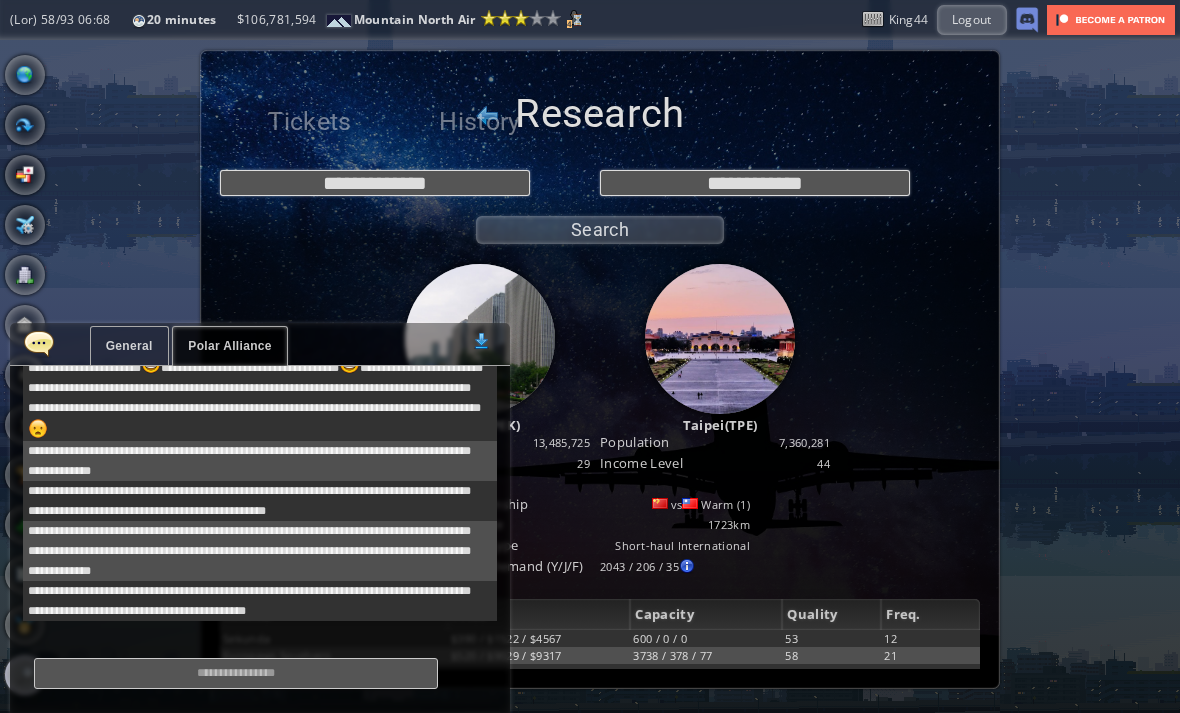 click at bounding box center (236, 673) 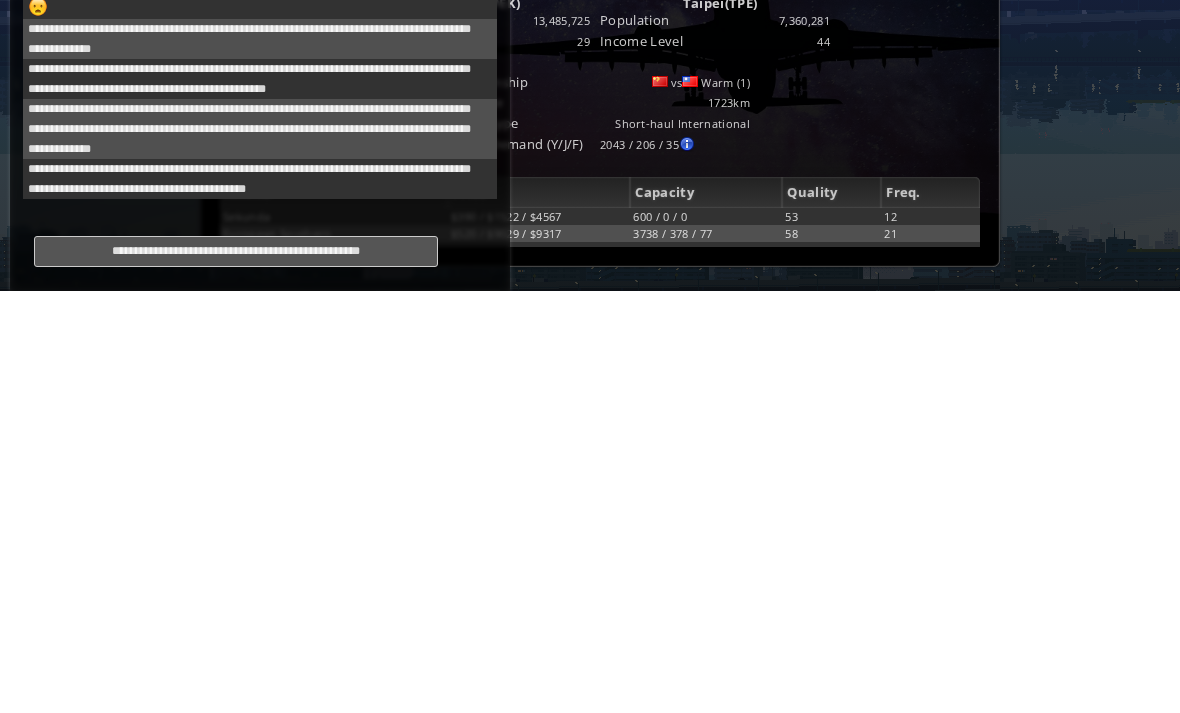 click on "**********" at bounding box center [236, 673] 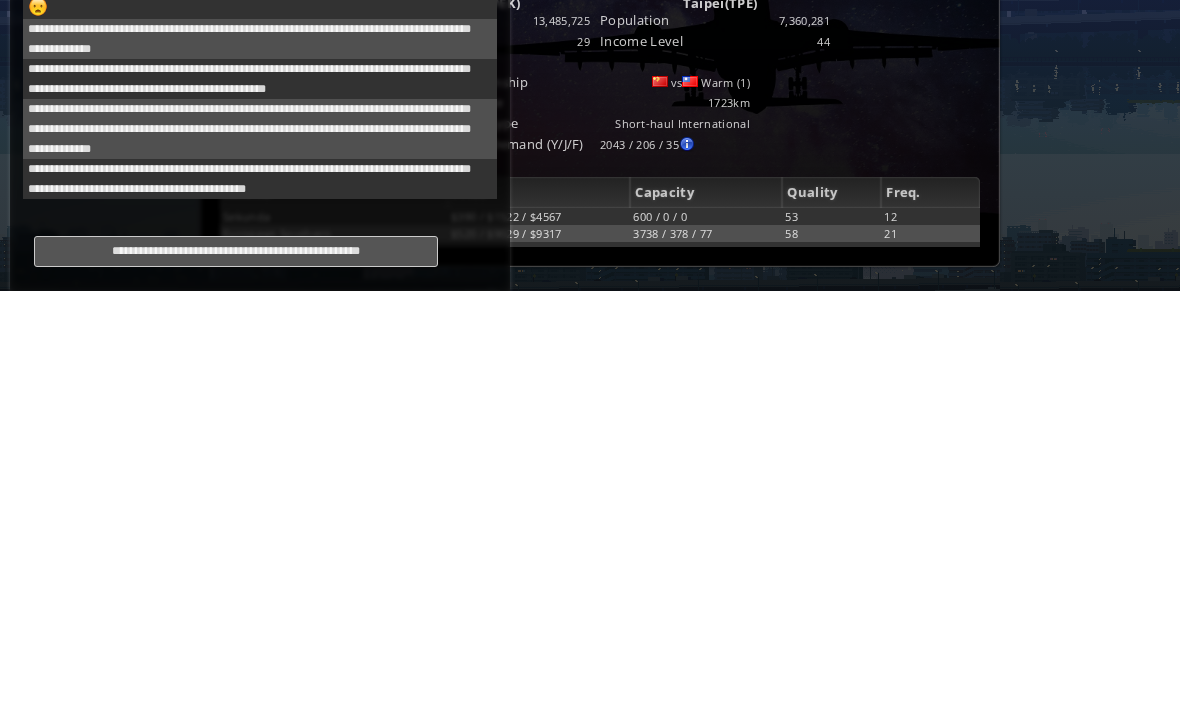 click on "**********" at bounding box center [236, 673] 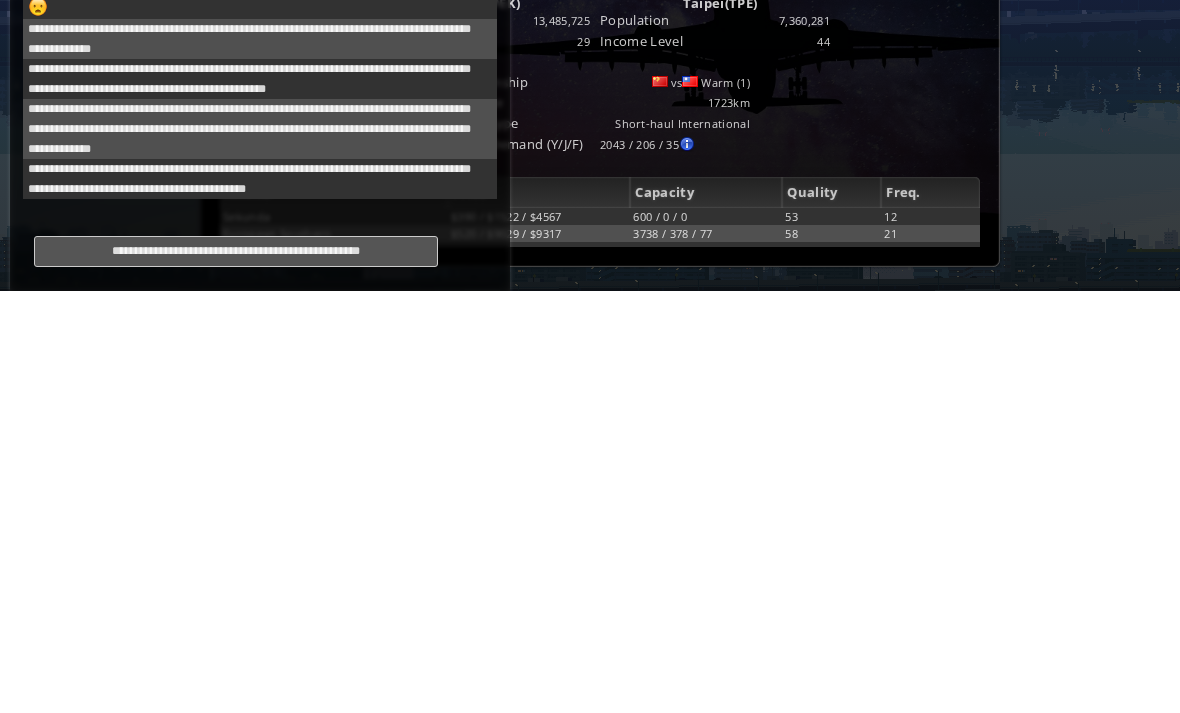click on "**********" at bounding box center (236, 673) 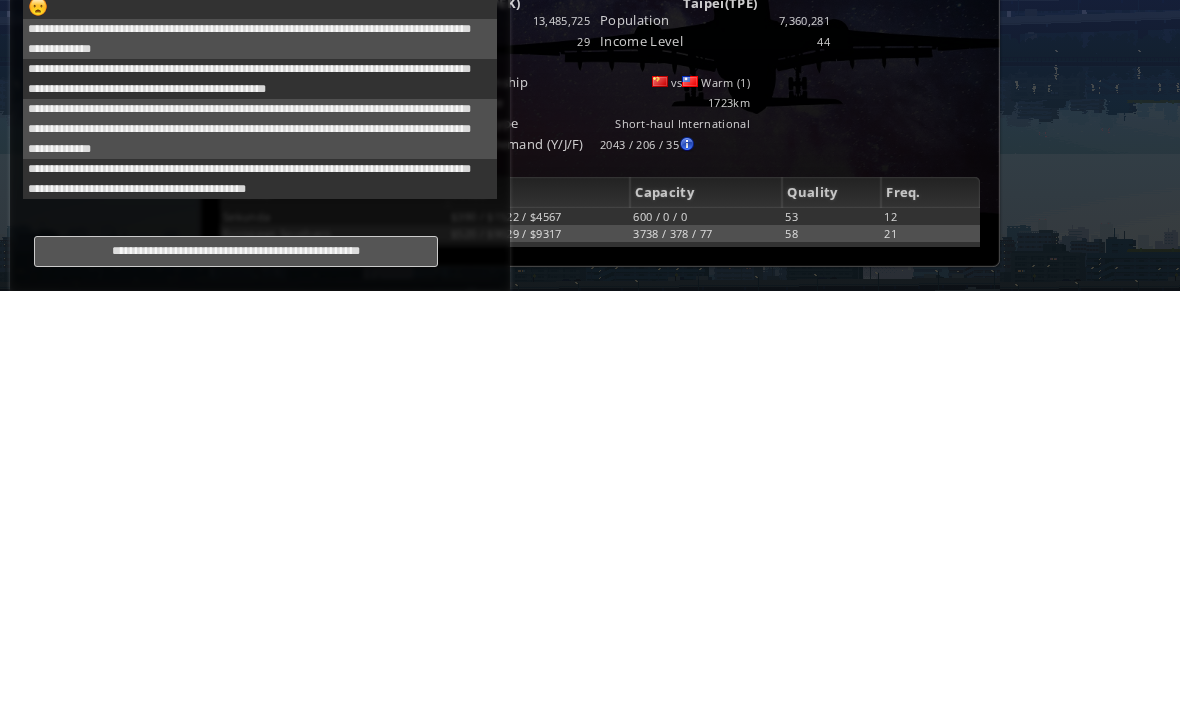 click on "**********" at bounding box center (236, 673) 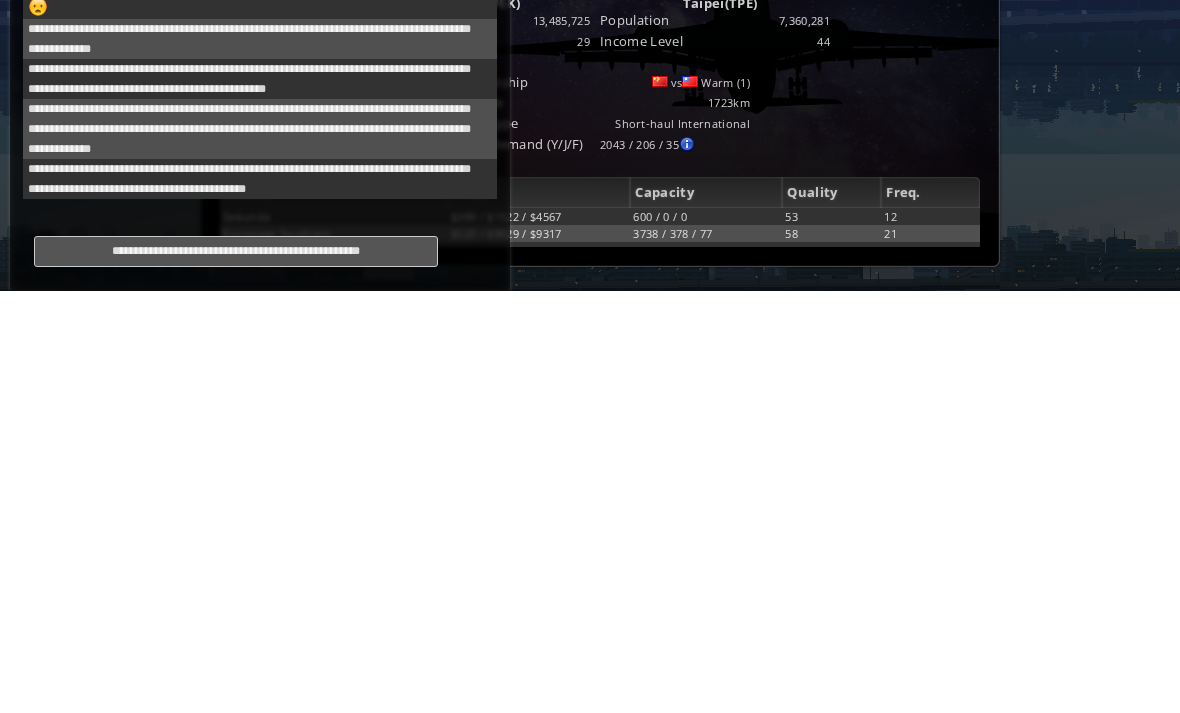 click on "**********" at bounding box center [236, 673] 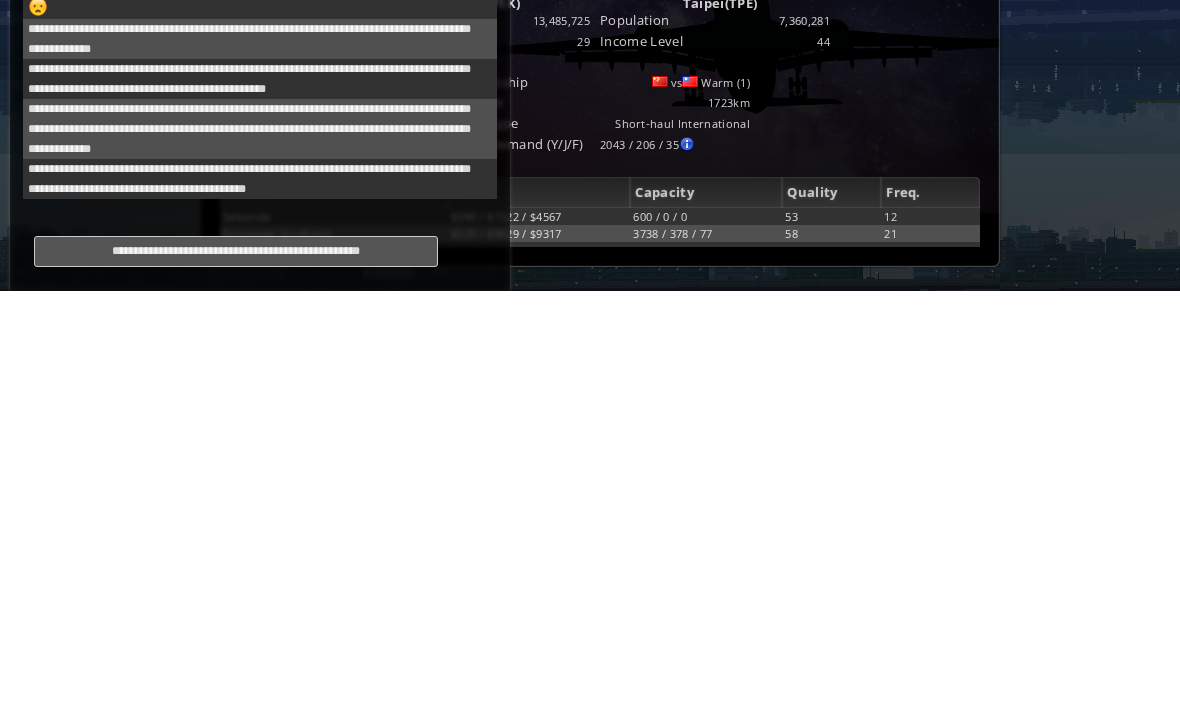click on "**********" at bounding box center (236, 673) 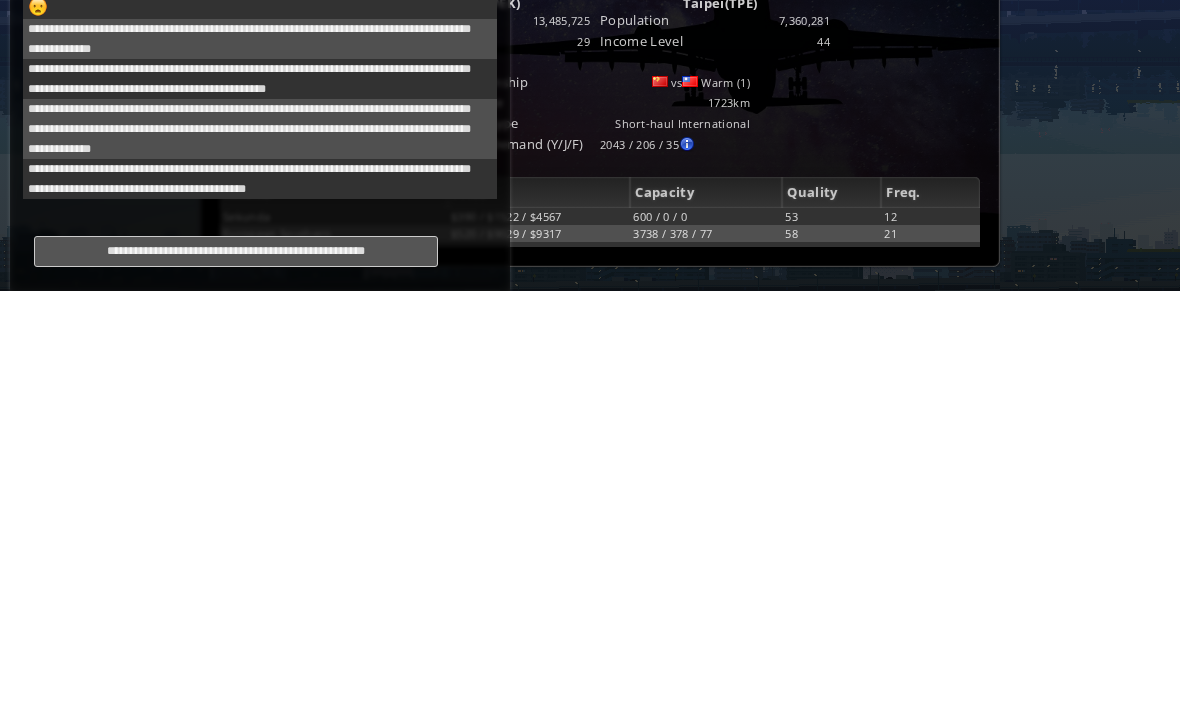 click on "**********" at bounding box center (236, 673) 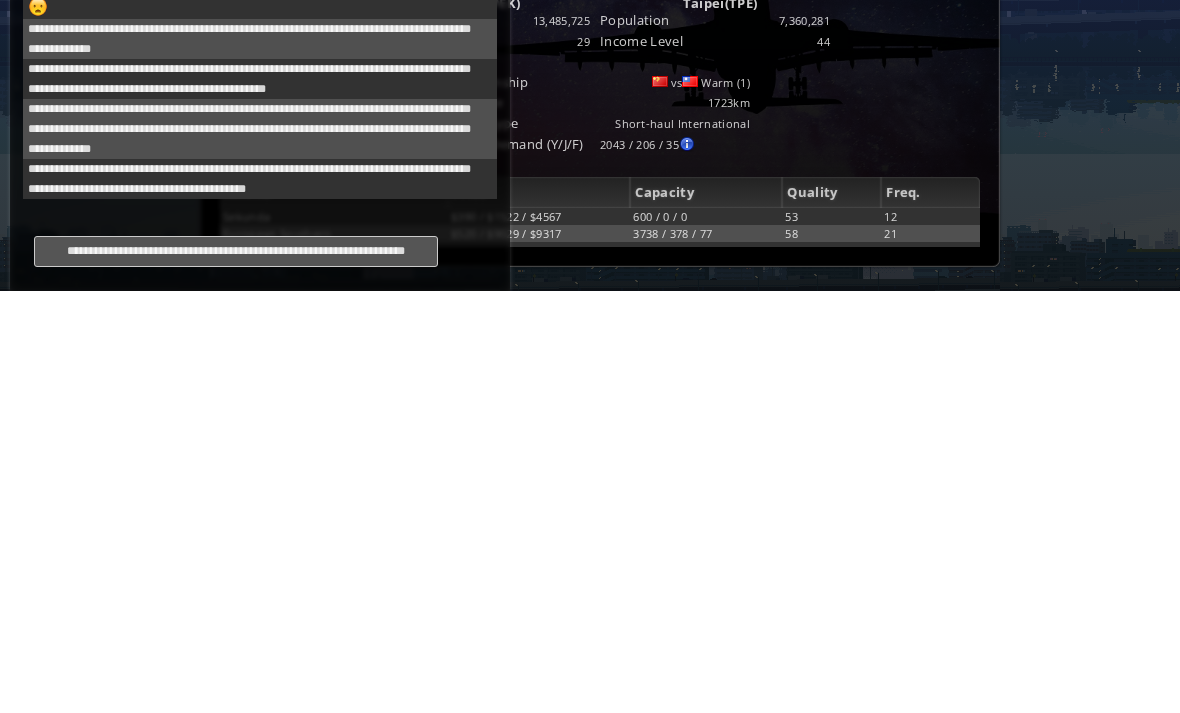 click on "**********" at bounding box center [236, 673] 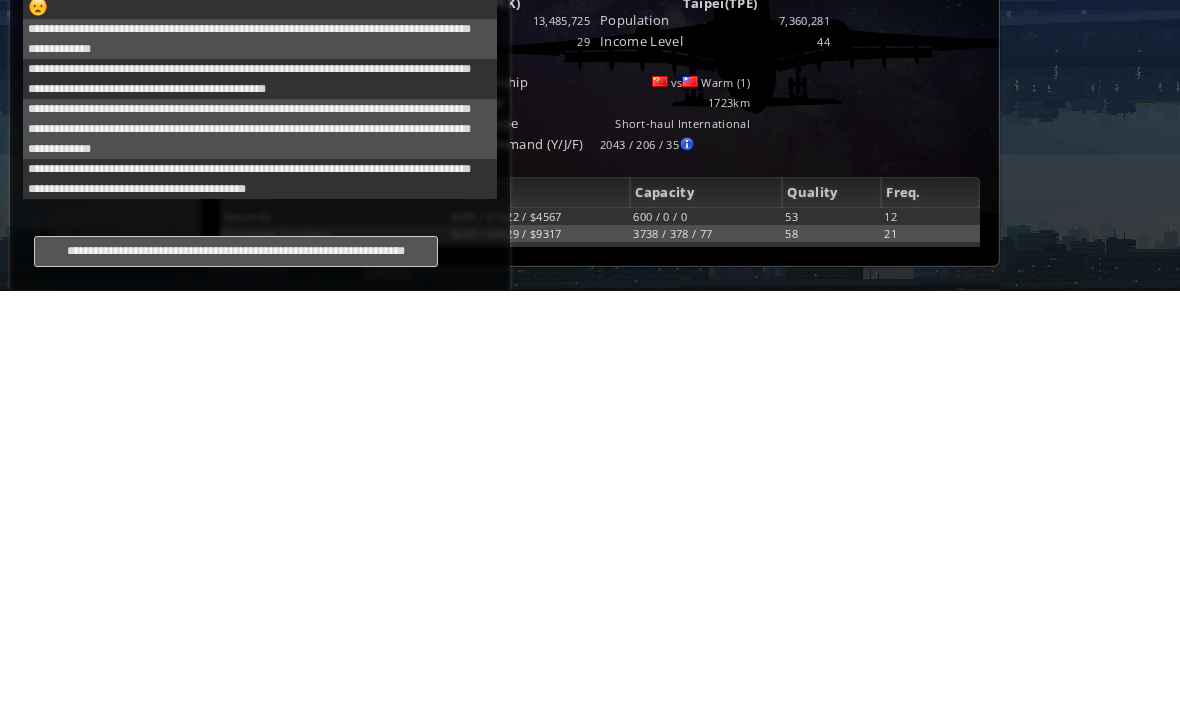 click on "**********" at bounding box center [236, 673] 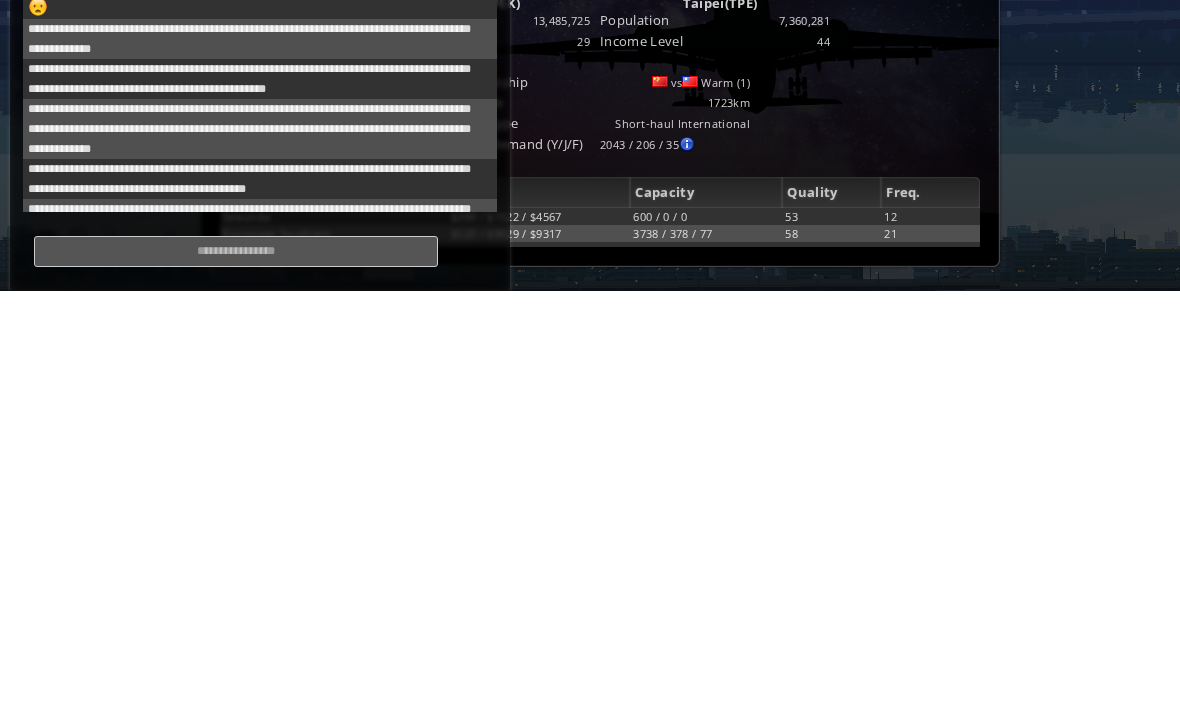 scroll, scrollTop: 982, scrollLeft: 0, axis: vertical 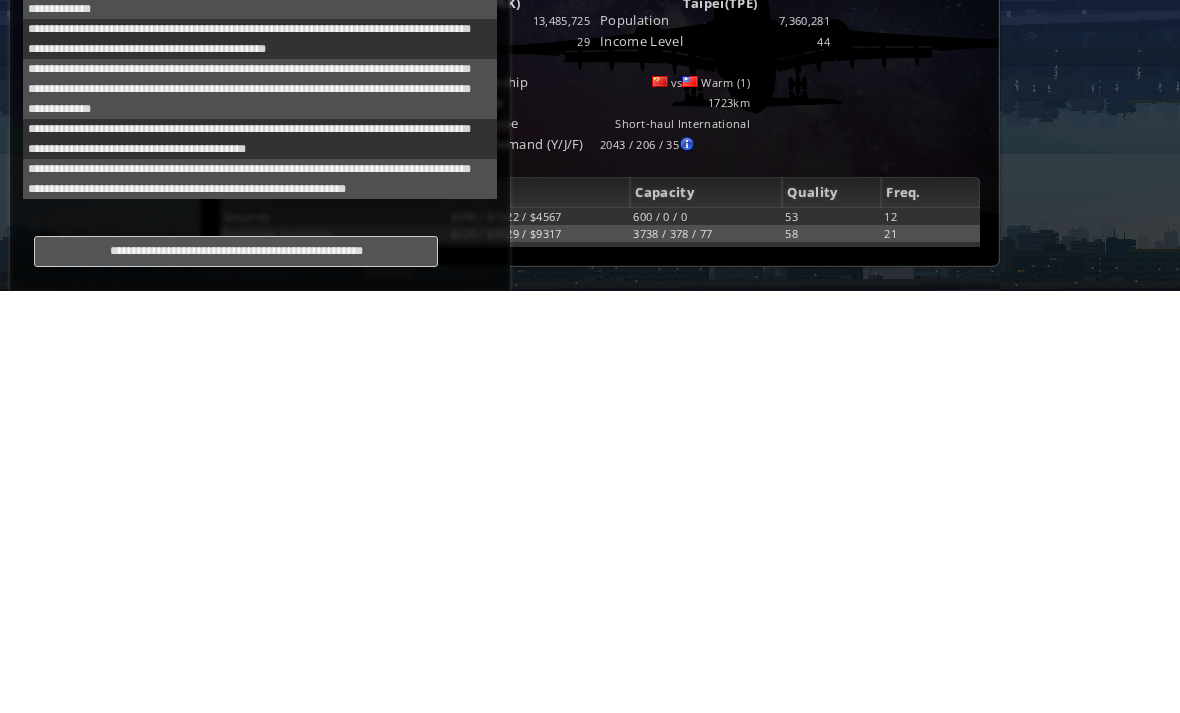 click on "**********" at bounding box center [236, 673] 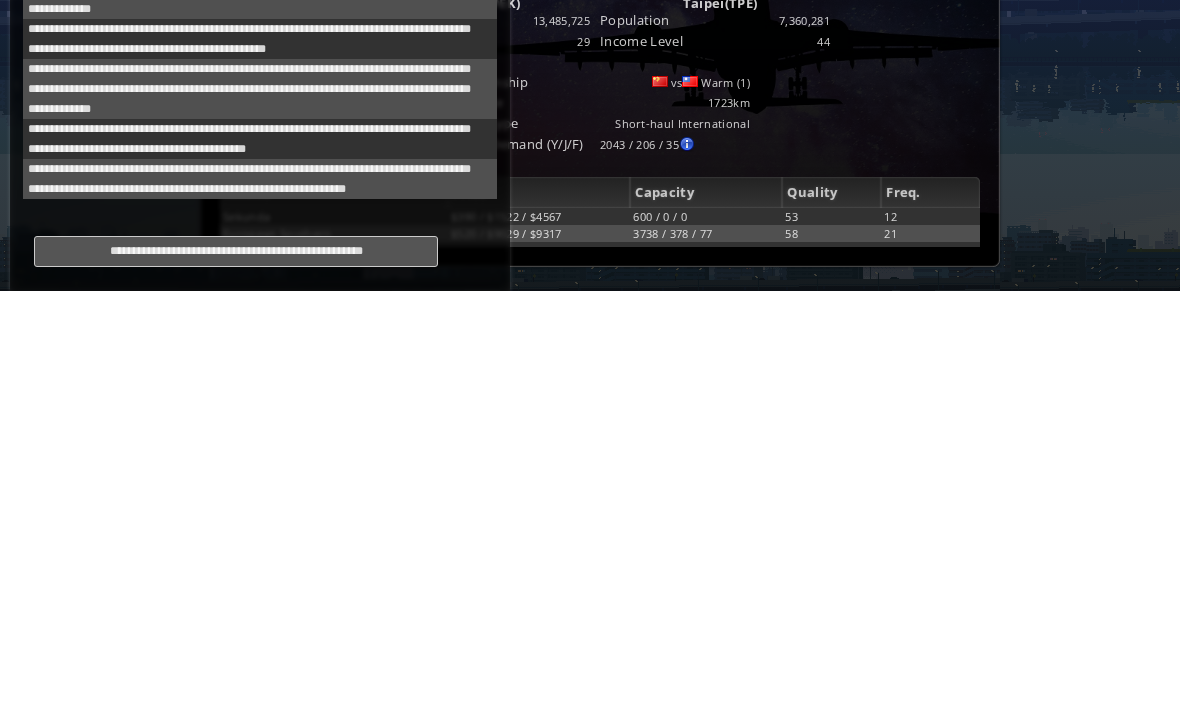 click on "**********" at bounding box center (236, 673) 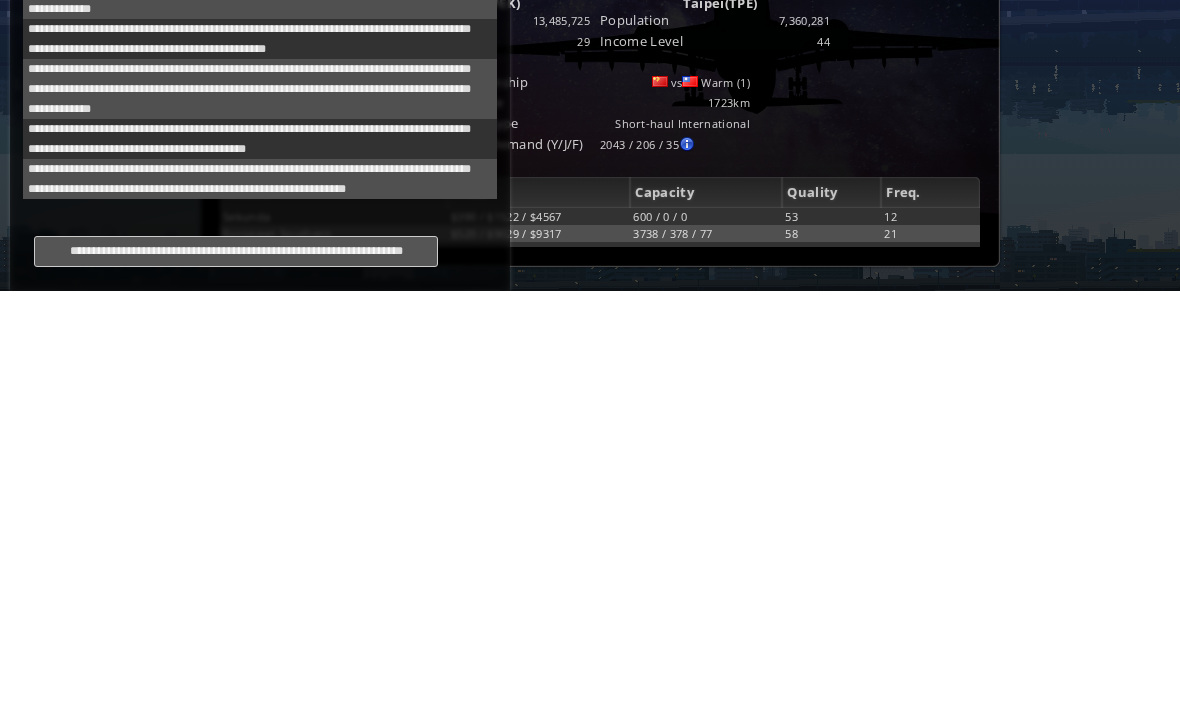 type on "**********" 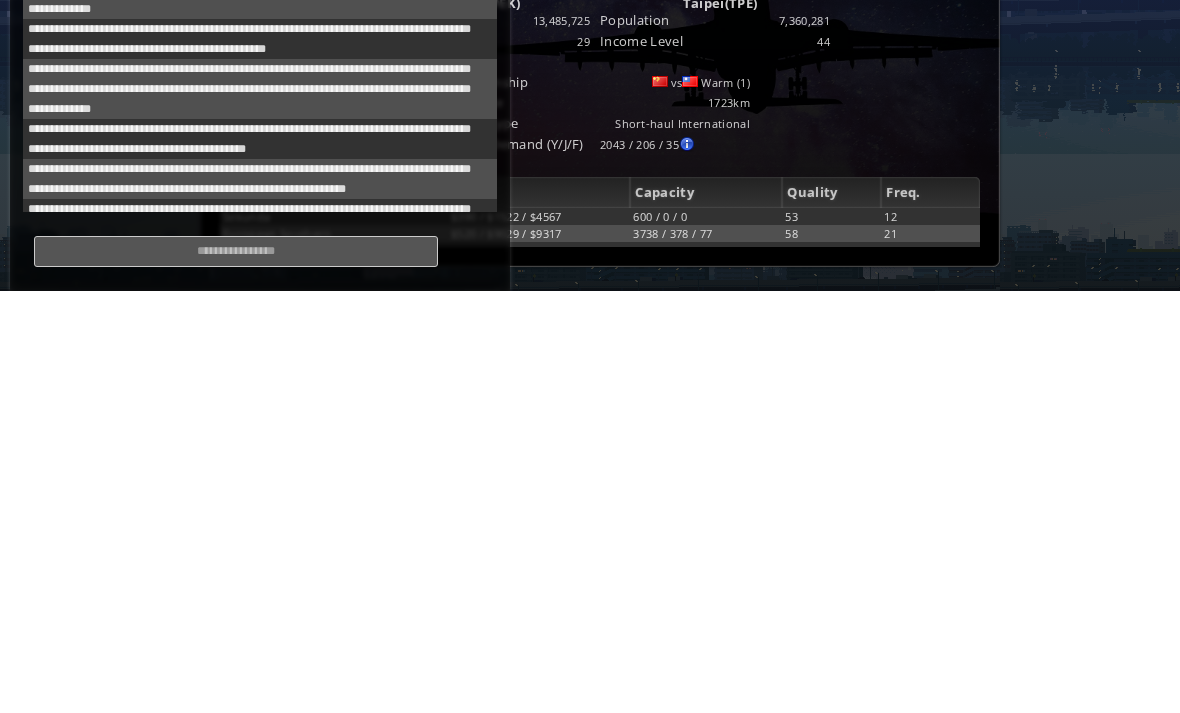 scroll, scrollTop: 1022, scrollLeft: 0, axis: vertical 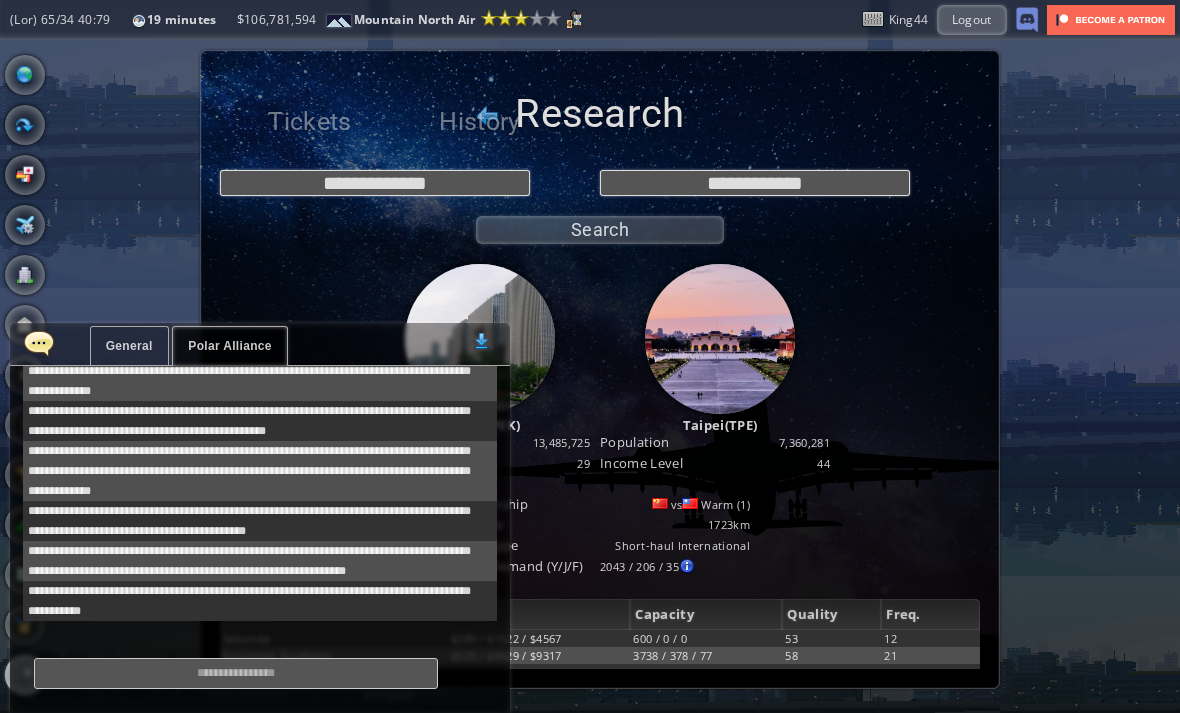 click at bounding box center [39, 343] 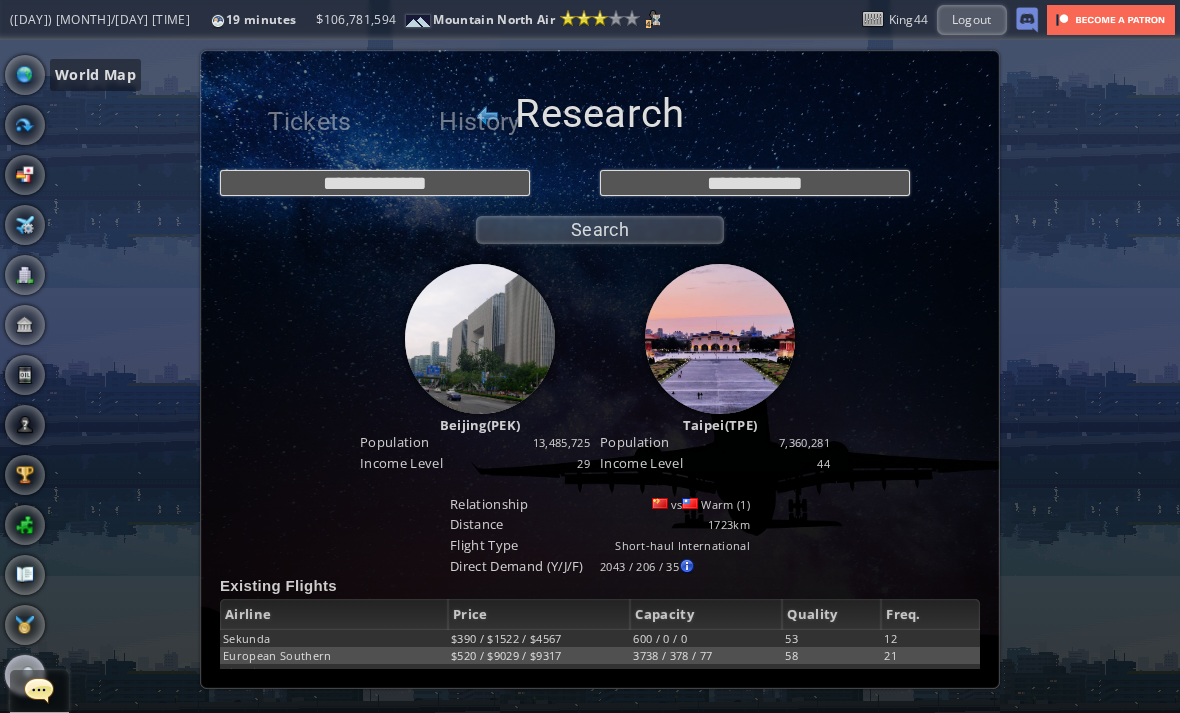 click at bounding box center (25, 75) 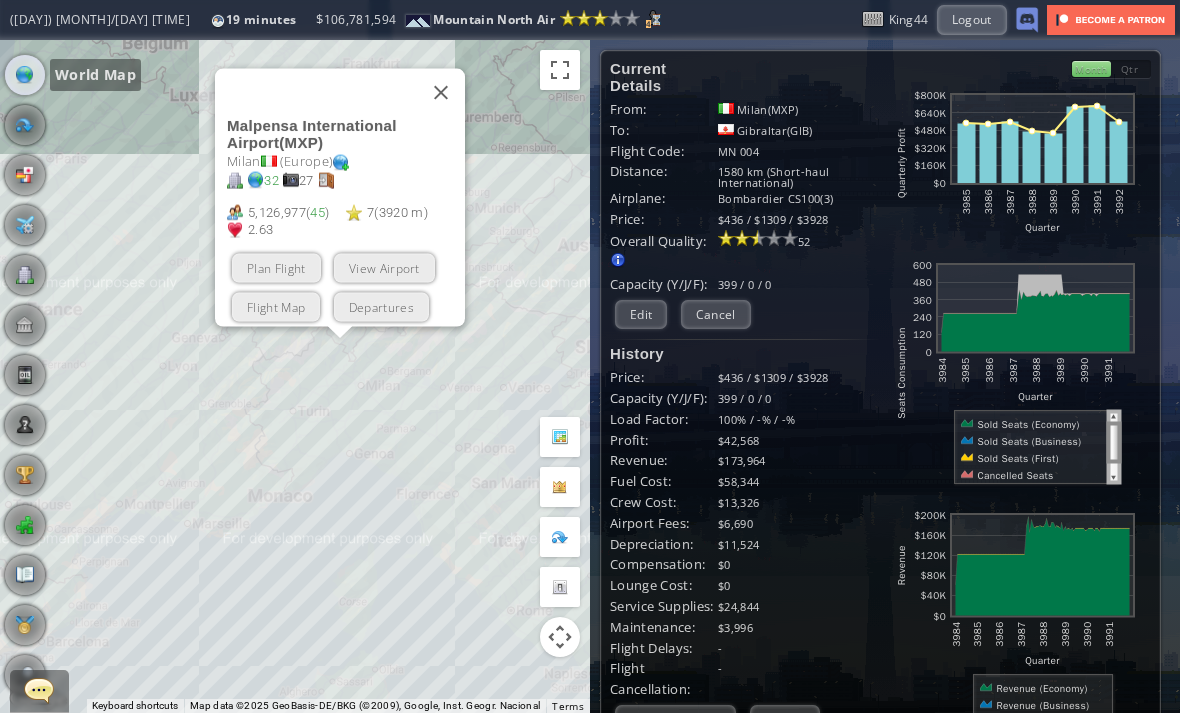 click at bounding box center (441, 92) 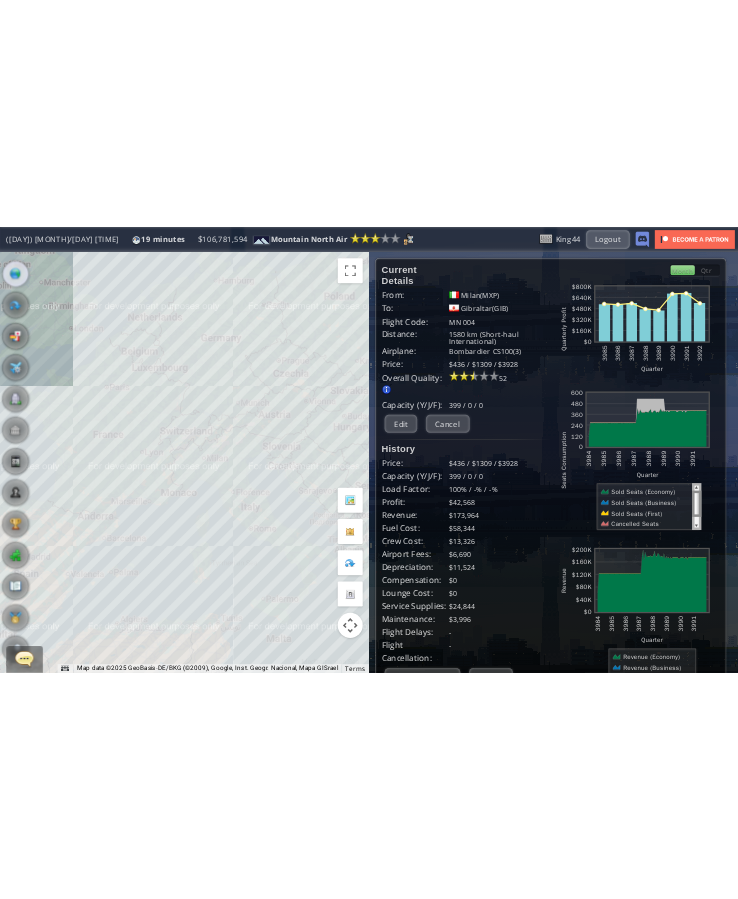 scroll, scrollTop: 0, scrollLeft: 0, axis: both 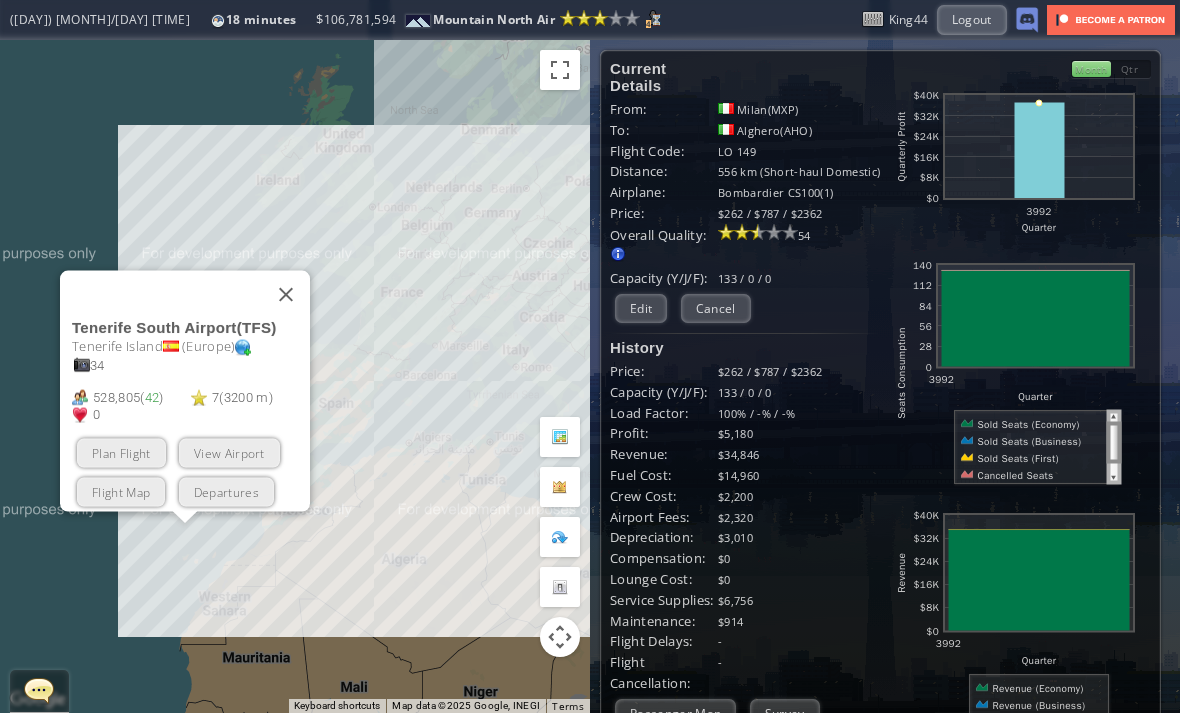 click on "Plan Flight" at bounding box center (121, 452) 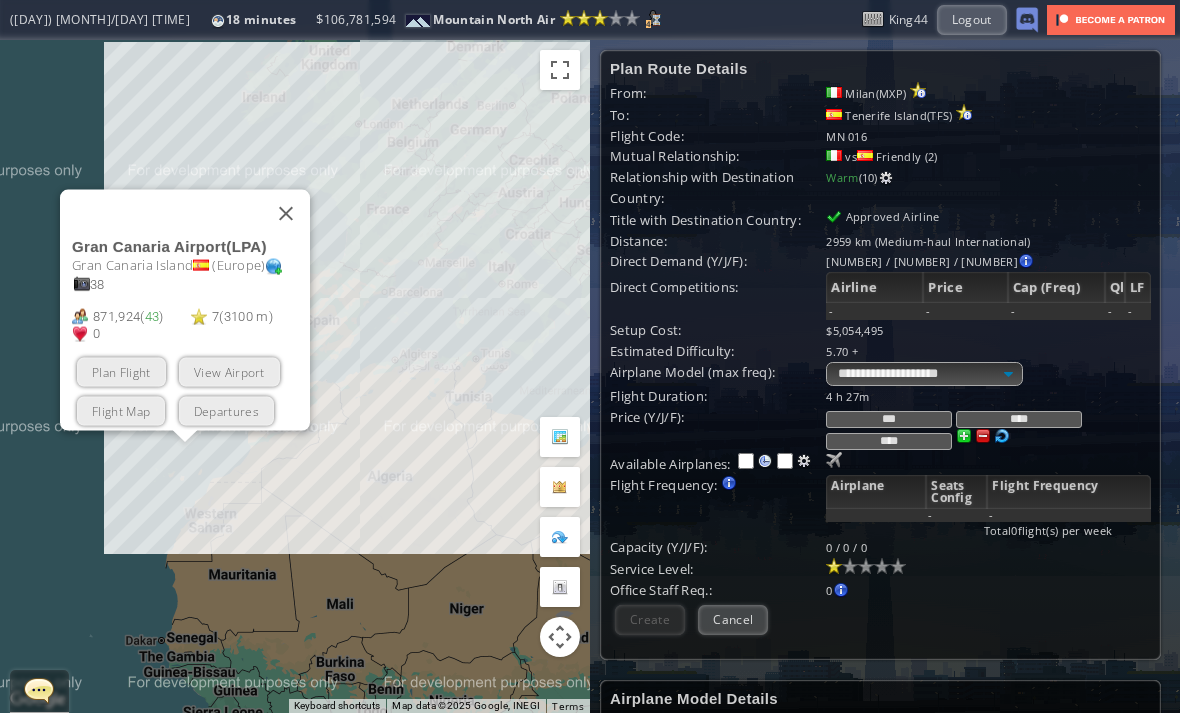 click on "Plan Flight" at bounding box center (121, 371) 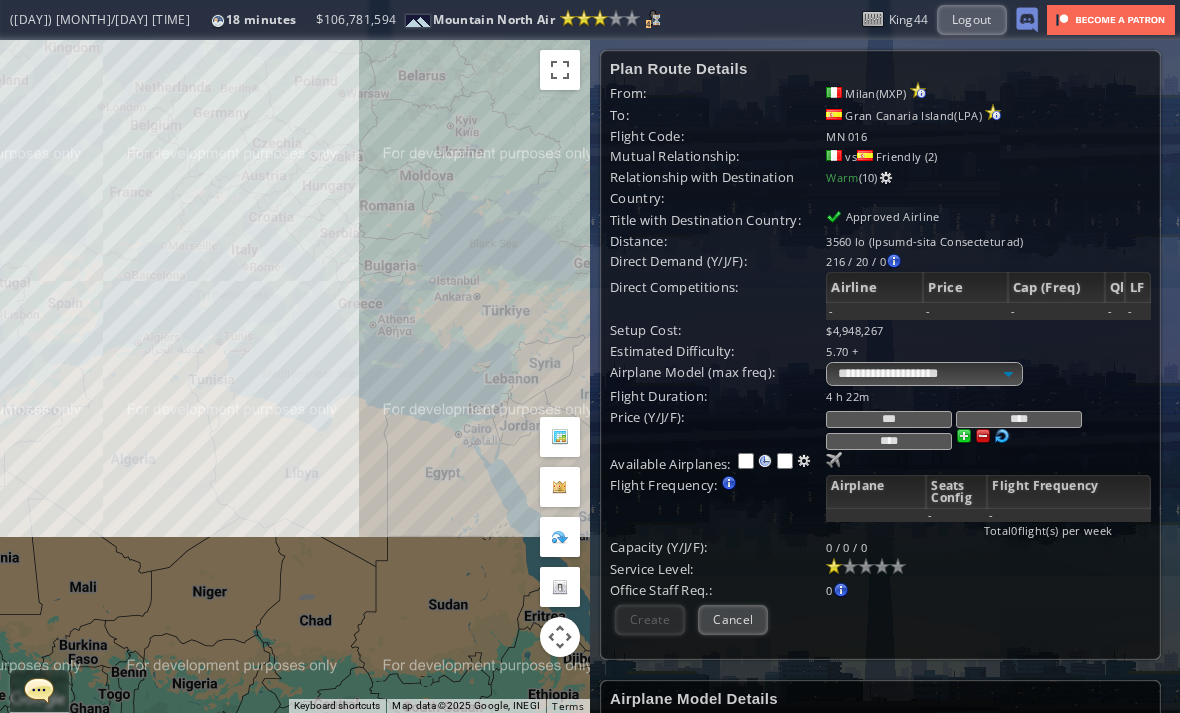 click on "Cancel" at bounding box center (733, 619) 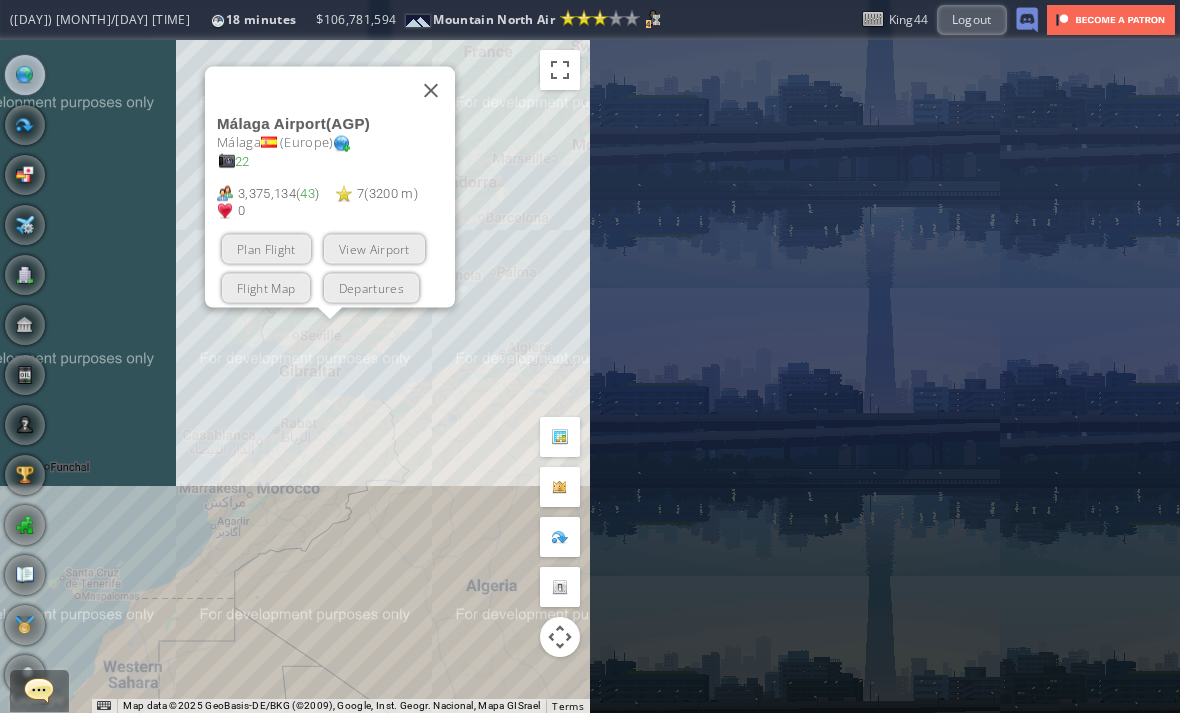 click on "Plan Flight" at bounding box center (266, 248) 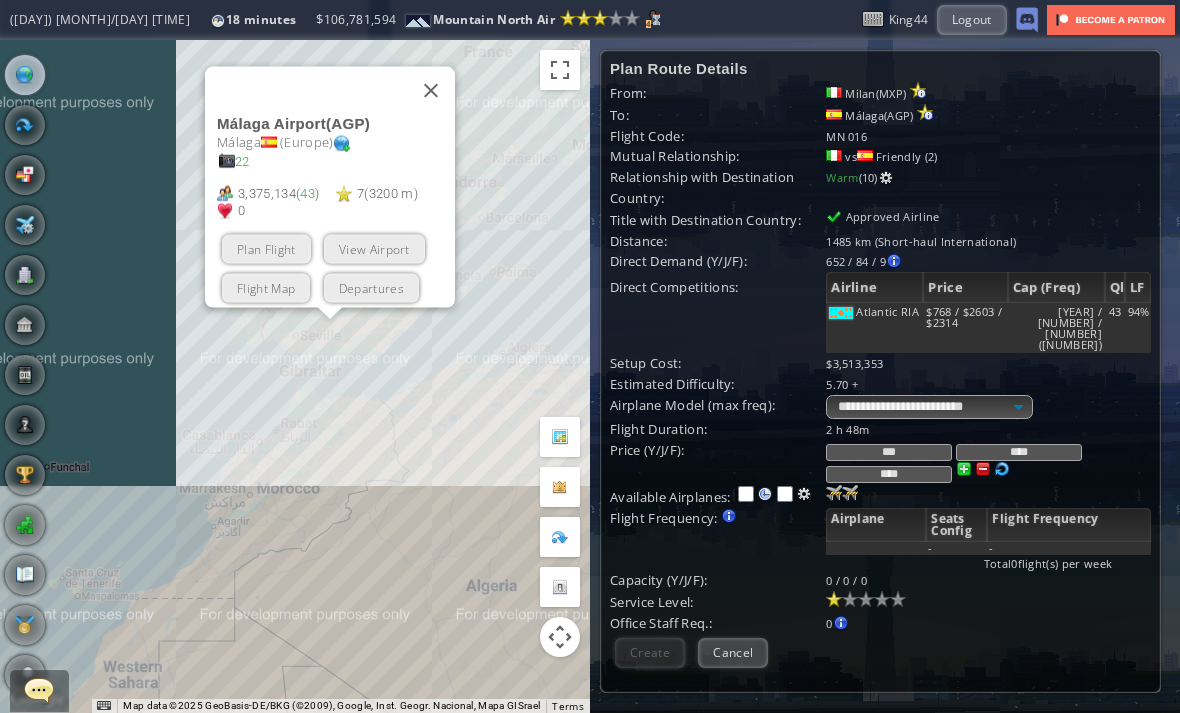 click on "View Airport" at bounding box center [374, 248] 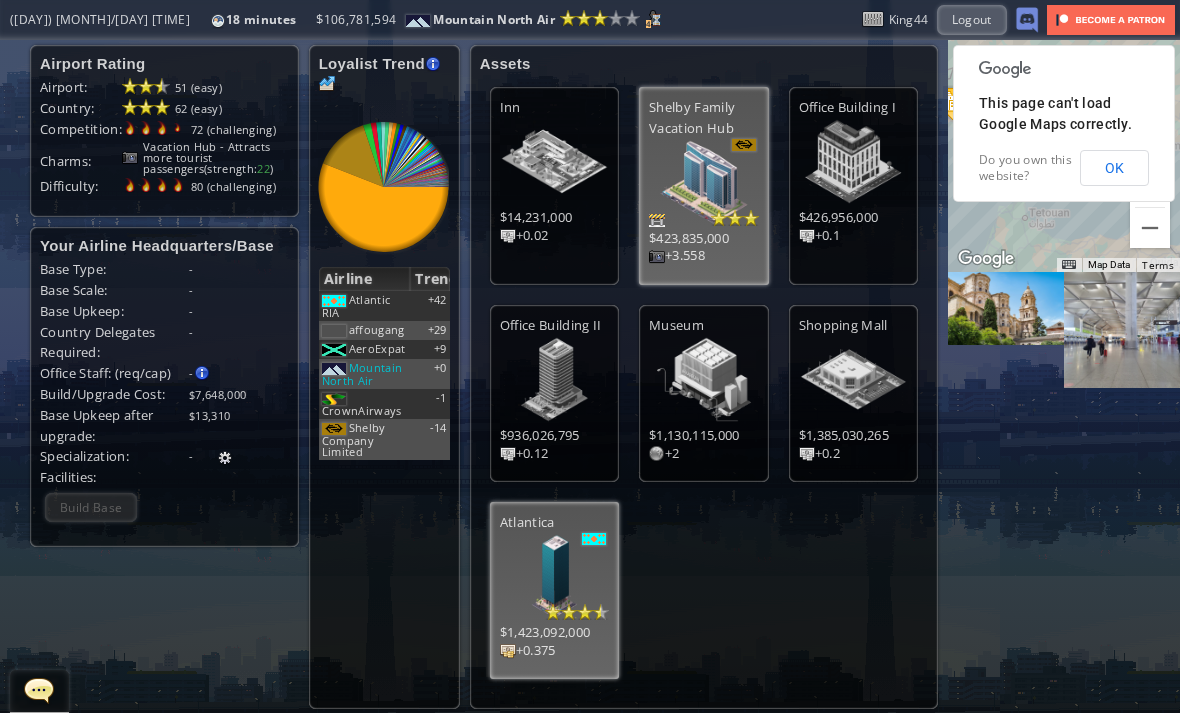 click at bounding box center [703, 183] 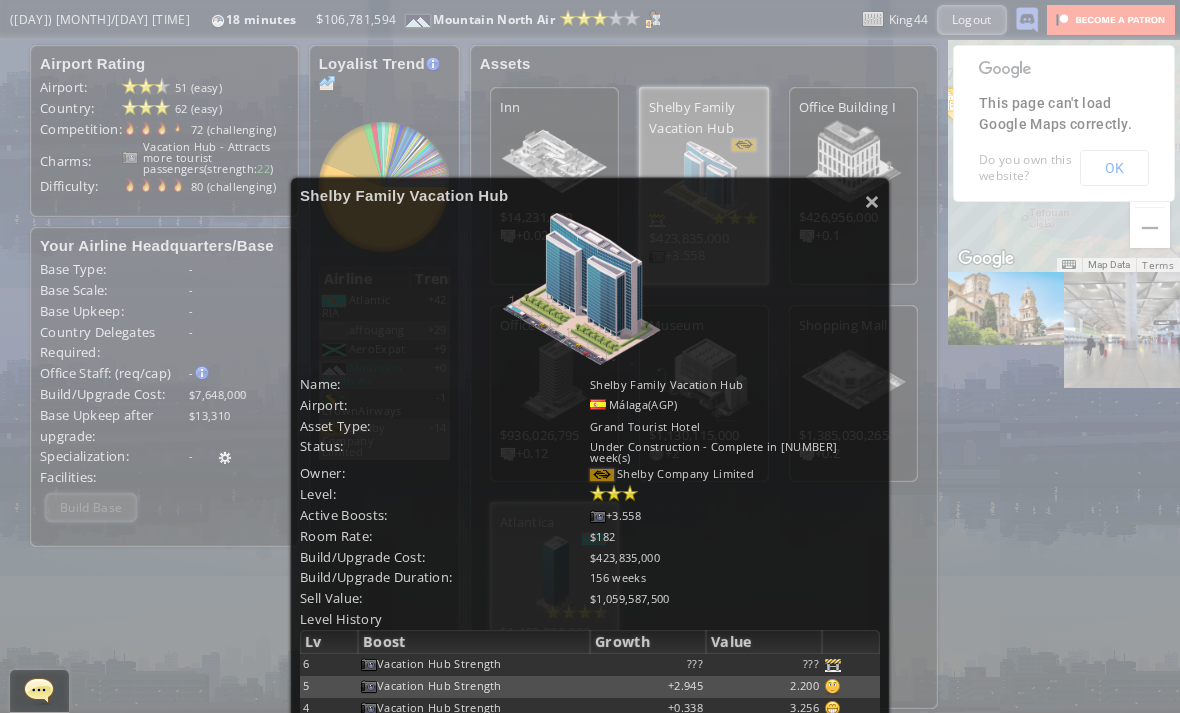 click at bounding box center [590, 289] 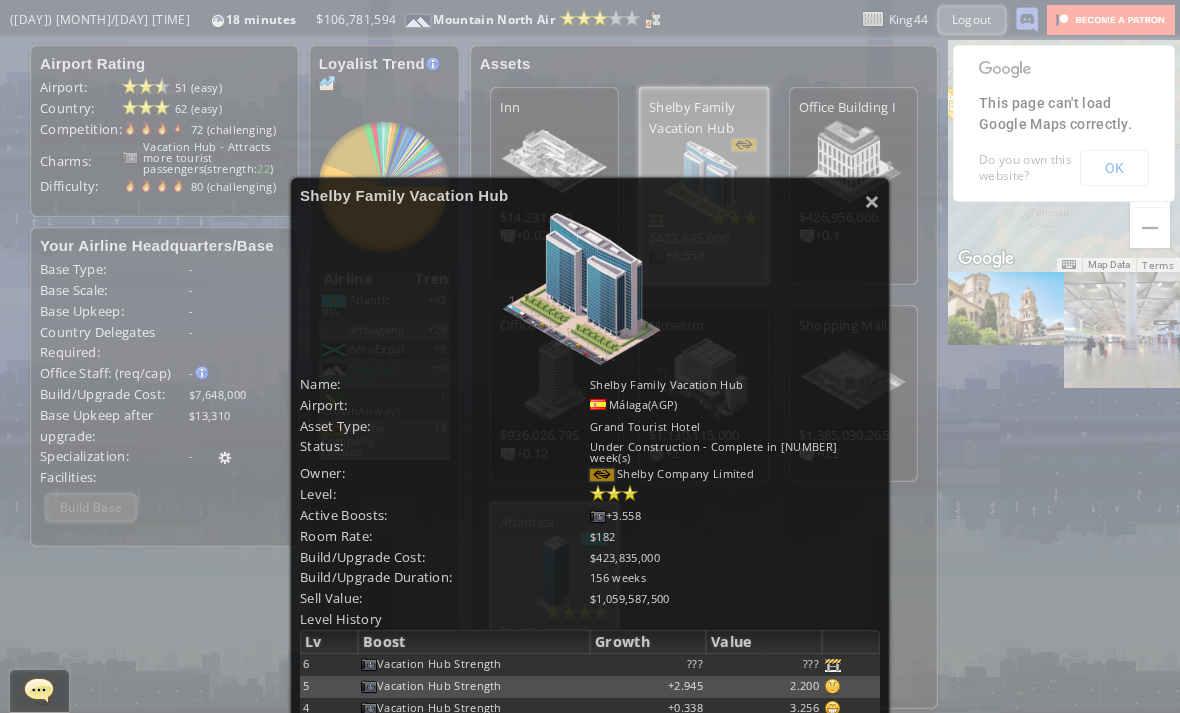 click on "×" at bounding box center [872, 201] 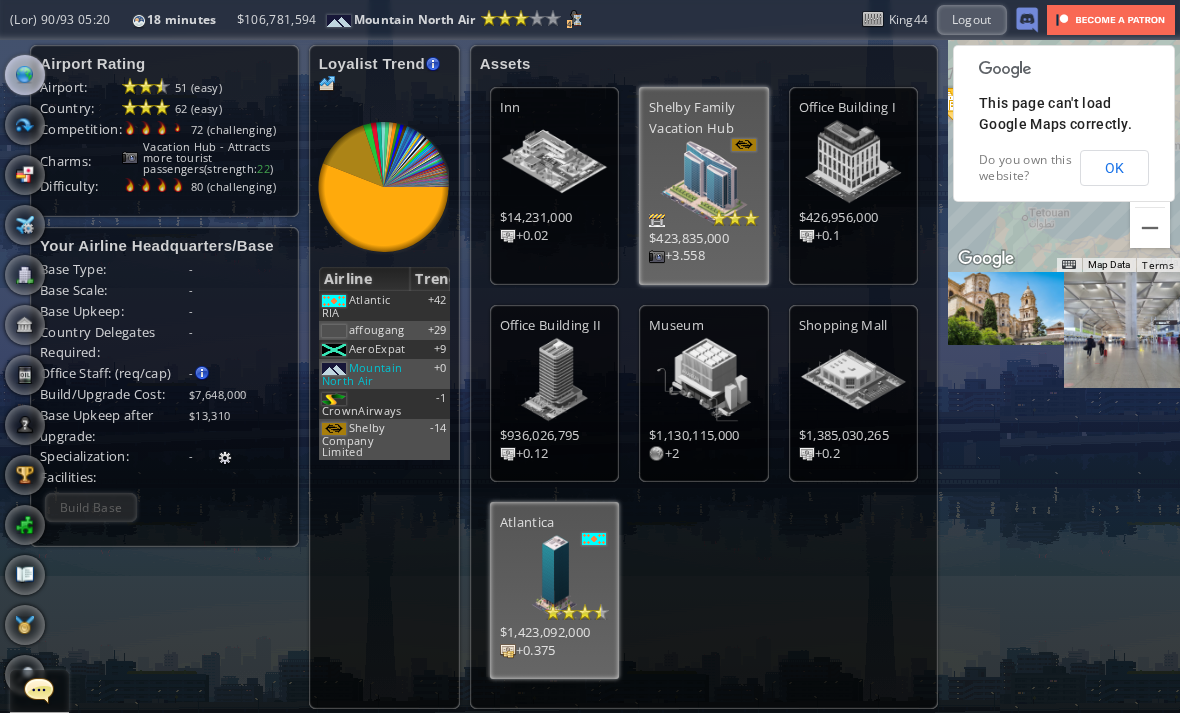 click at bounding box center [7, 356] 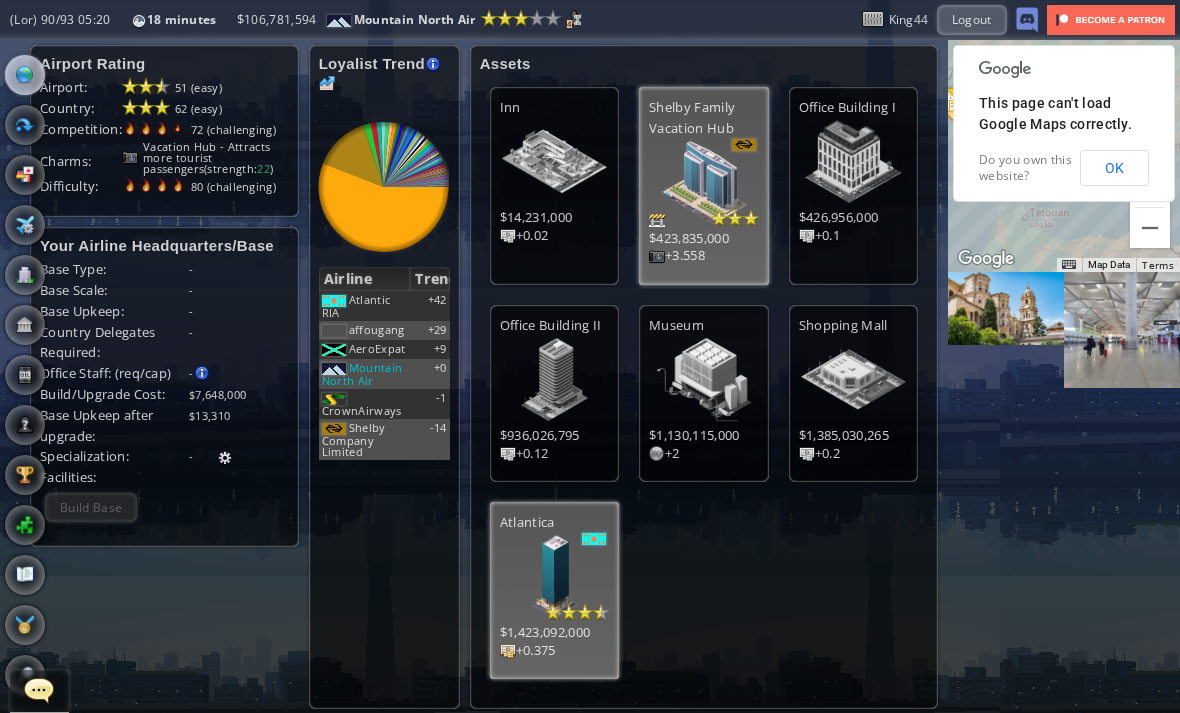 click at bounding box center (7, 356) 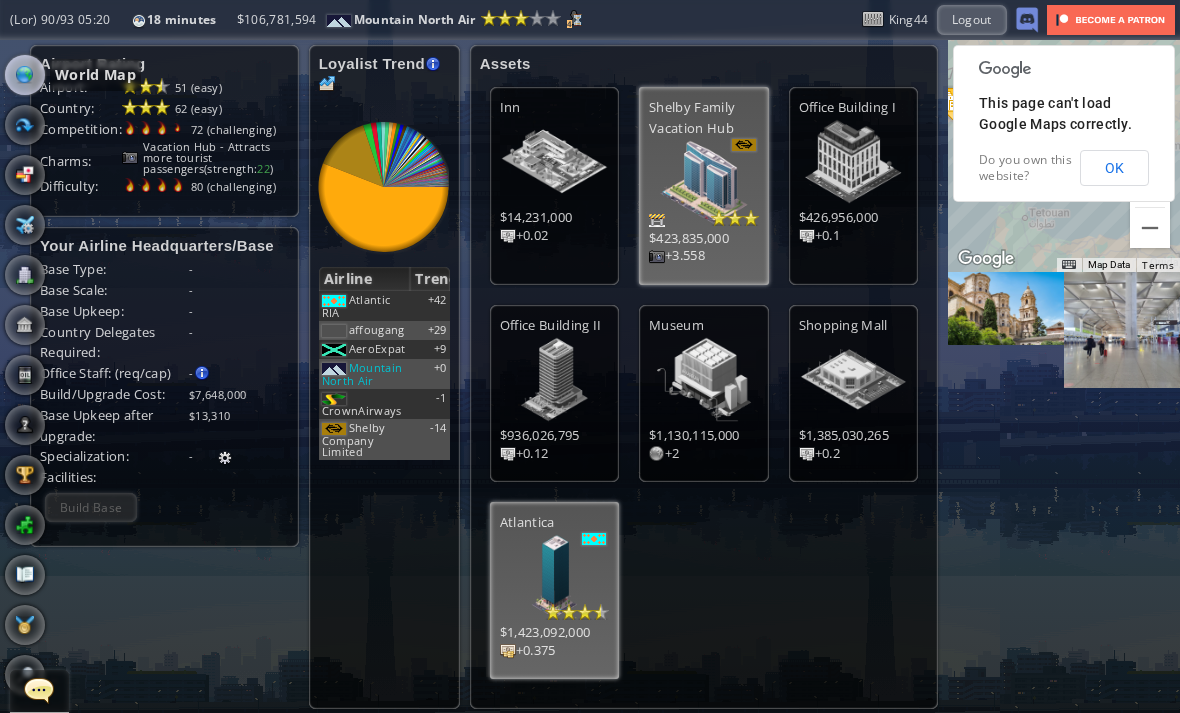 click at bounding box center [25, 75] 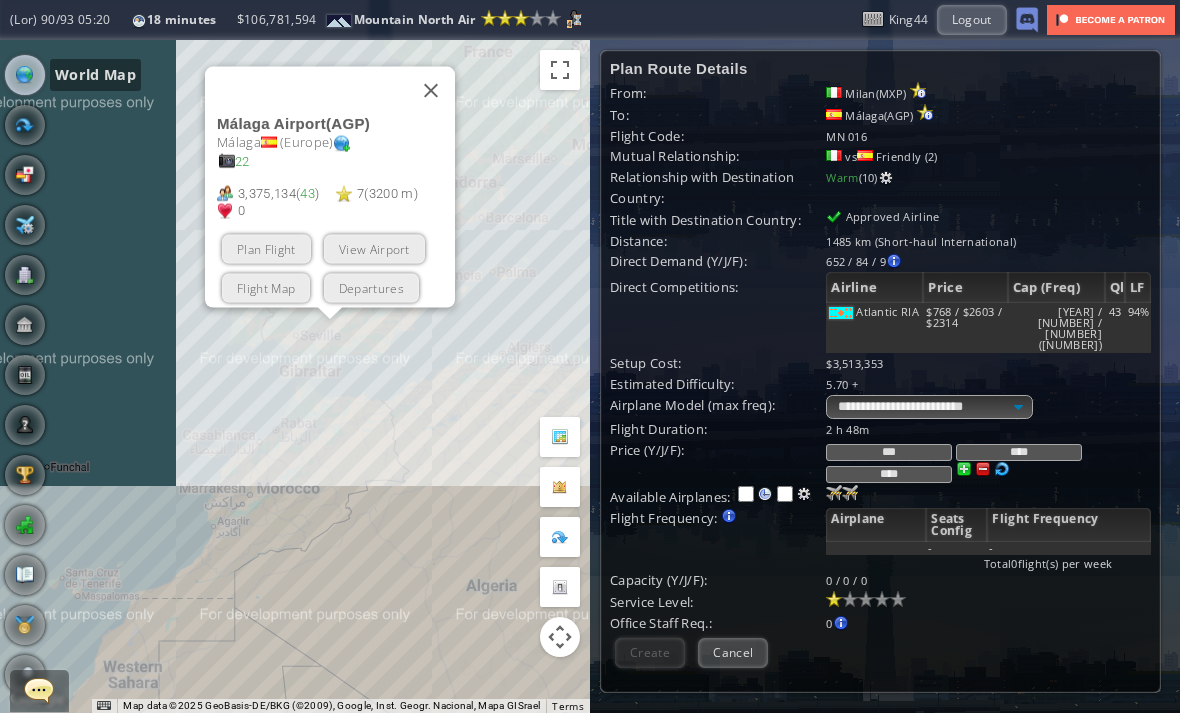 click at bounding box center [431, 90] 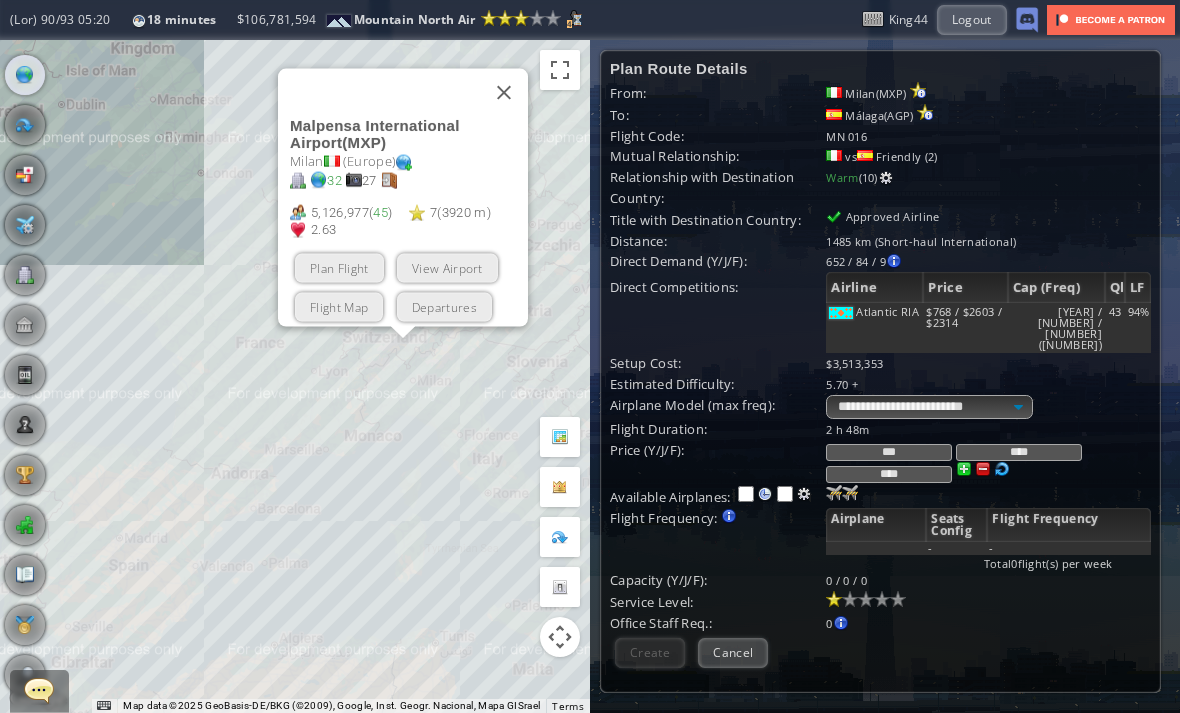 click on "View Airport" at bounding box center [447, 267] 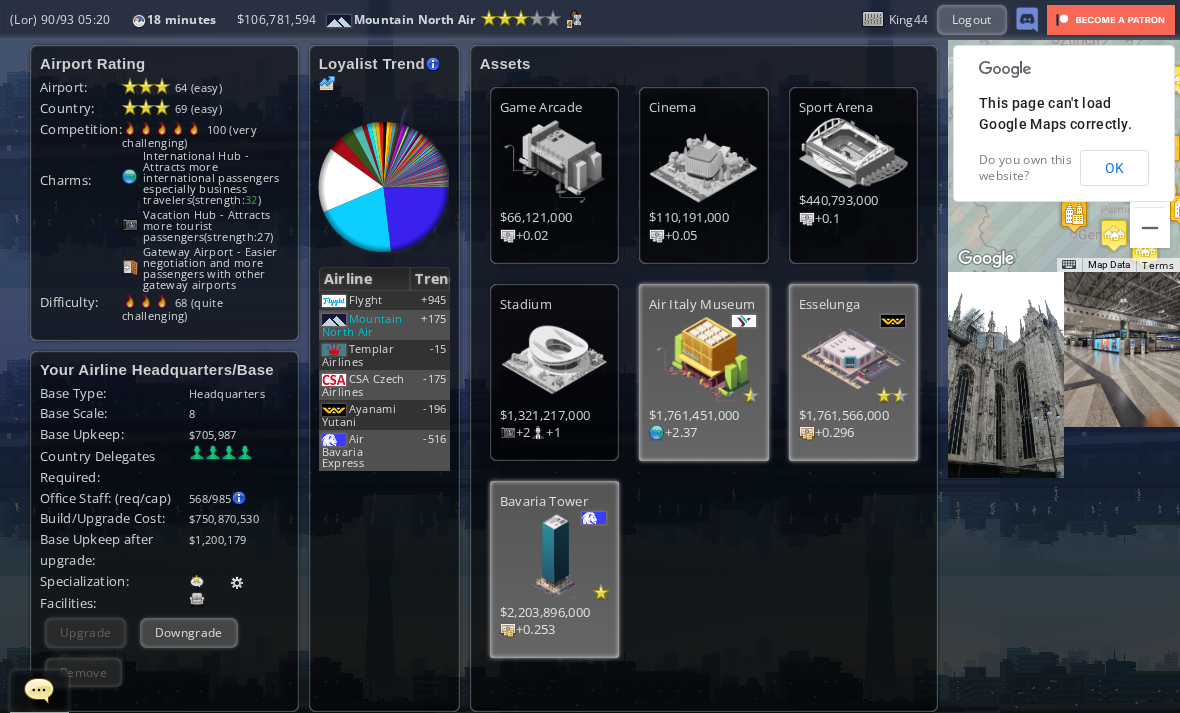click on "Bavaria Tower" at bounding box center (703, 304) 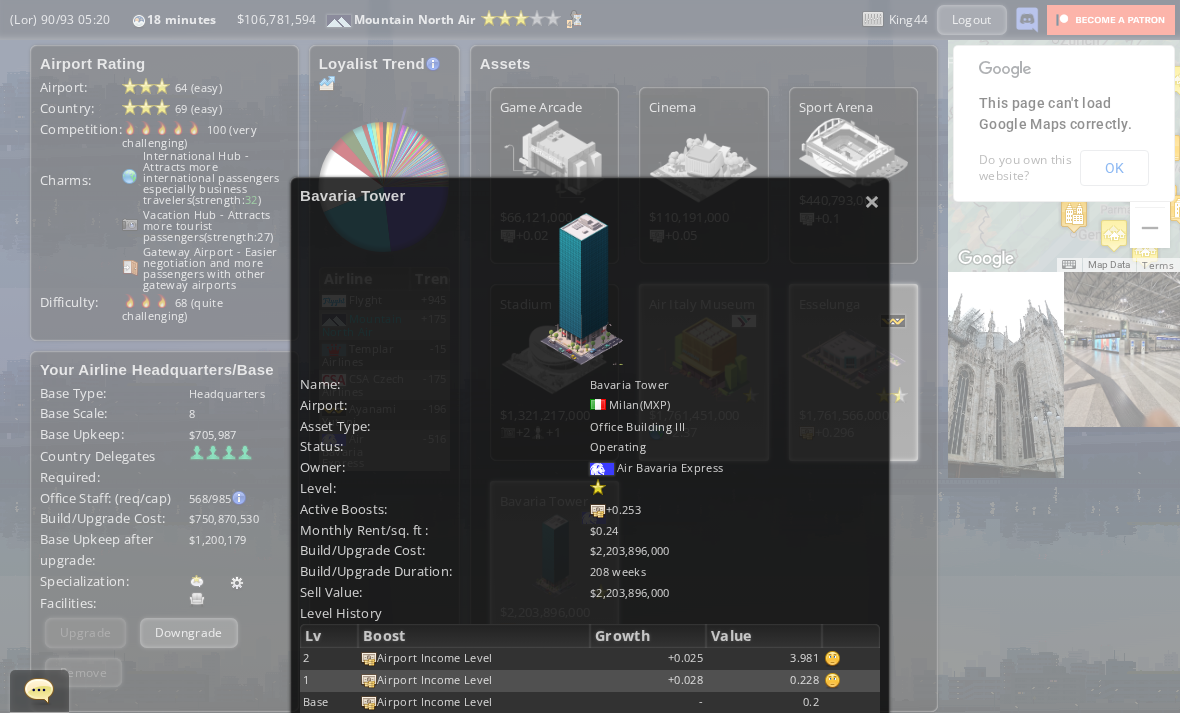 click on "×" at bounding box center [872, 201] 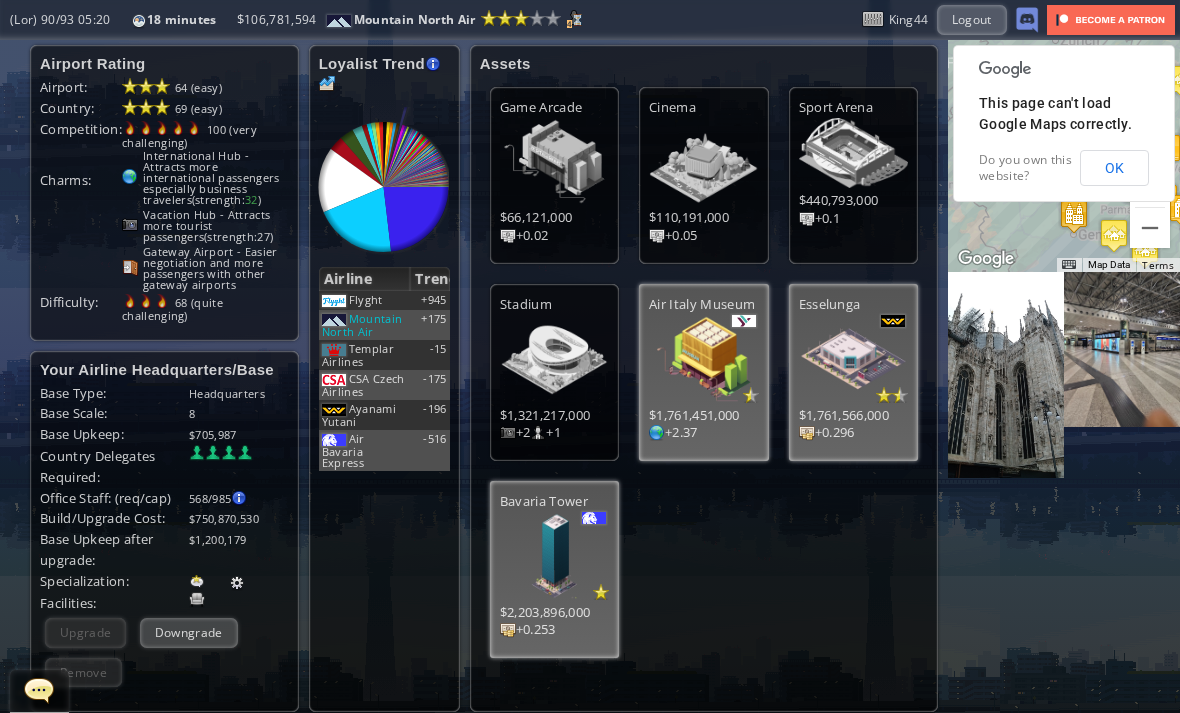click at bounding box center [554, 162] 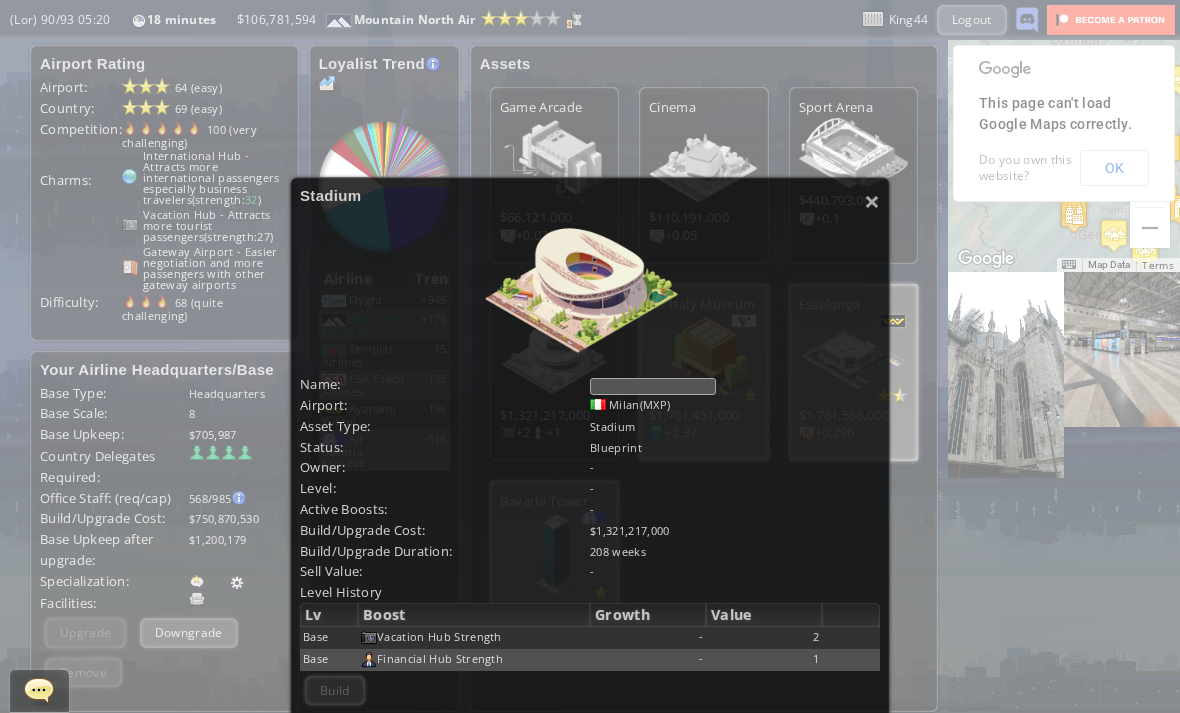 click on "×
Loremip
Dolo:
Sitamet
Consect:
Adipi(ELI)
Seddo Eius:
Tempori
Utlabo:
Etdolorem
Aliqu:
-
Enima:
-
Minimv Quisno:
-
Exercit:
-
Ullamco:
-
Labori:
-
Nisialiquip Exeac:
Conse/Duisaut Irur:
$7,798,851,210
Inrep/Volupta Velitess:
734 cillu
Fugi Nulla:
-
Pariatur ex Sin
Occaeca
Cupidatat Nonp
Suntc Quioffi
De
-" at bounding box center (590, 356) 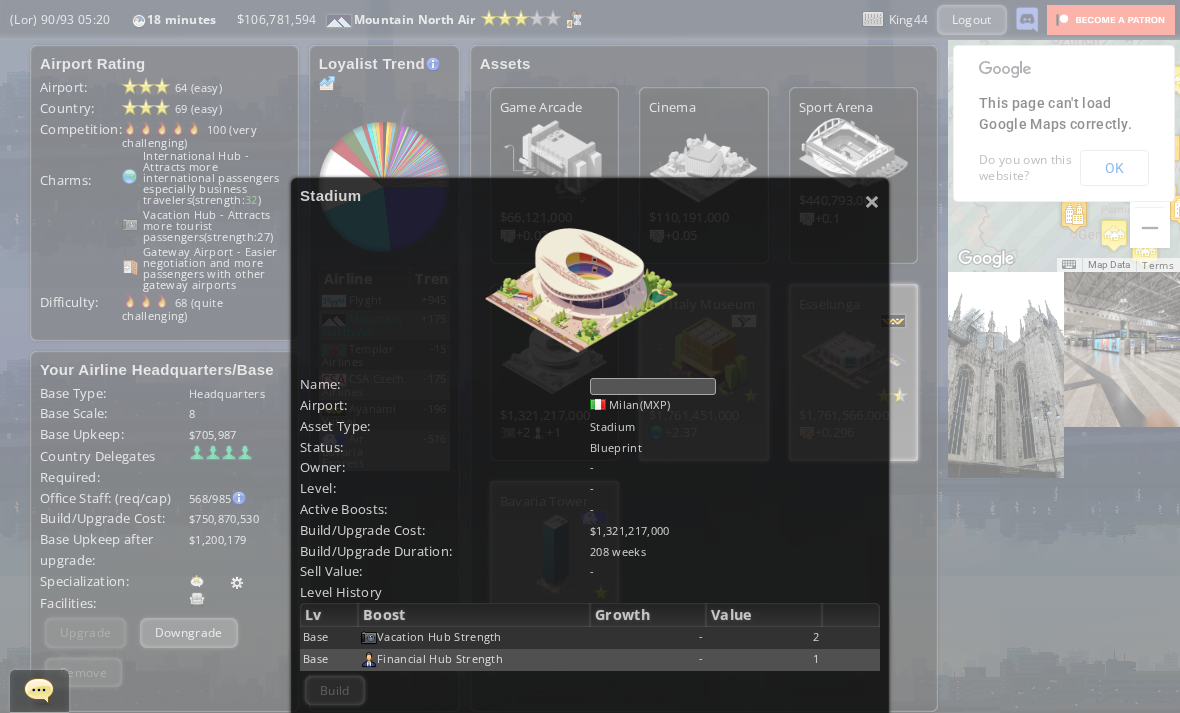 click on "×" at bounding box center (872, 201) 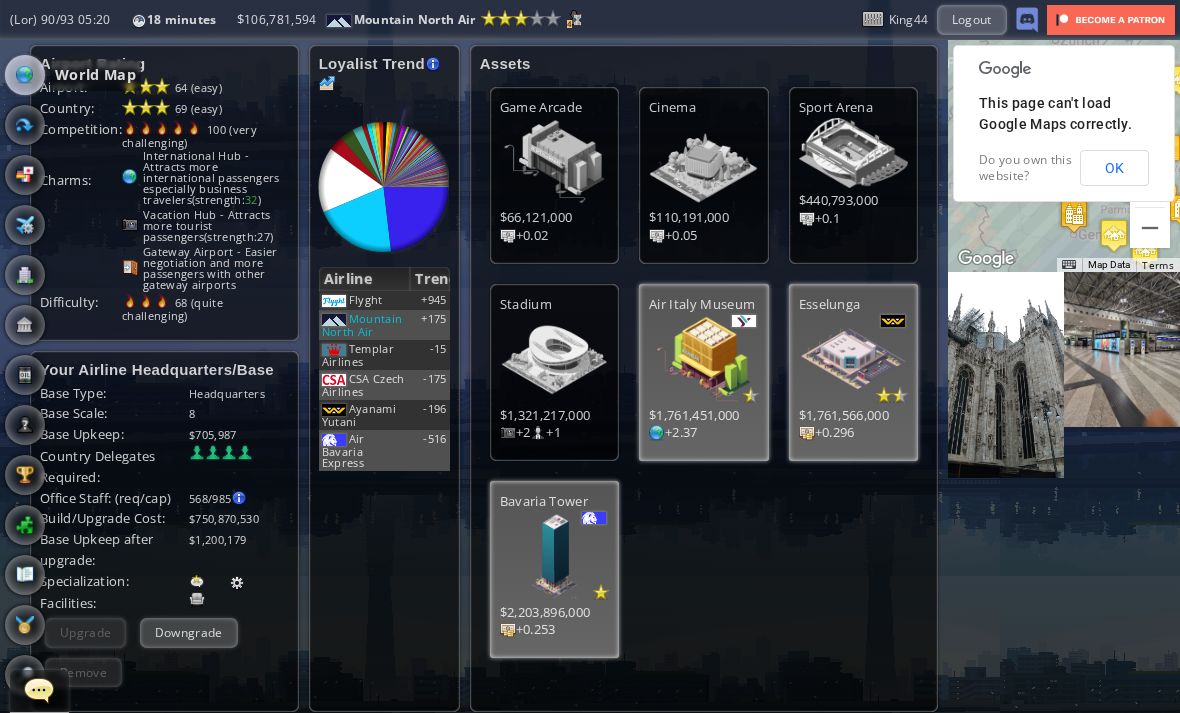 click at bounding box center [25, 75] 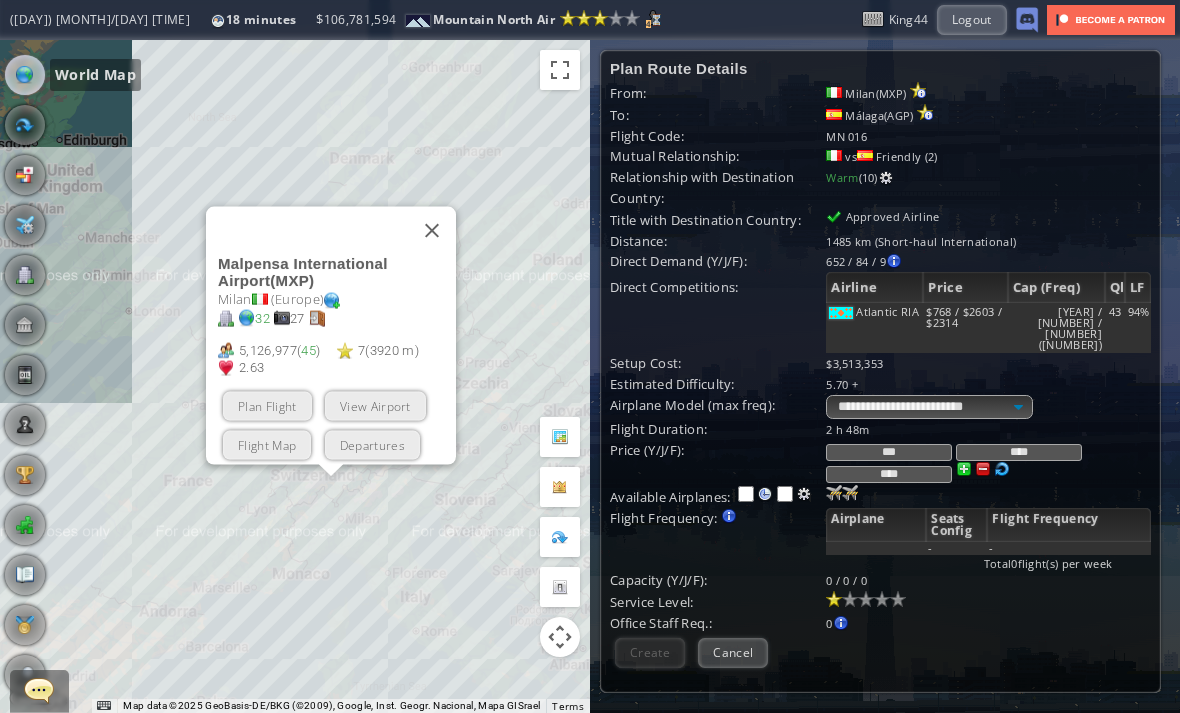 click at bounding box center (432, 230) 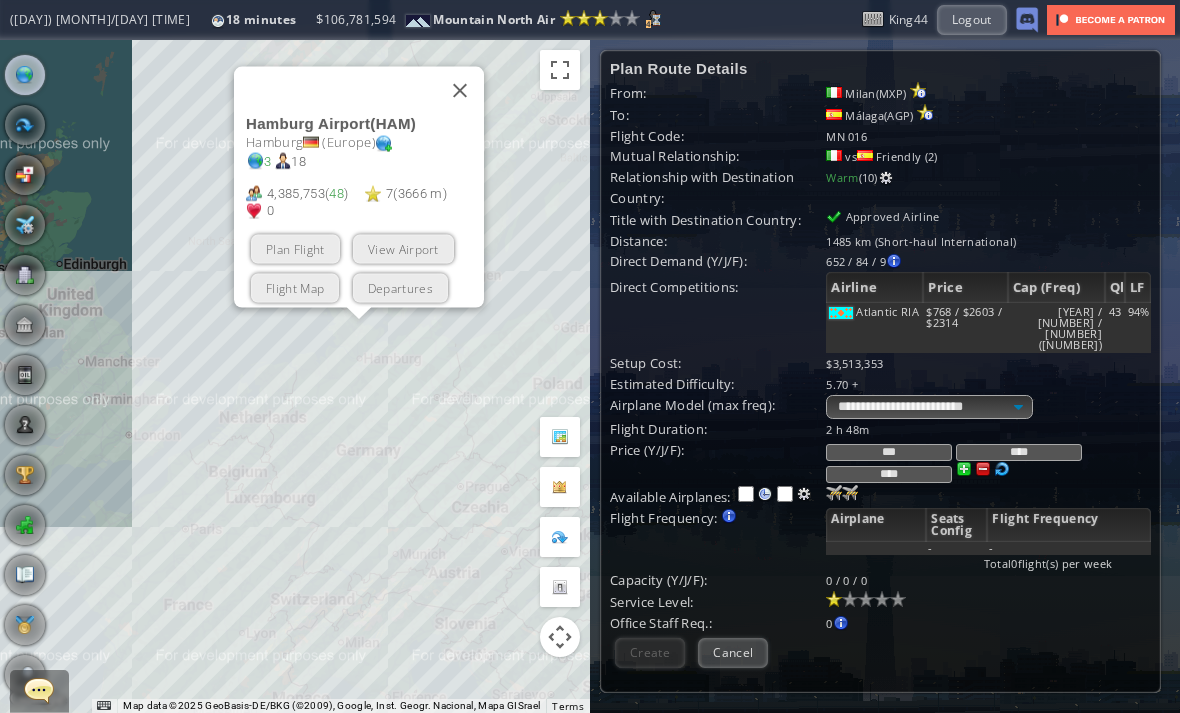 click on "View Airport" at bounding box center (403, 248) 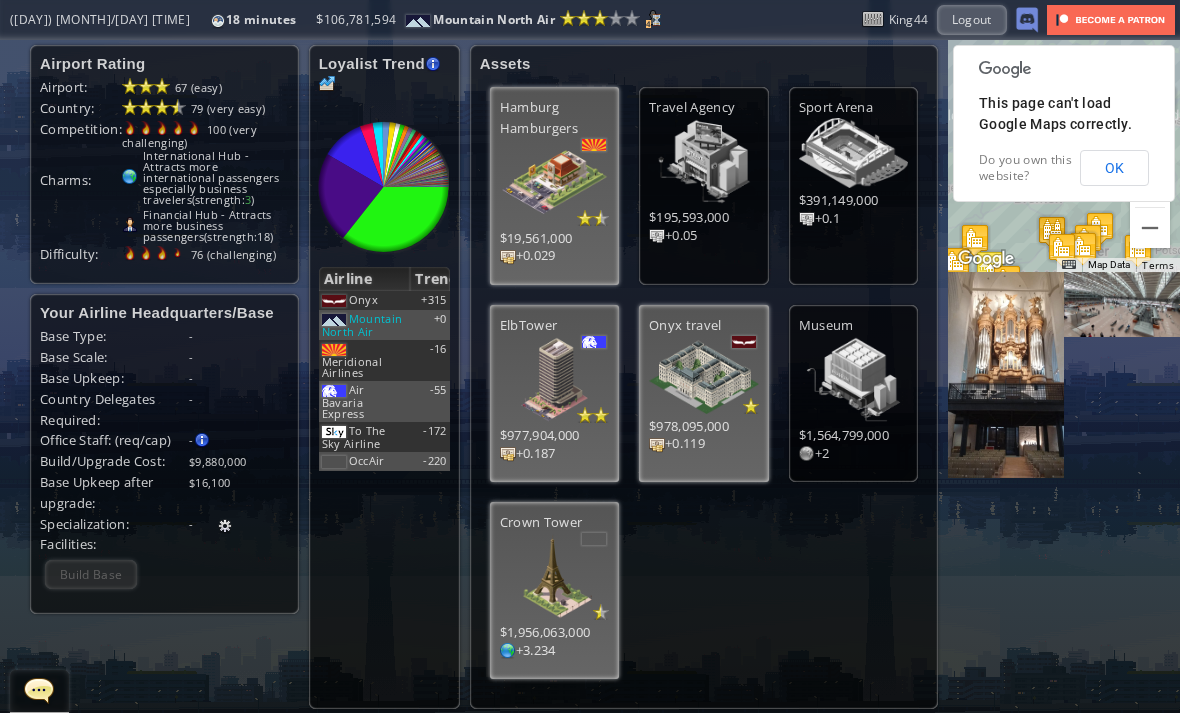 click on "+0.119" at bounding box center (536, 255) 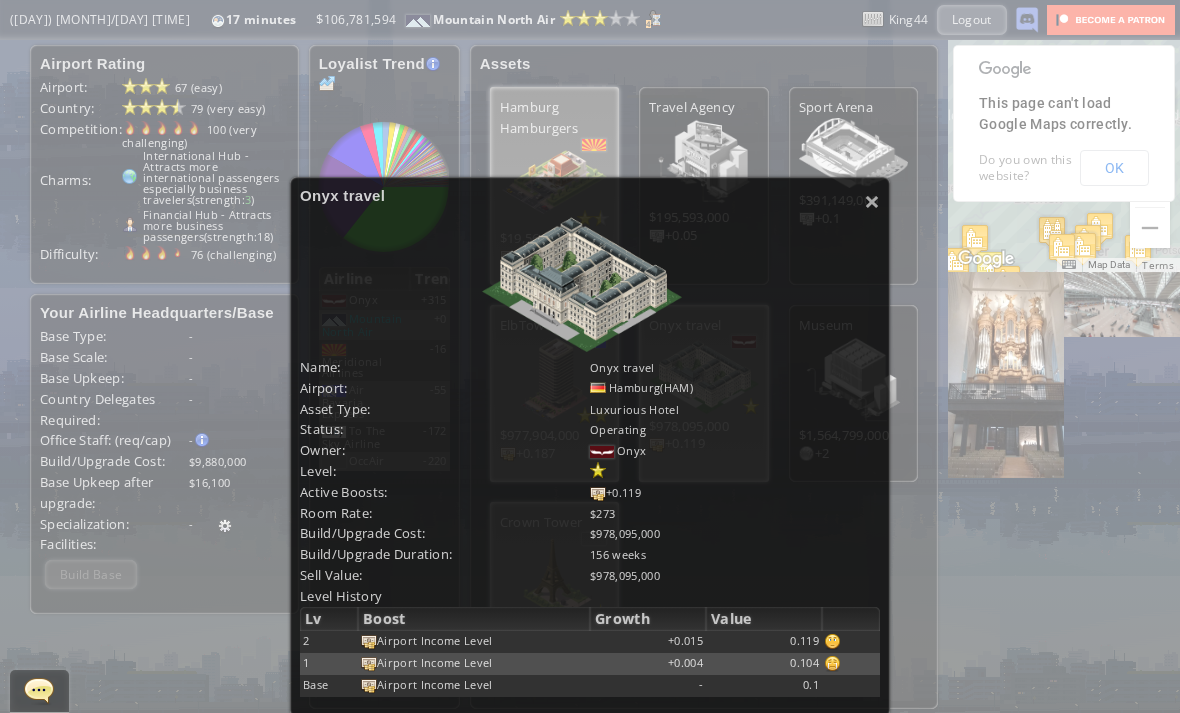 click on "×" at bounding box center [872, 201] 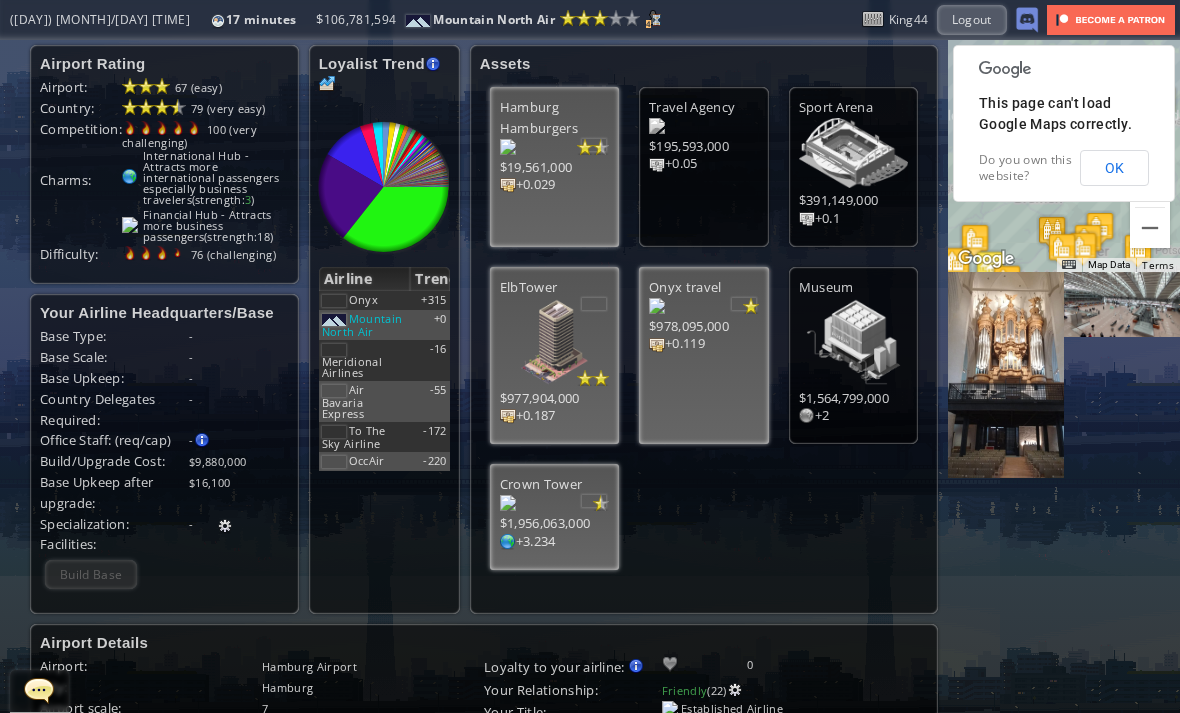 scroll, scrollTop: 0, scrollLeft: 0, axis: both 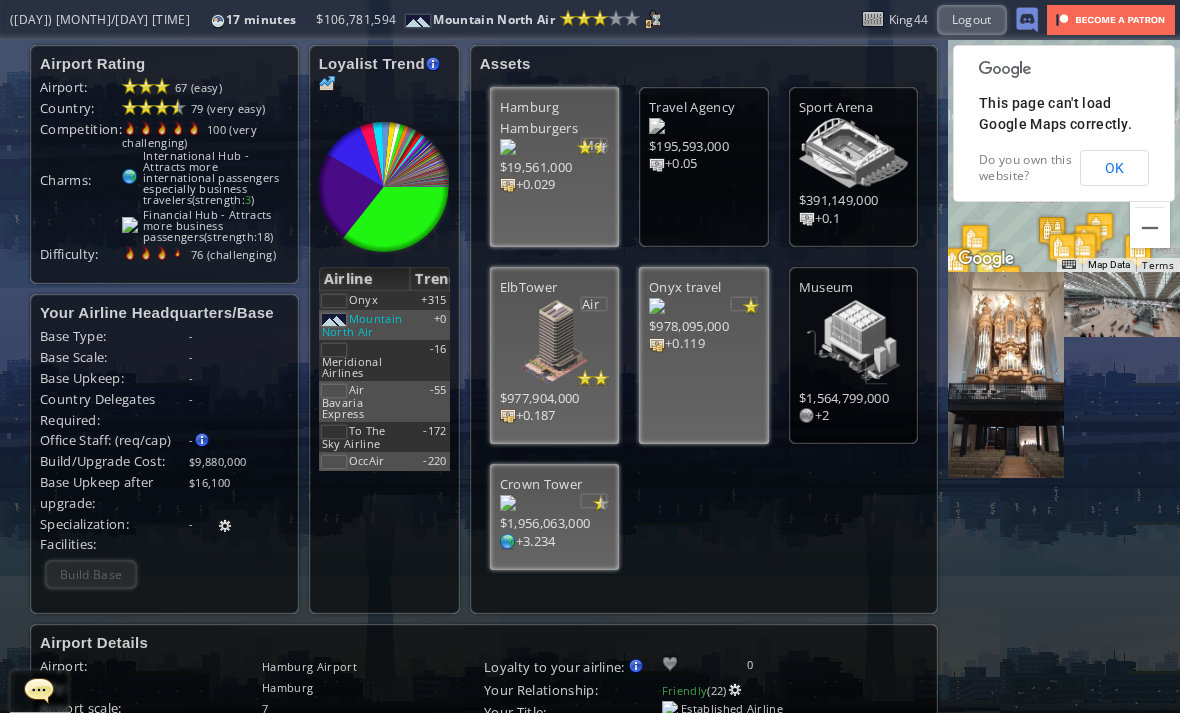 click on "Airport Rating
Airport:
[NUMBER] (easy)
Country:
[NUMBER] (very easy)
Competition:
[NUMBER] (very challenging)
Charms:
International Hub - Attracts more international passengers especially business travelers (strength:  [NUMBER] ) Financial Hub - Attracts more business passengers (strength:  [NUMBER])
Difficulty:
[NUMBER] (challenging)
Your Airline Headquarters/Base
Base Type:
-
Base Scale:
-
Base Upkeep:
-
Country Delegates Required:
-
Office Staff: (req/cap)
- [NUMBER]" at bounding box center [484, 824] 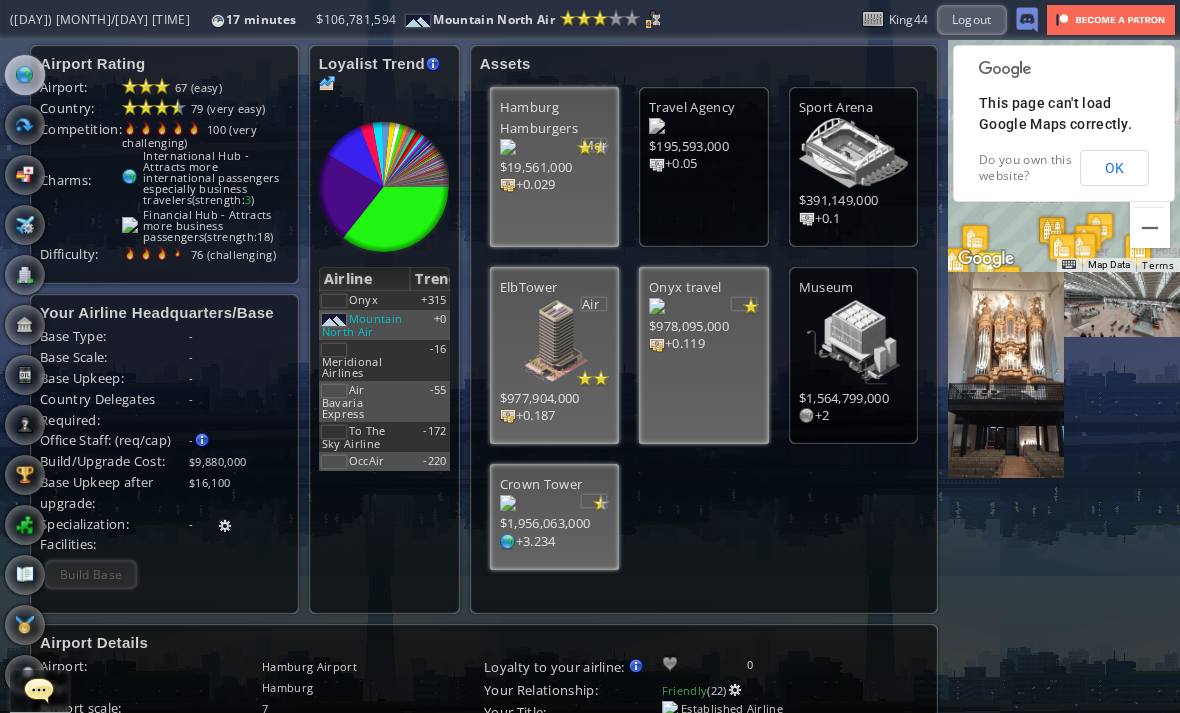 click at bounding box center [39, 690] 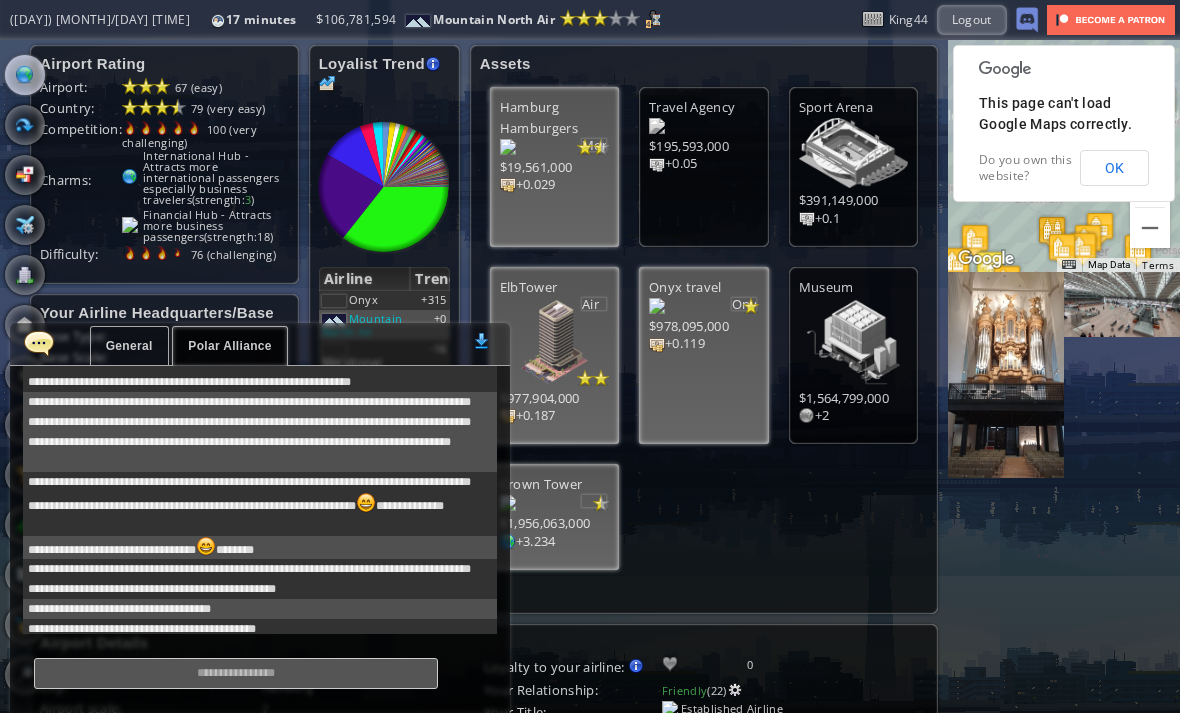 scroll, scrollTop: 617, scrollLeft: 0, axis: vertical 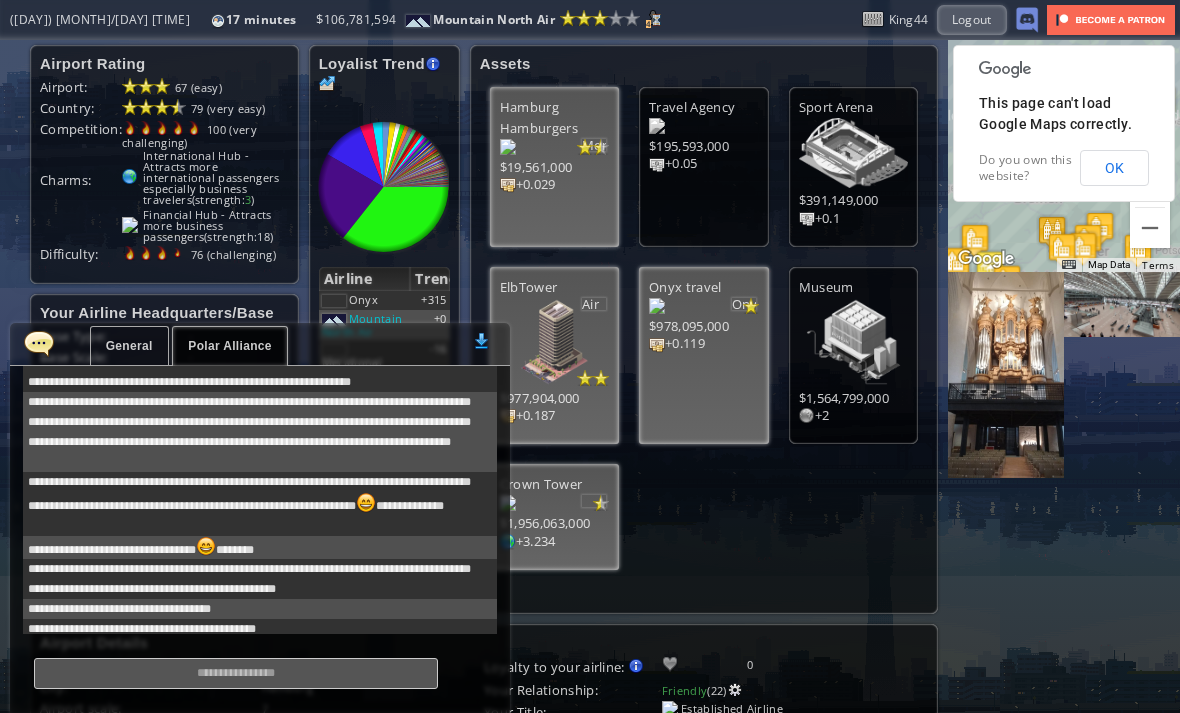 click at bounding box center [39, 343] 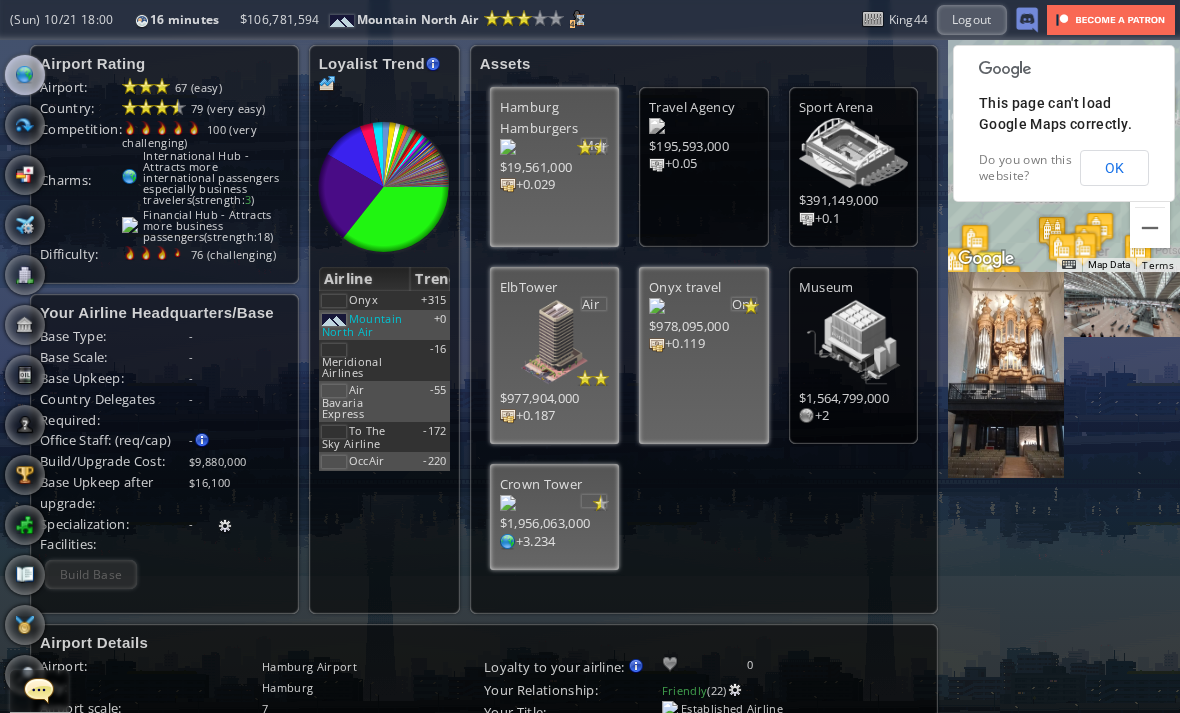 scroll, scrollTop: 0, scrollLeft: 0, axis: both 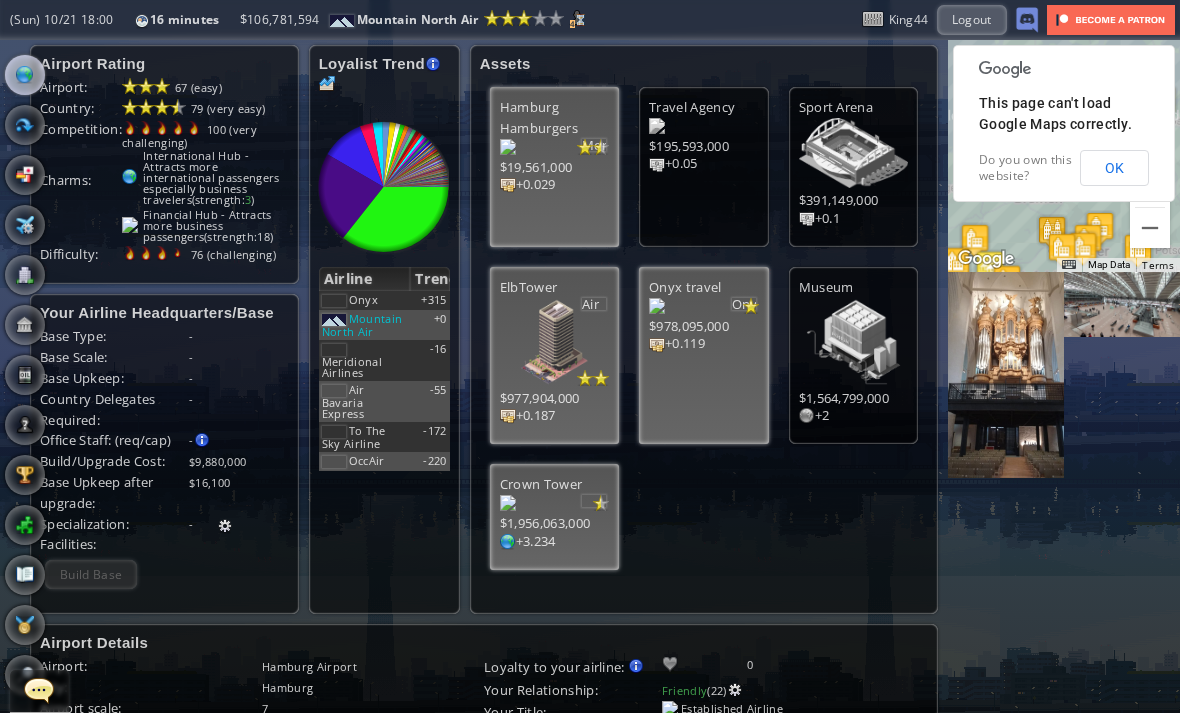 click at bounding box center [25, 625] 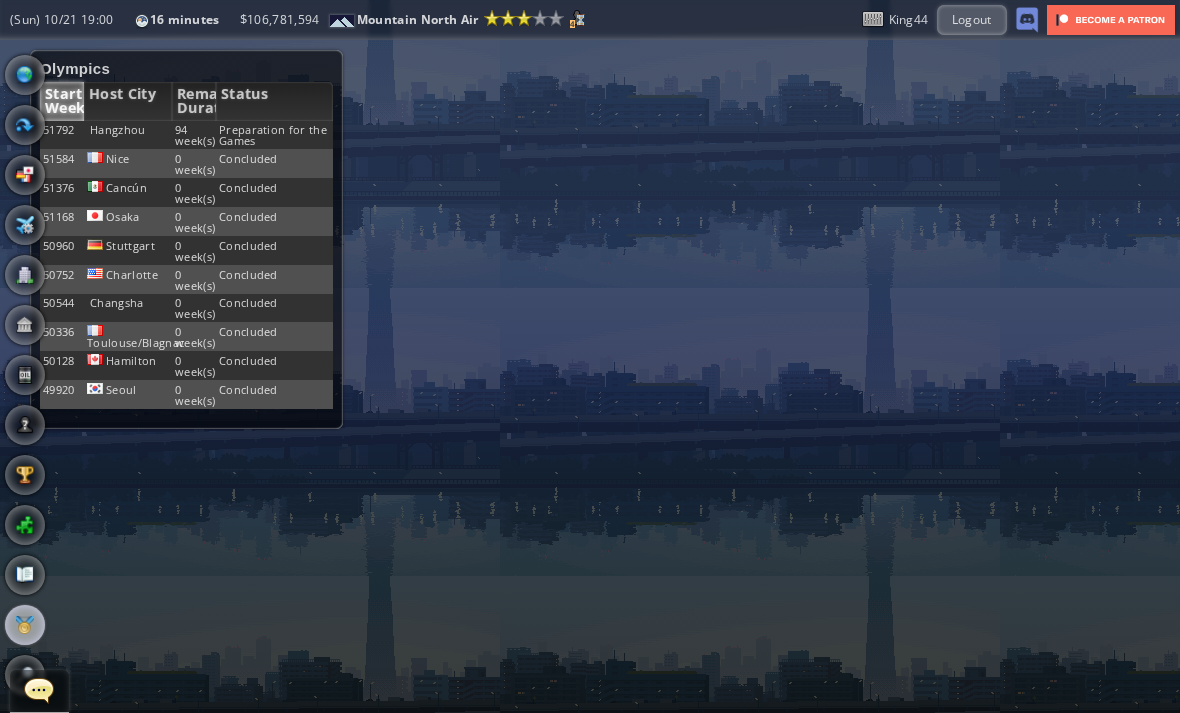 click on "Hangzhou" at bounding box center (128, 135) 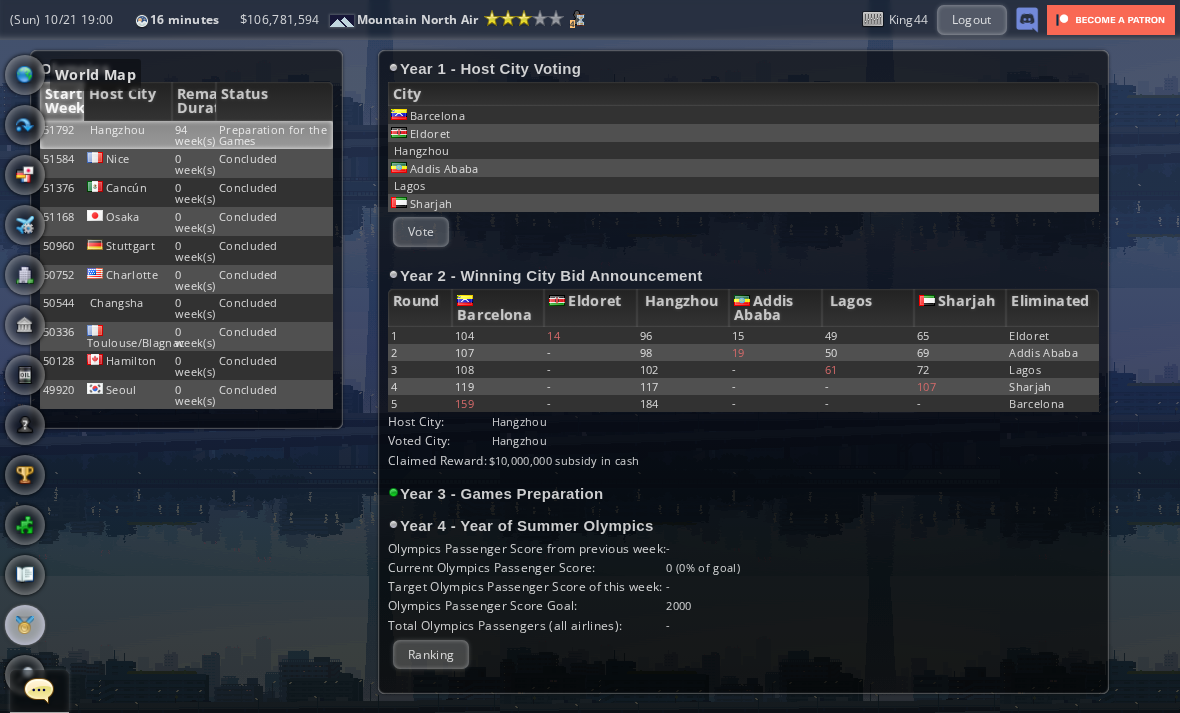 click at bounding box center (25, 75) 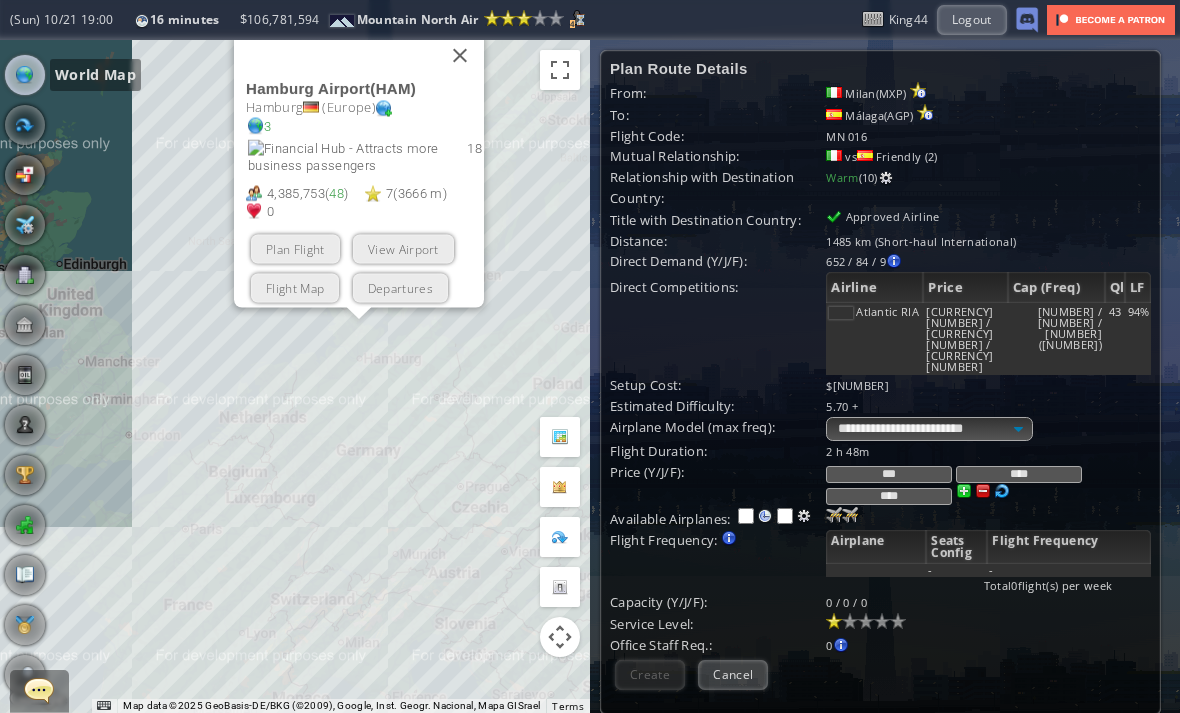 click at bounding box center (460, 55) 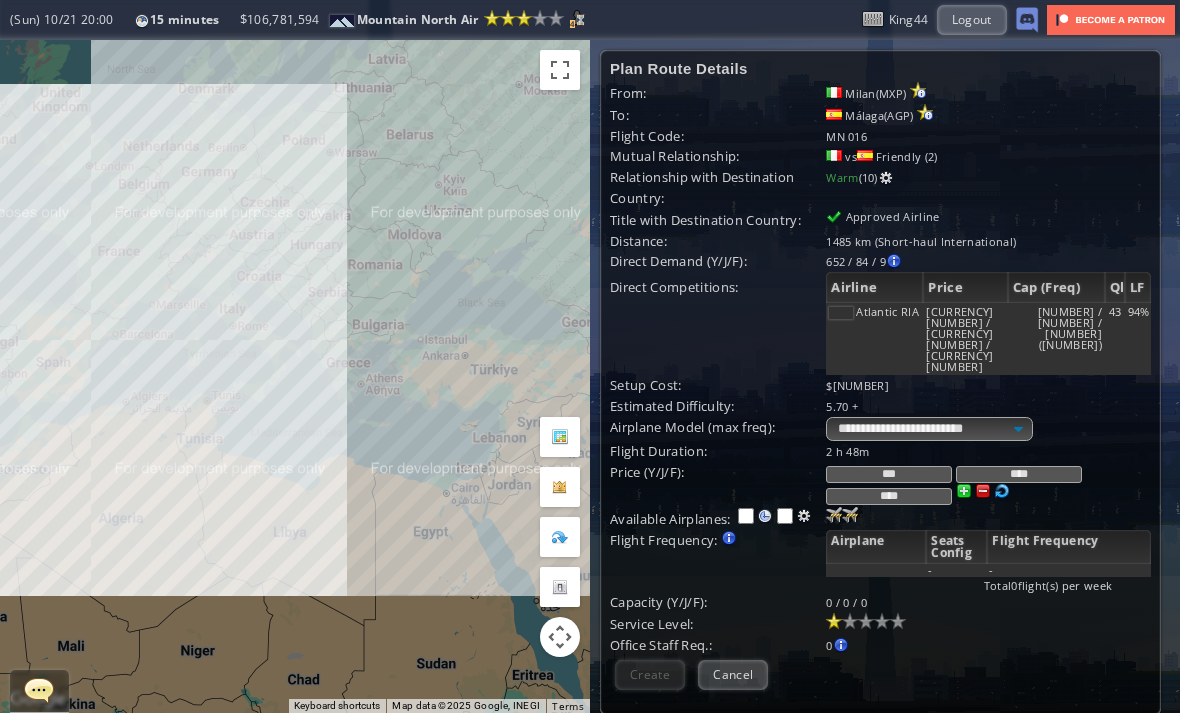 click on "Cancel" at bounding box center (733, 674) 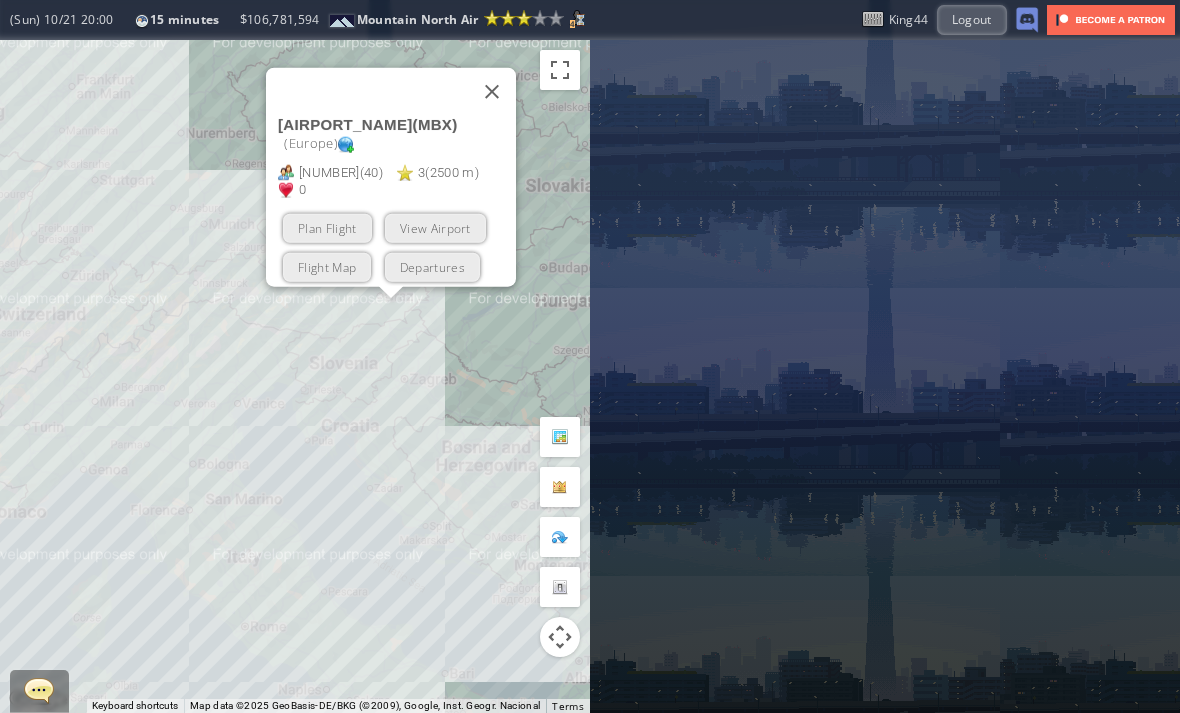 click on "Plan Flight" at bounding box center [327, 227] 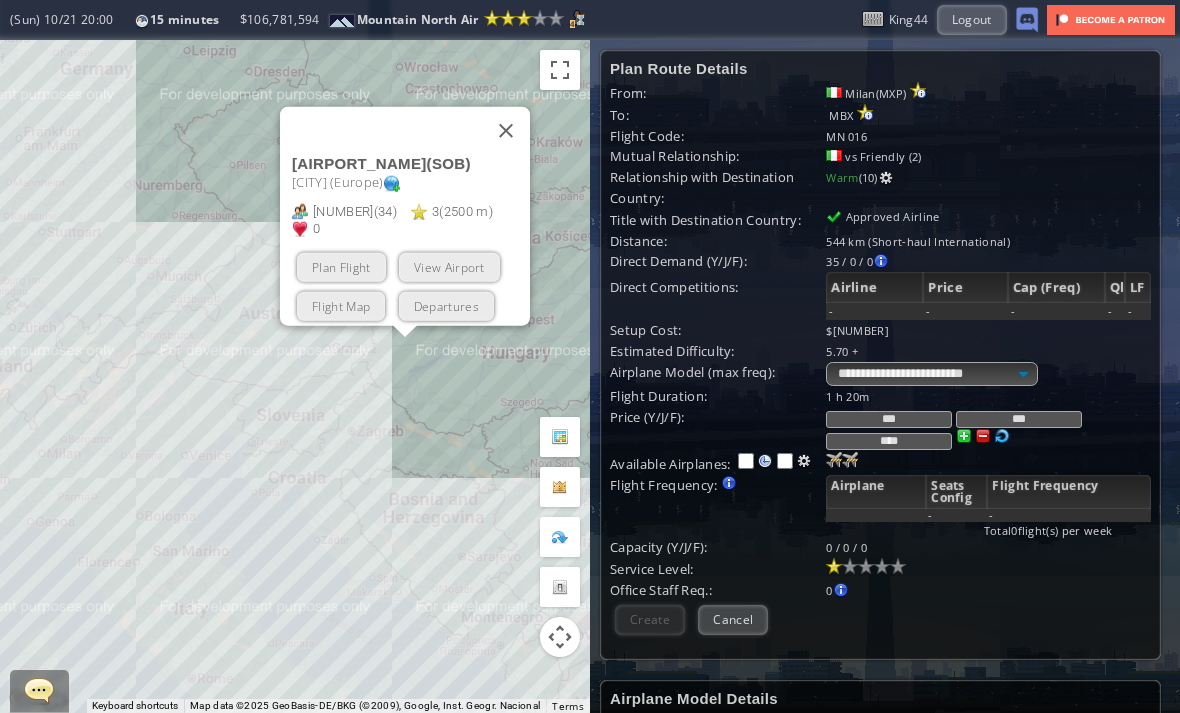 click on "Plan Flight" at bounding box center [341, 266] 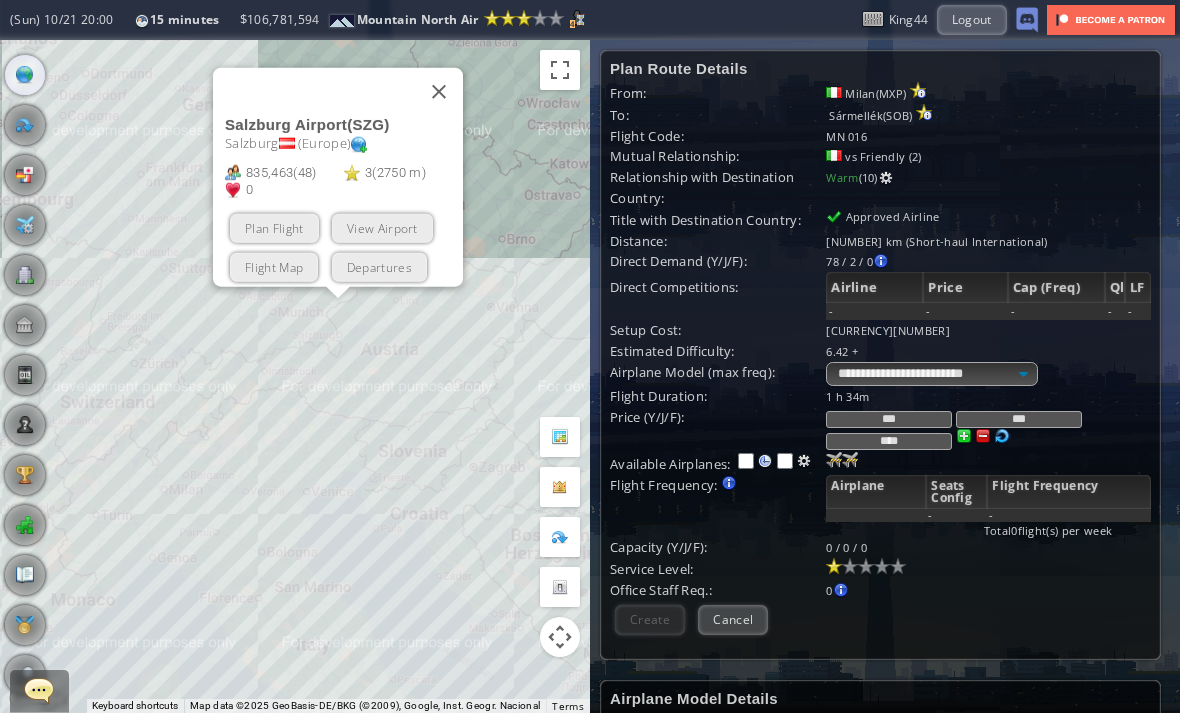 click on "Plan Flight" at bounding box center (274, 227) 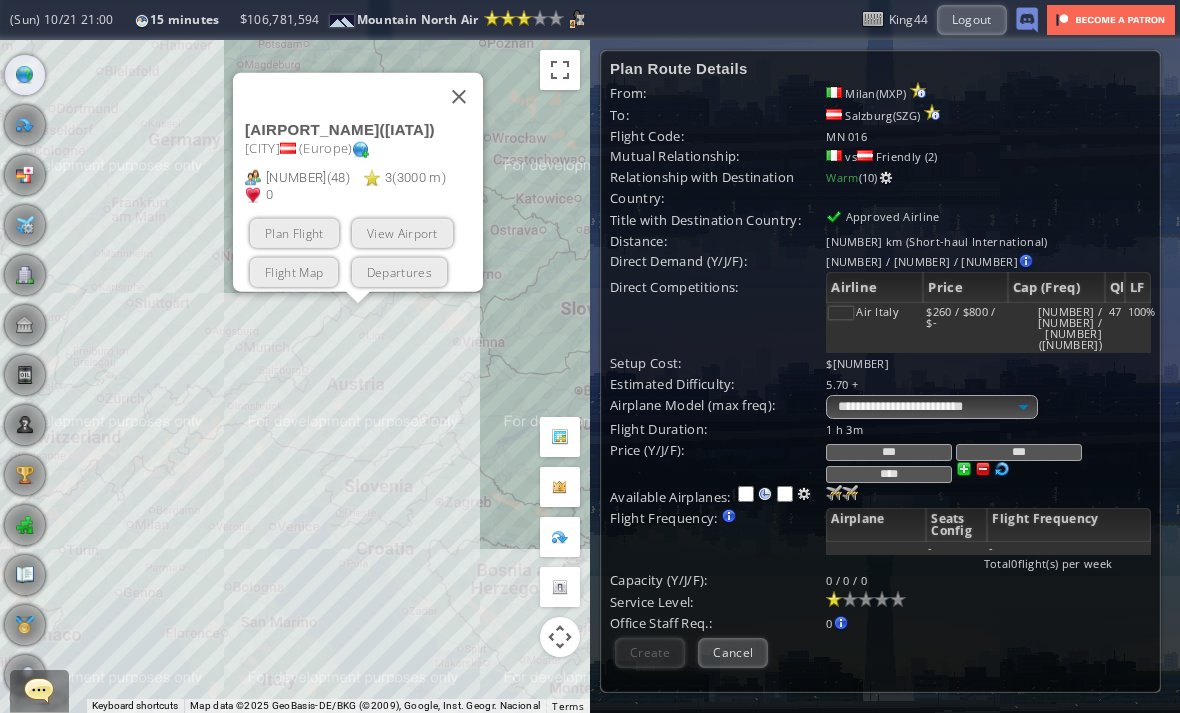 click on "Plan Flight" at bounding box center (294, 232) 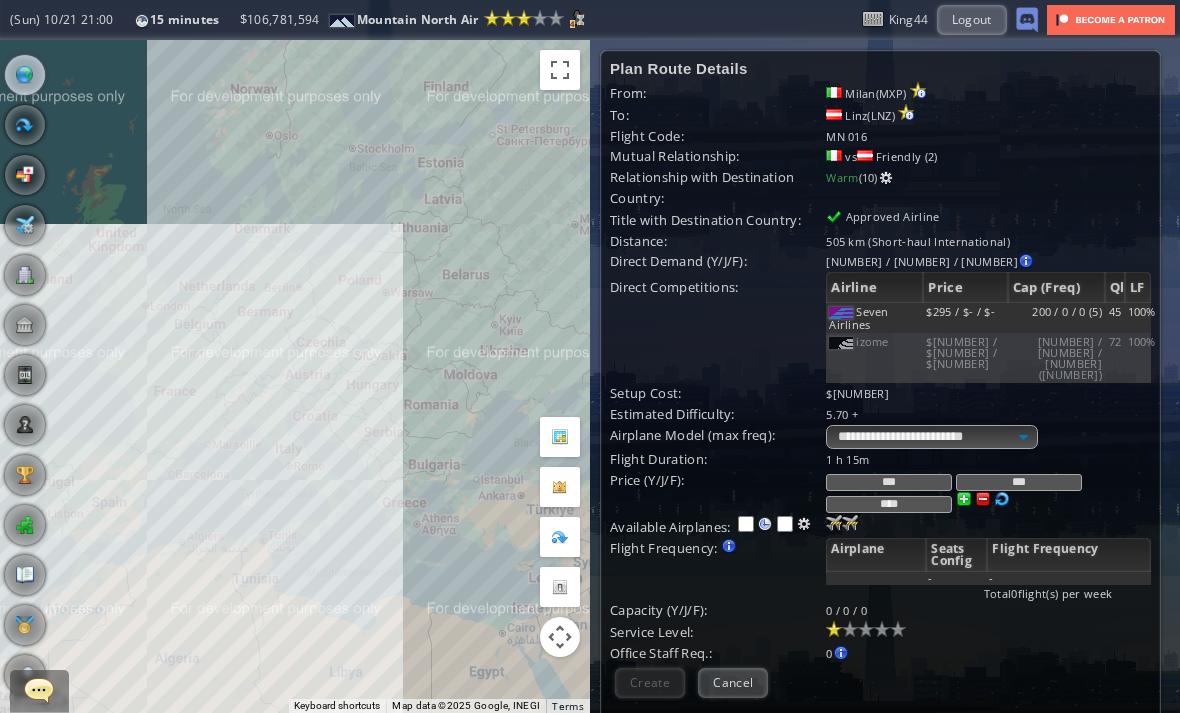 click on "Logout" at bounding box center [972, 19] 